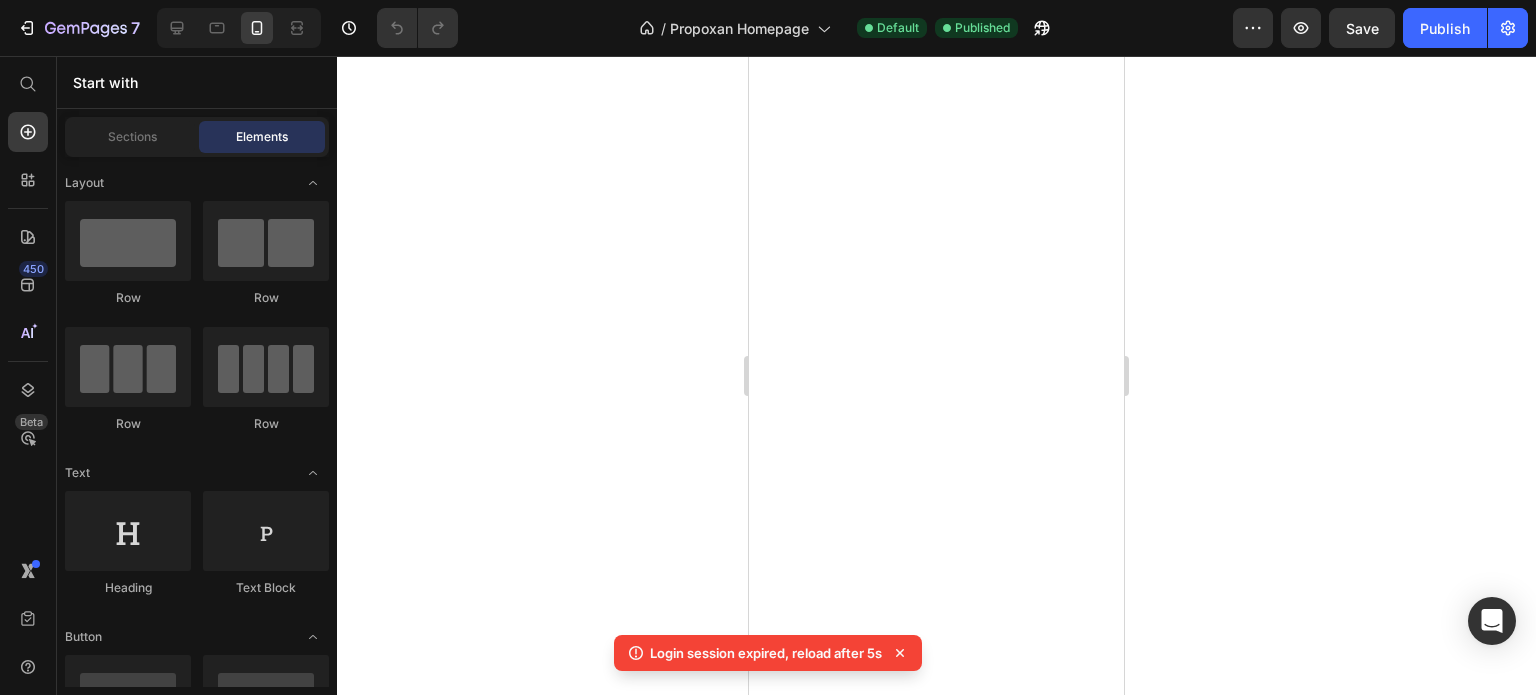 scroll, scrollTop: 0, scrollLeft: 0, axis: both 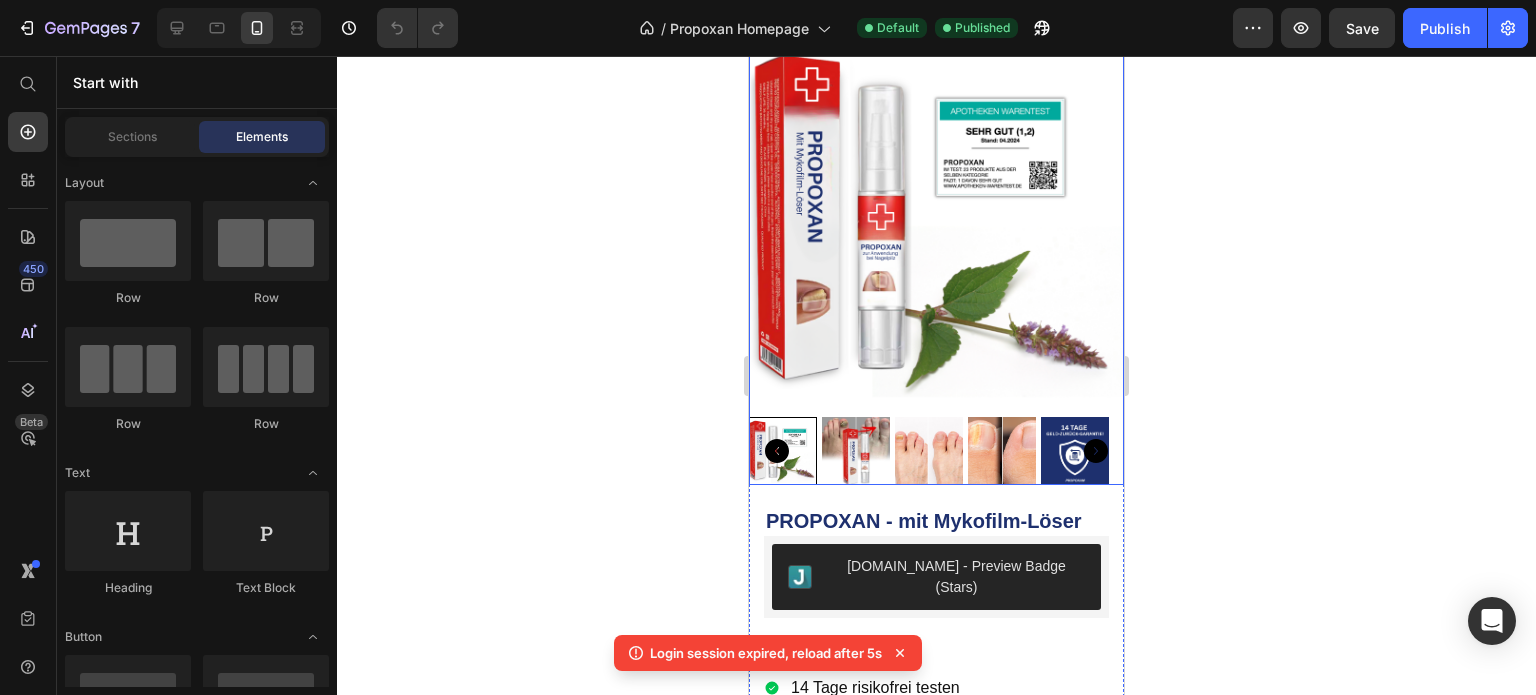 click at bounding box center [936, 221] 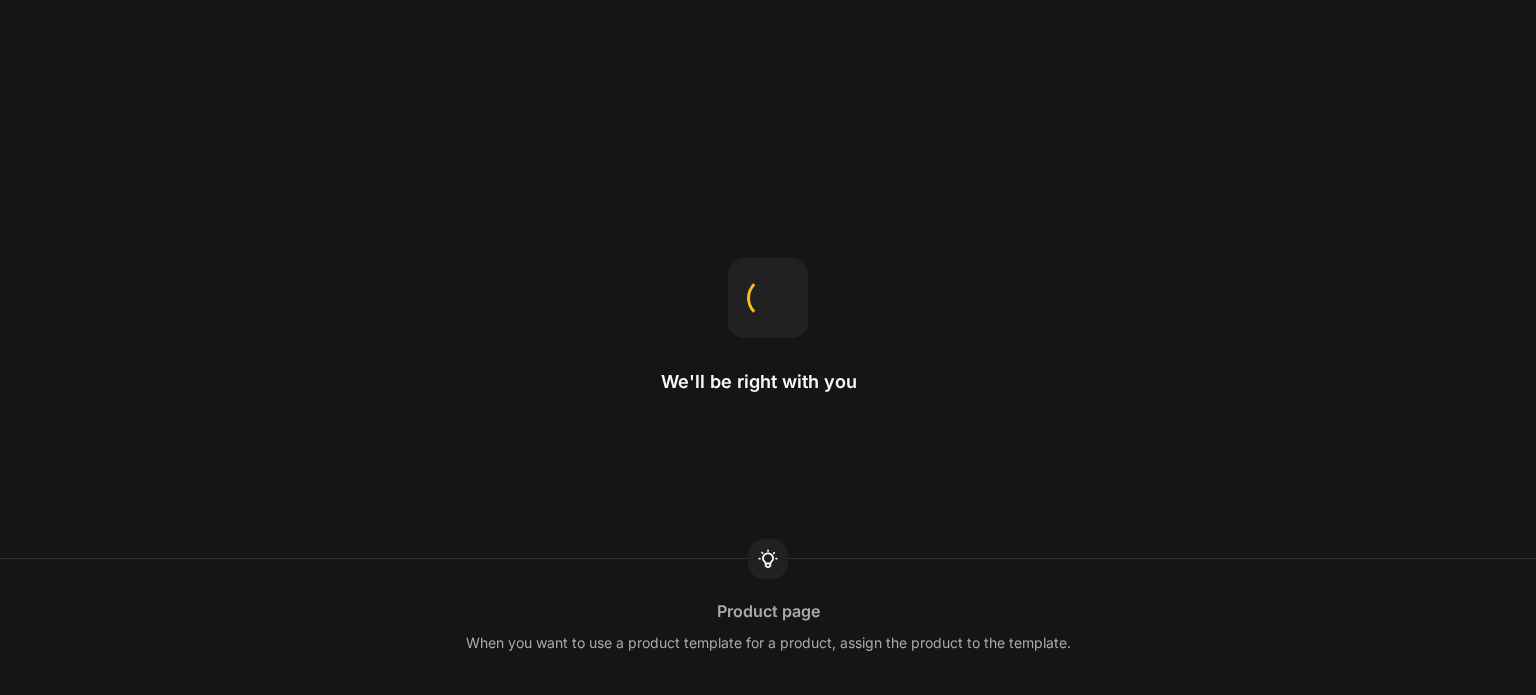 scroll, scrollTop: 0, scrollLeft: 0, axis: both 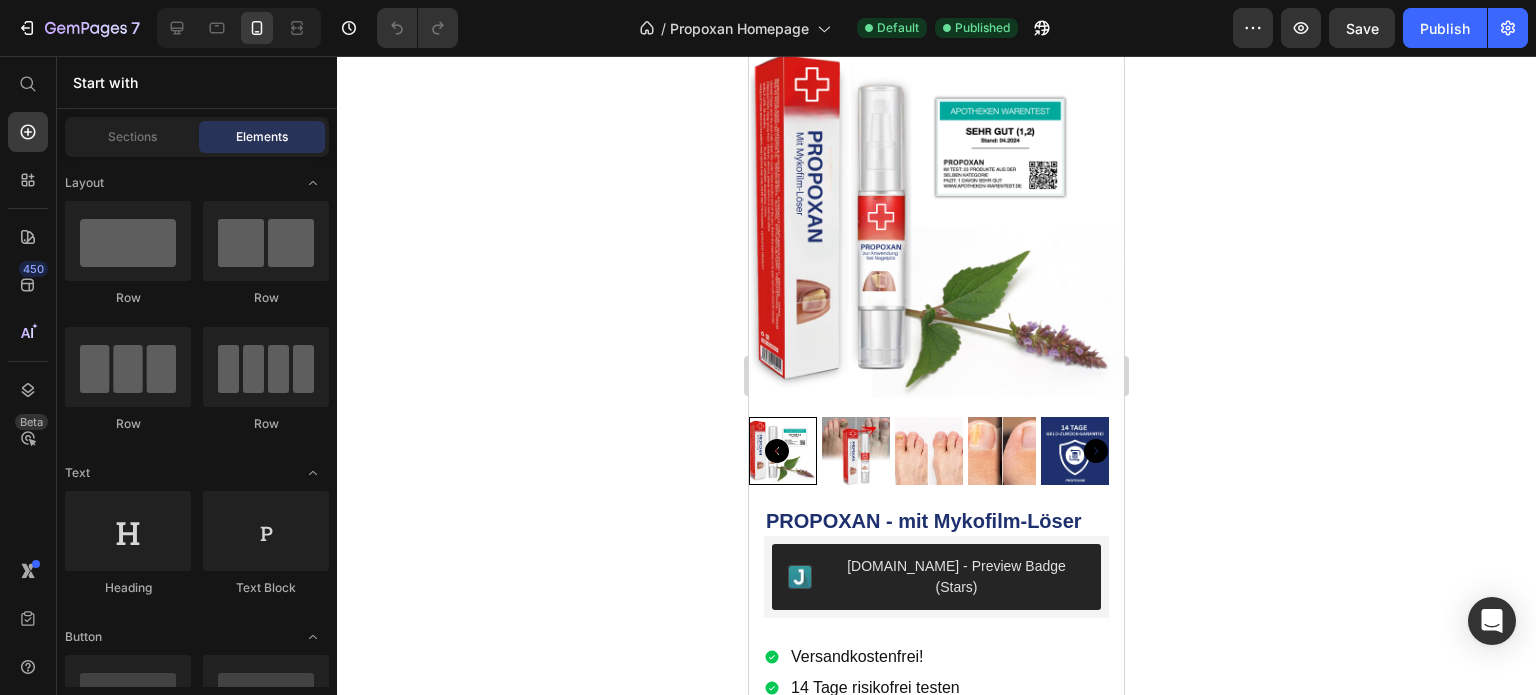 click at bounding box center [936, 221] 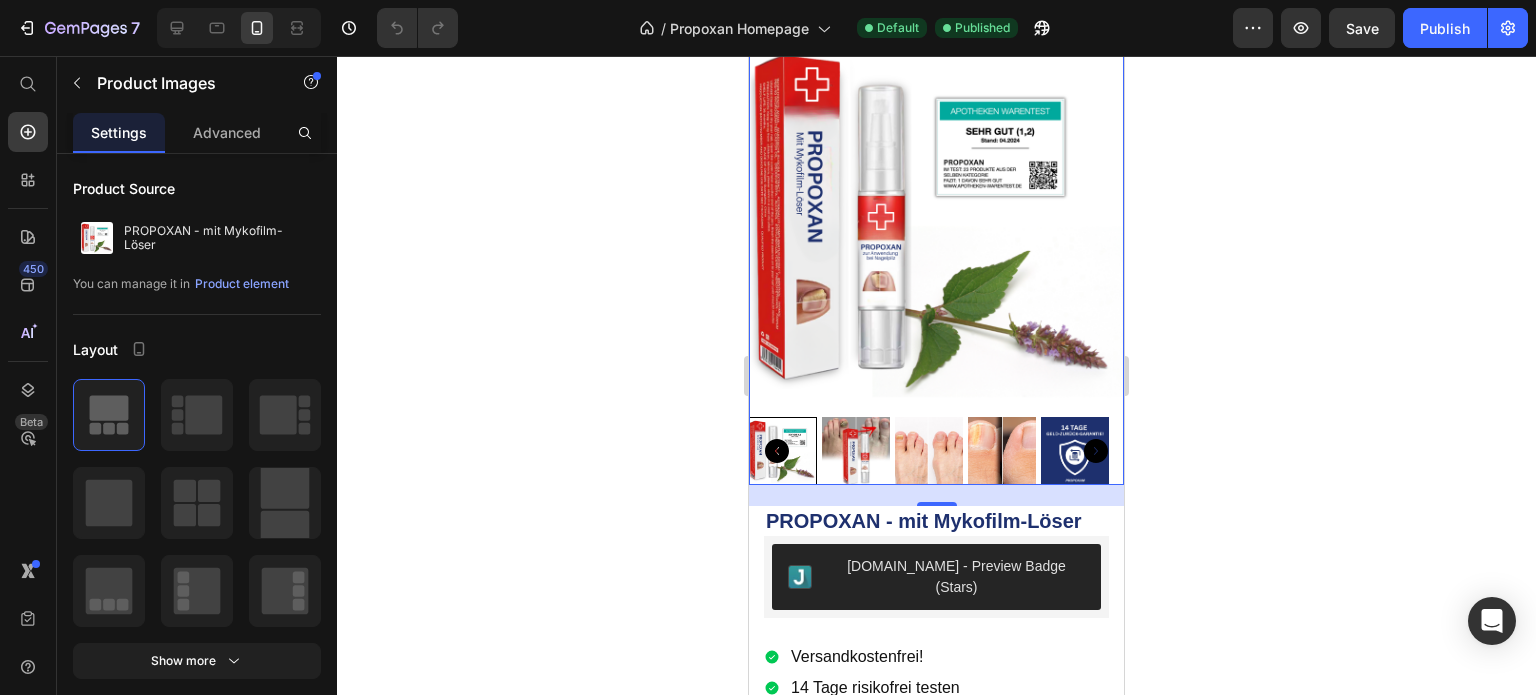 click on "Product Images" at bounding box center [822, 15] 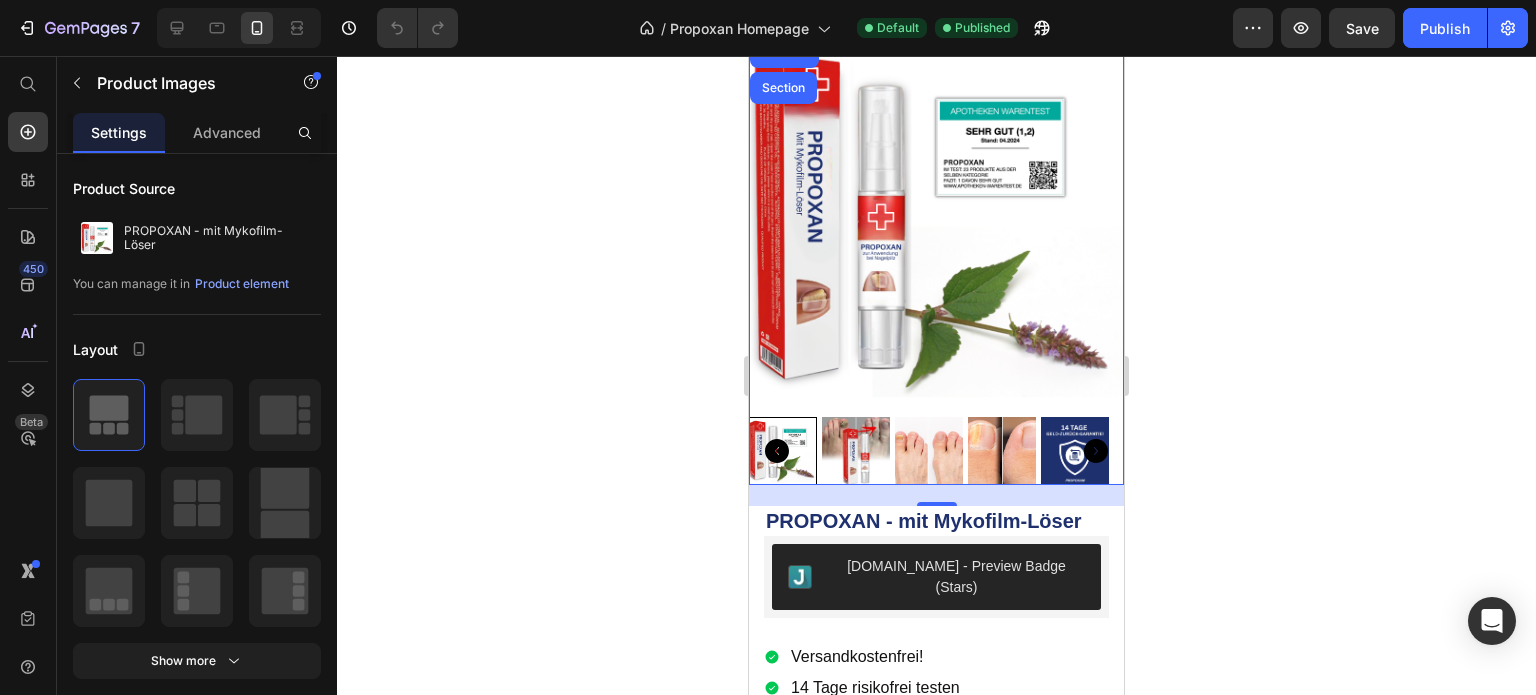 click 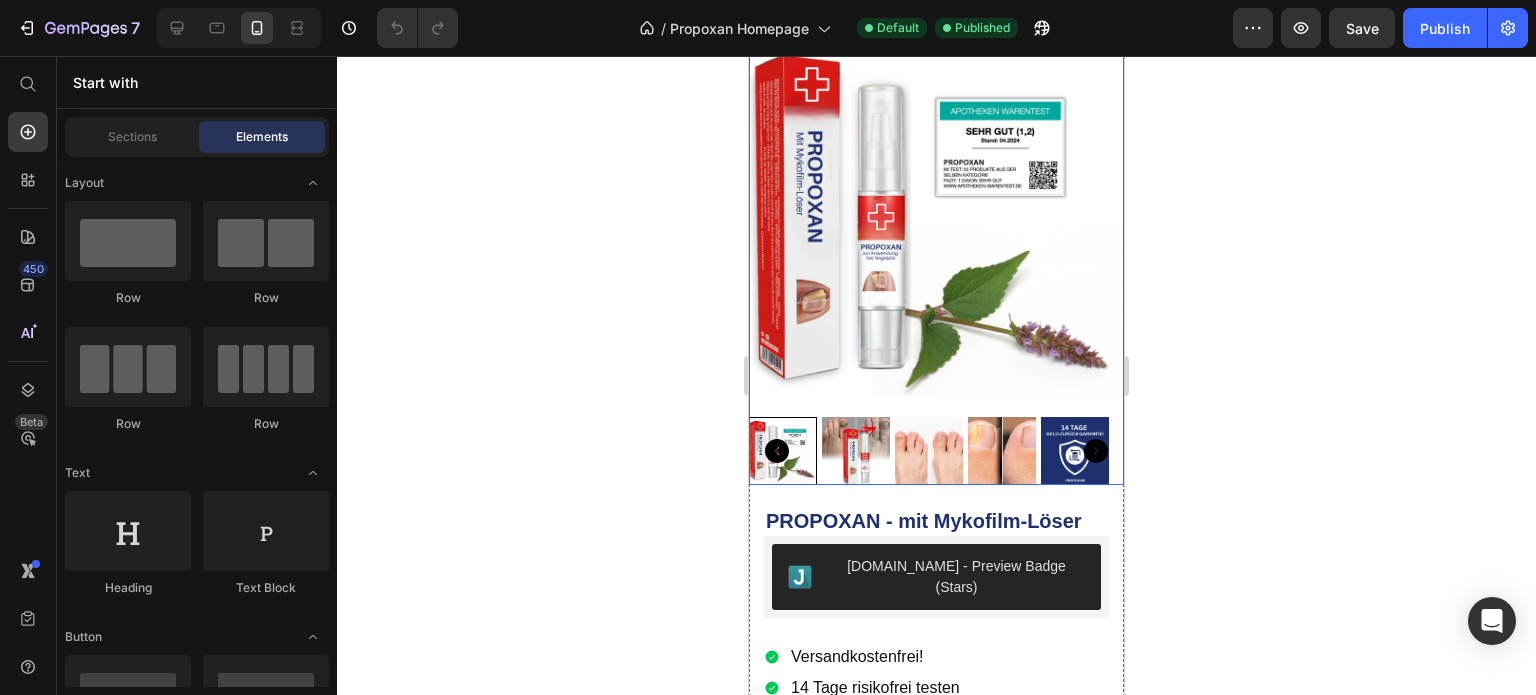 click at bounding box center [936, 221] 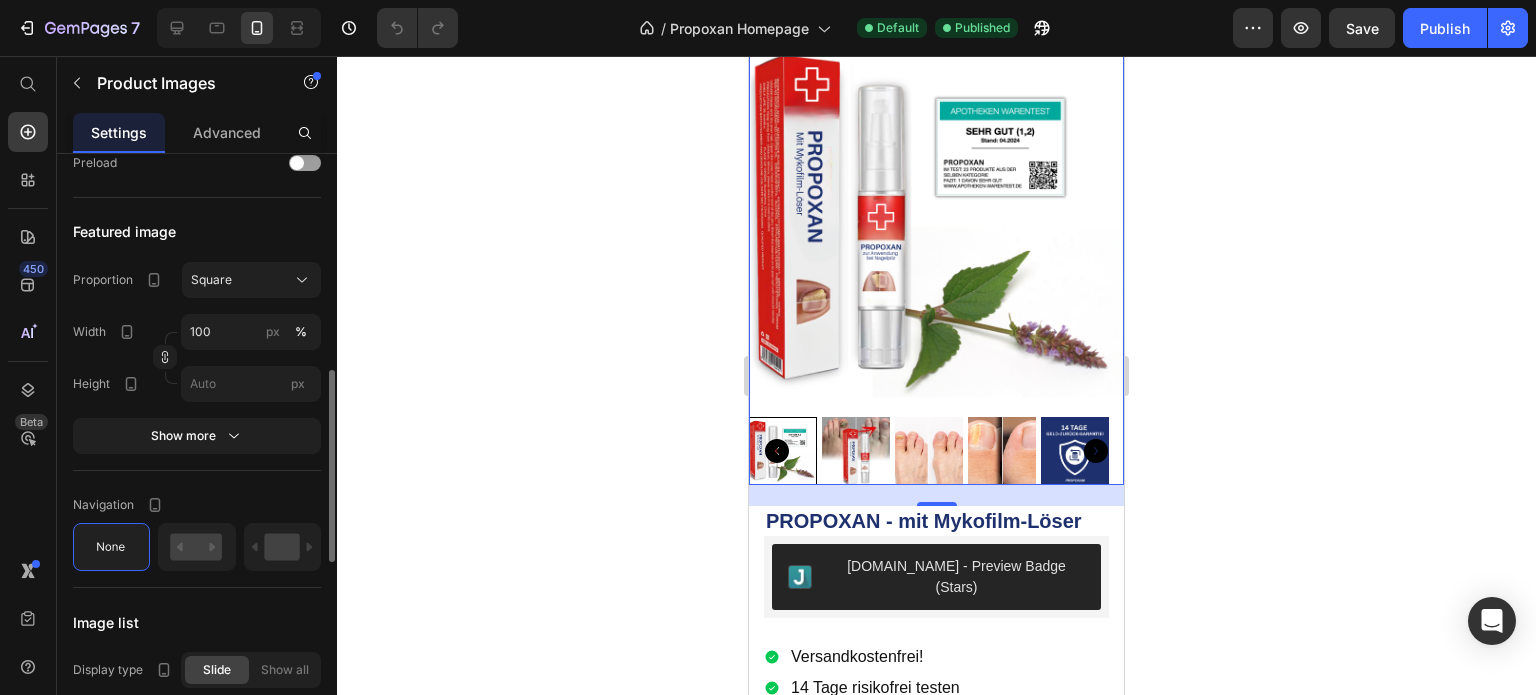 scroll, scrollTop: 668, scrollLeft: 0, axis: vertical 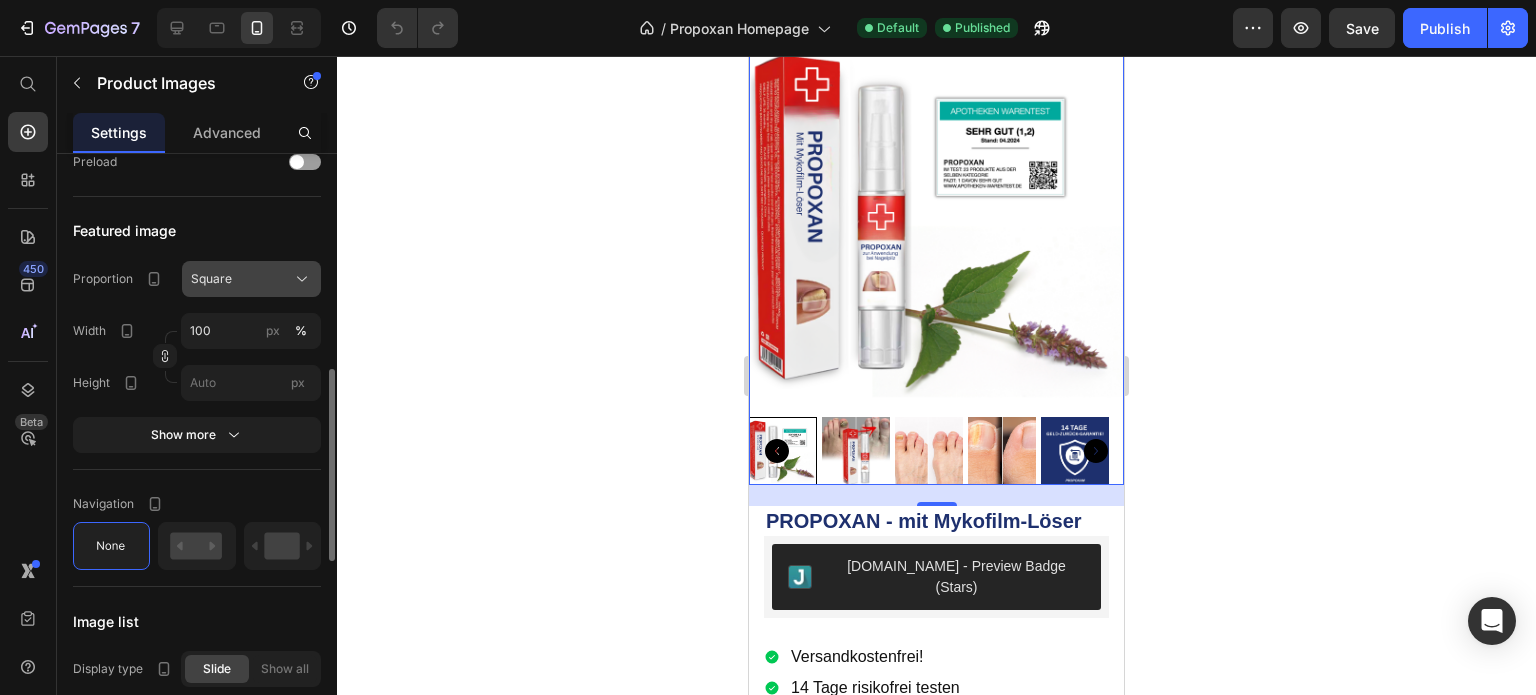 click on "Square" at bounding box center (211, 279) 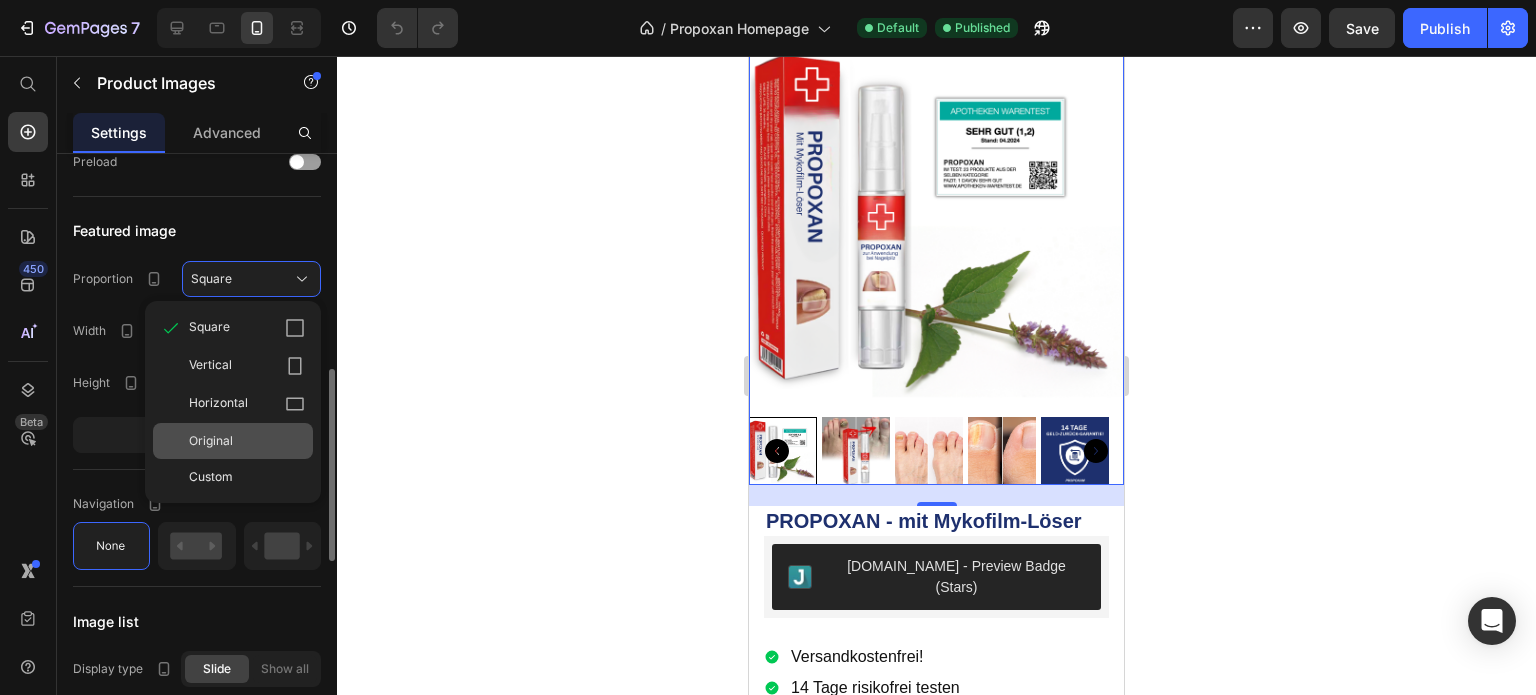 click on "Original" at bounding box center (211, 441) 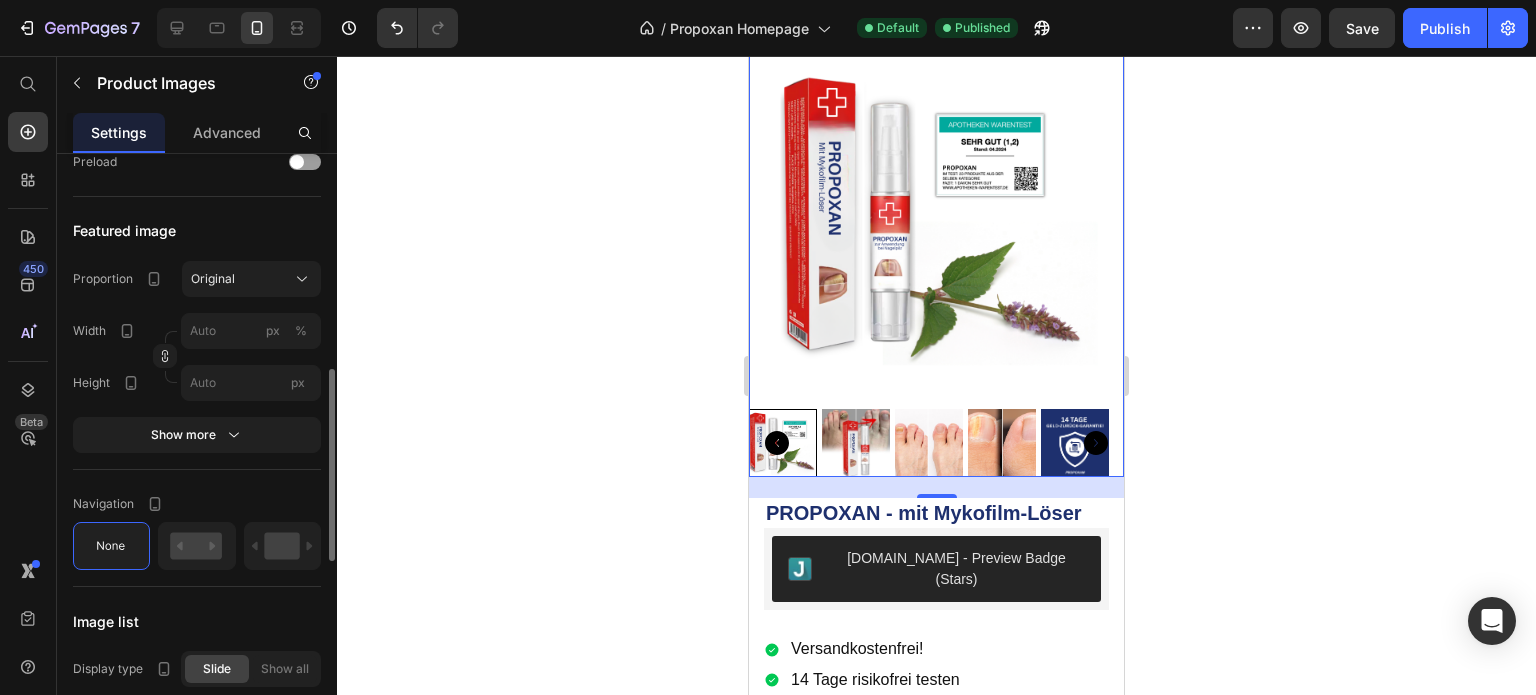 click 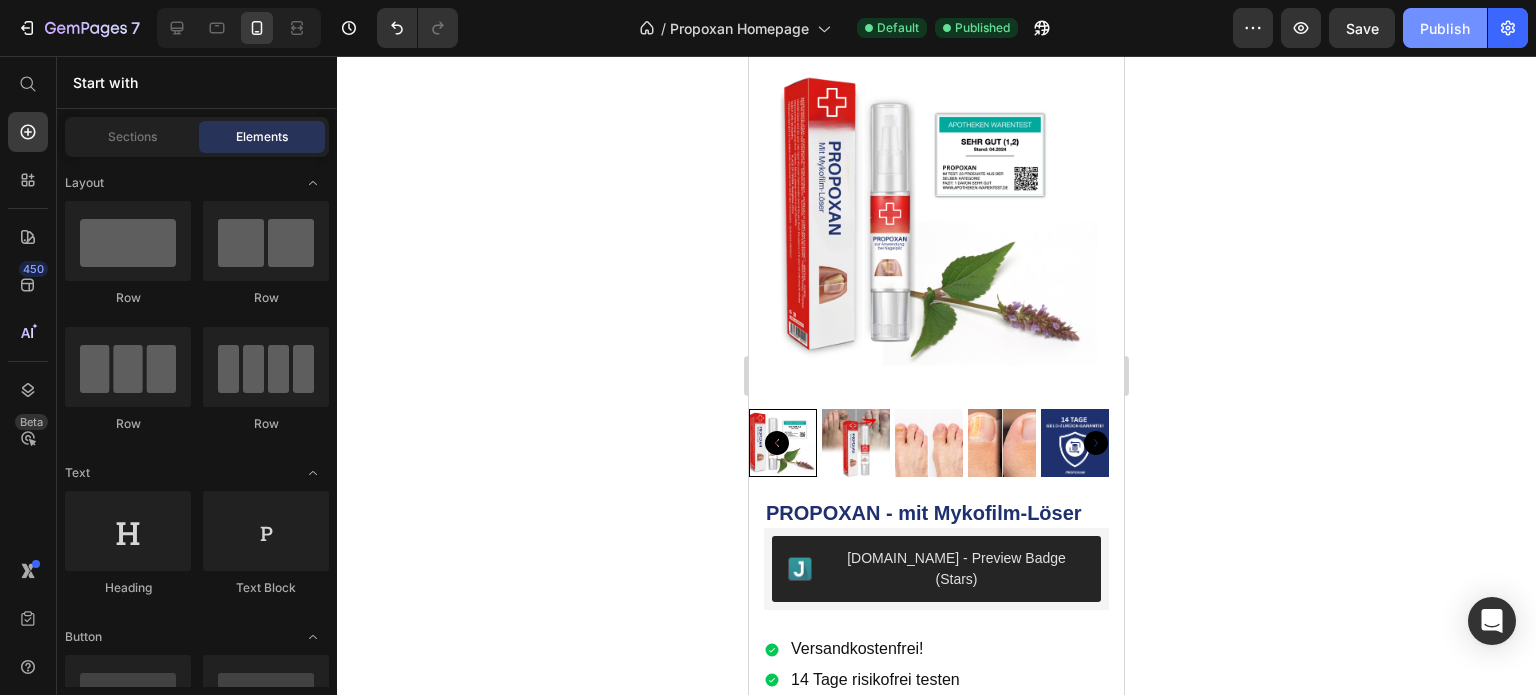click on "Publish" at bounding box center (1445, 28) 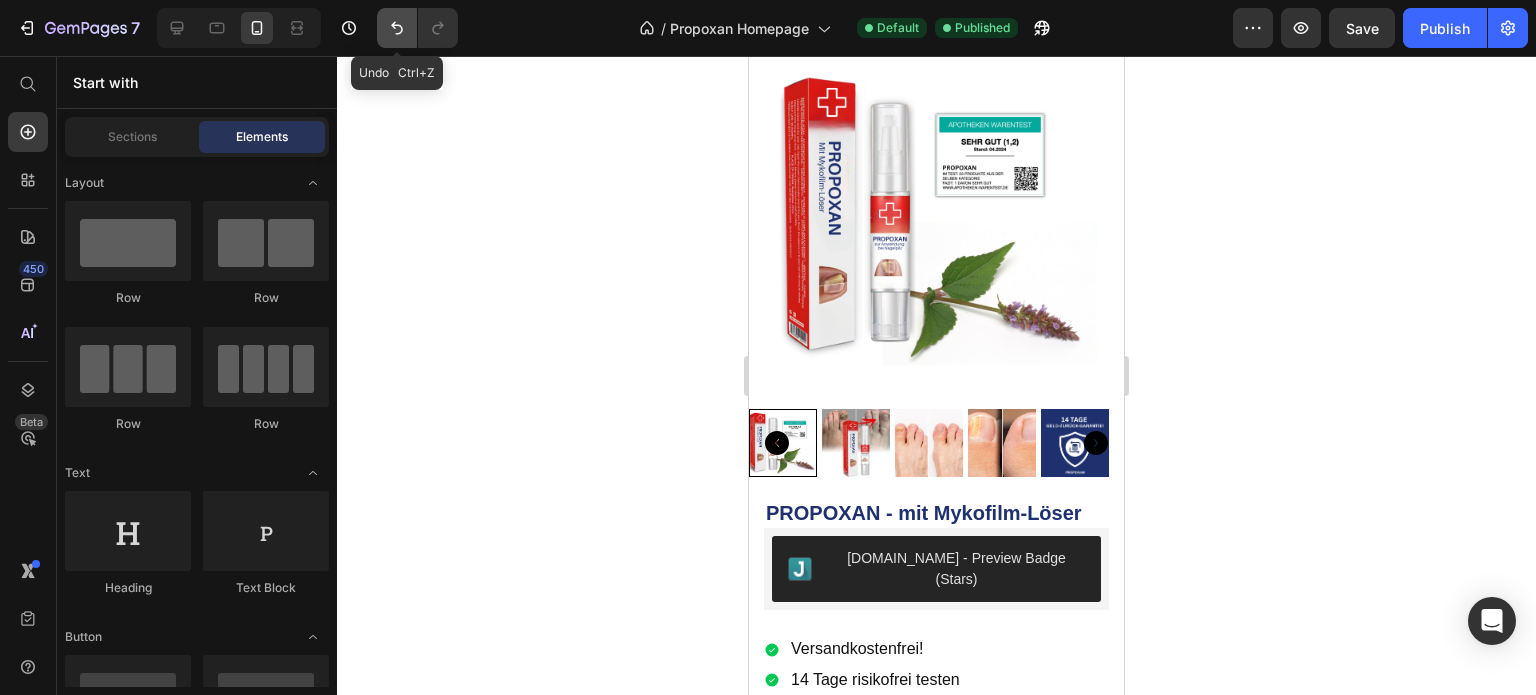 click 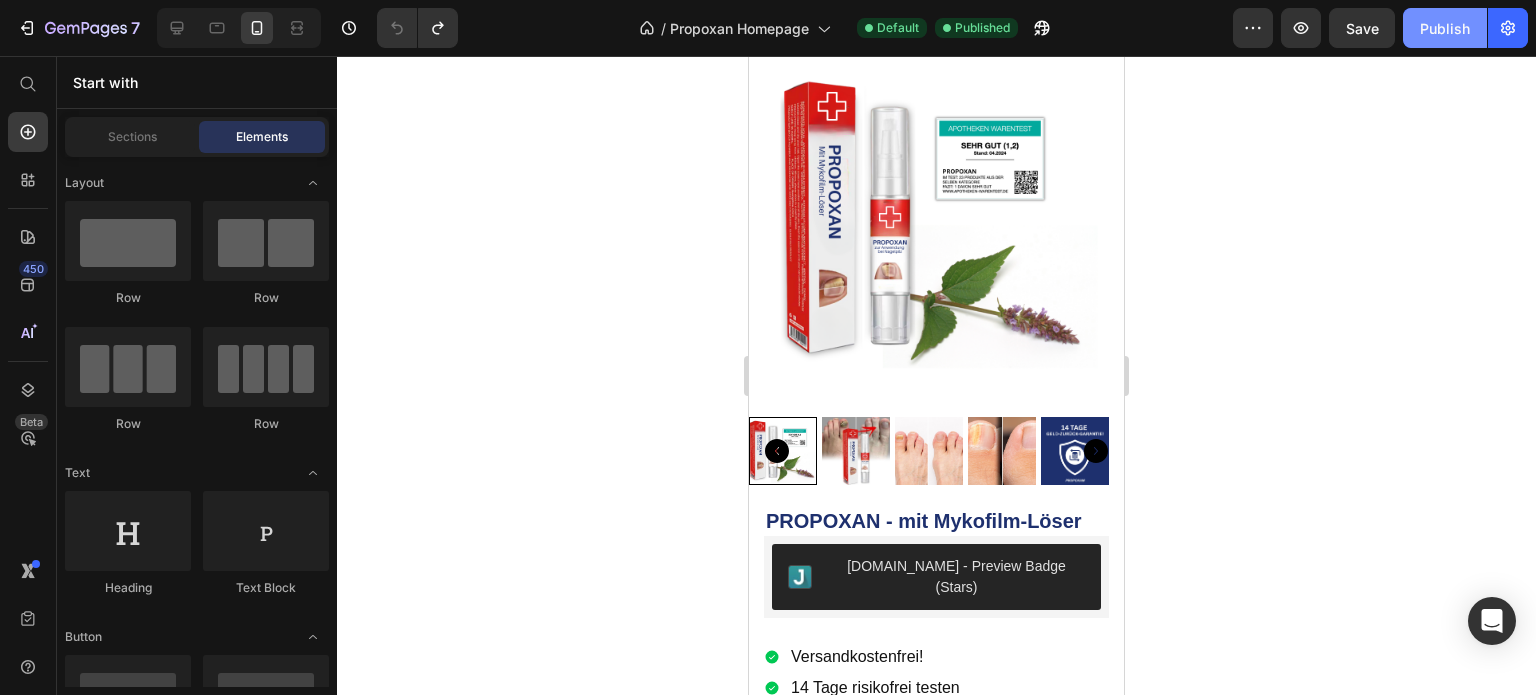 click on "Publish" at bounding box center (1445, 28) 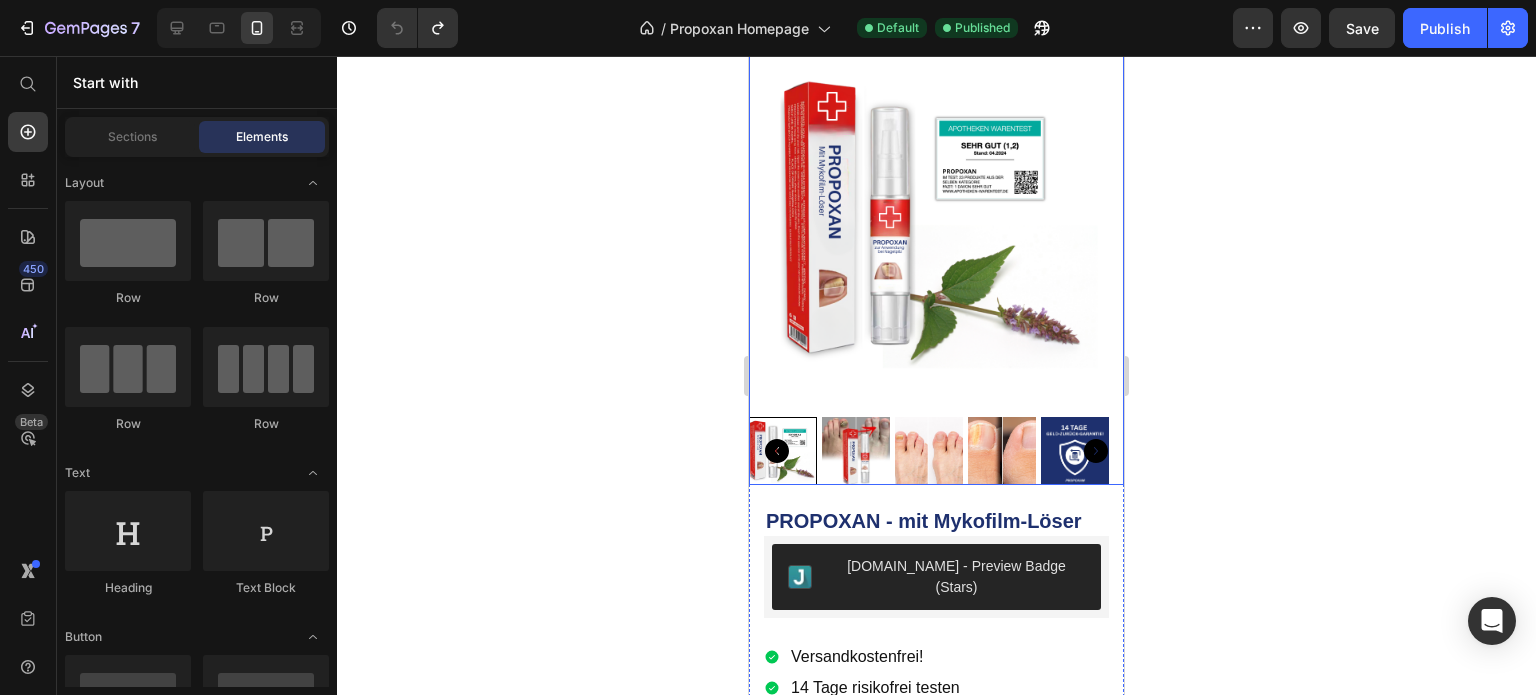 click at bounding box center [936, 221] 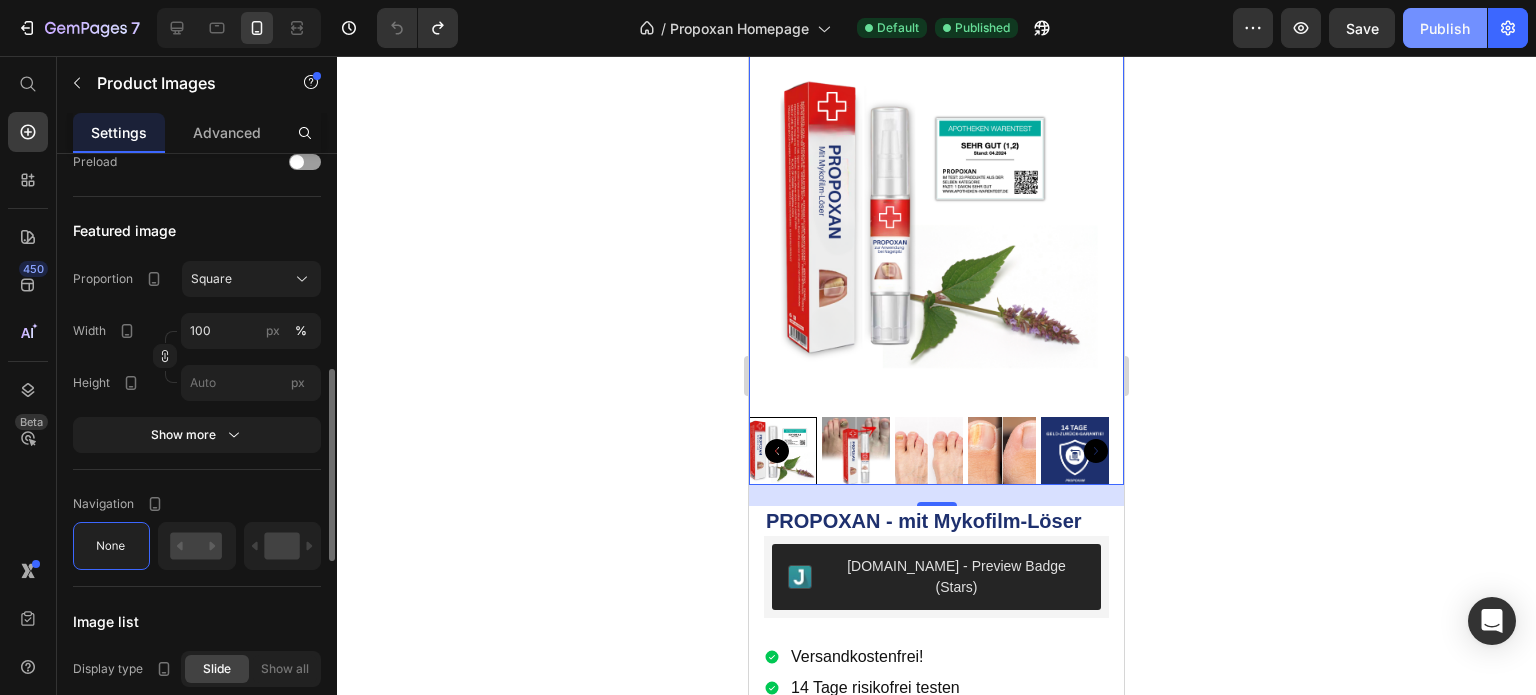 click on "Publish" at bounding box center [1445, 28] 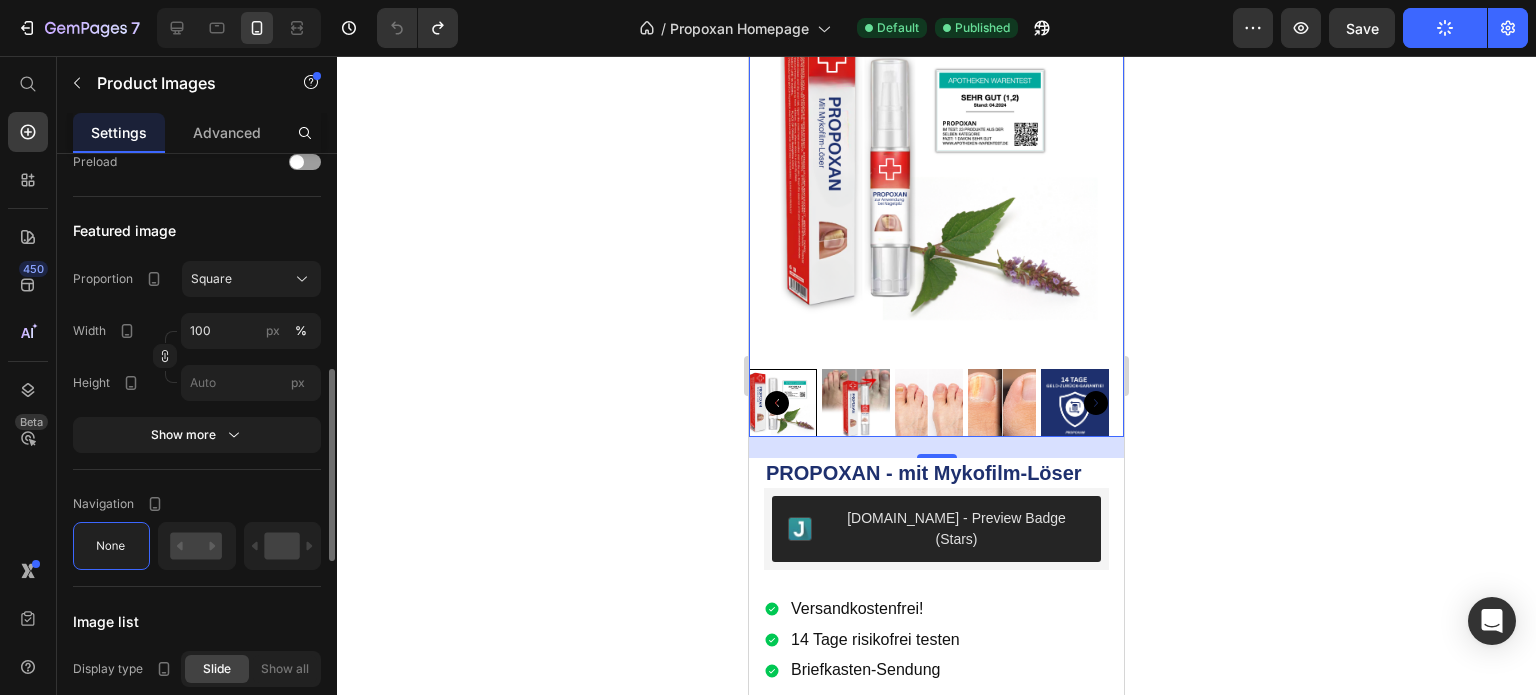 scroll, scrollTop: 3496, scrollLeft: 0, axis: vertical 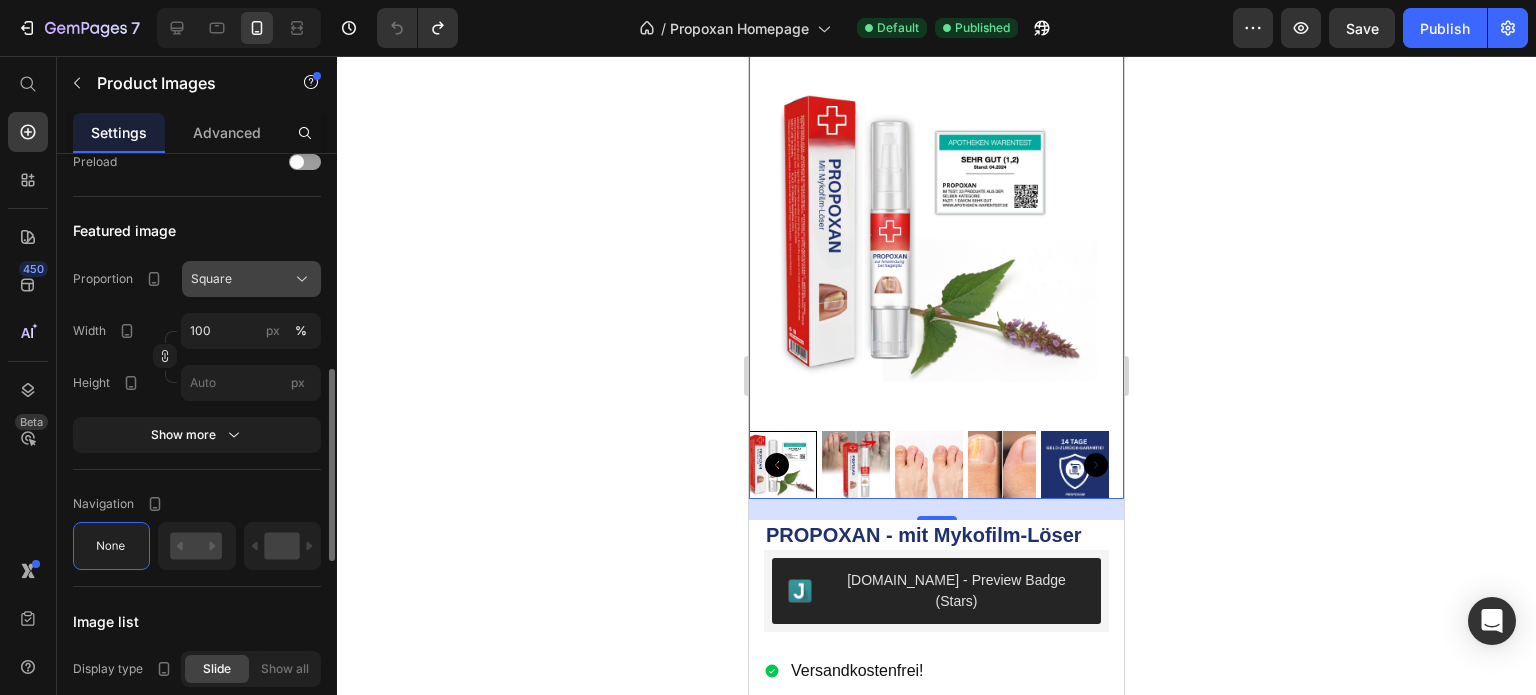click on "Square" 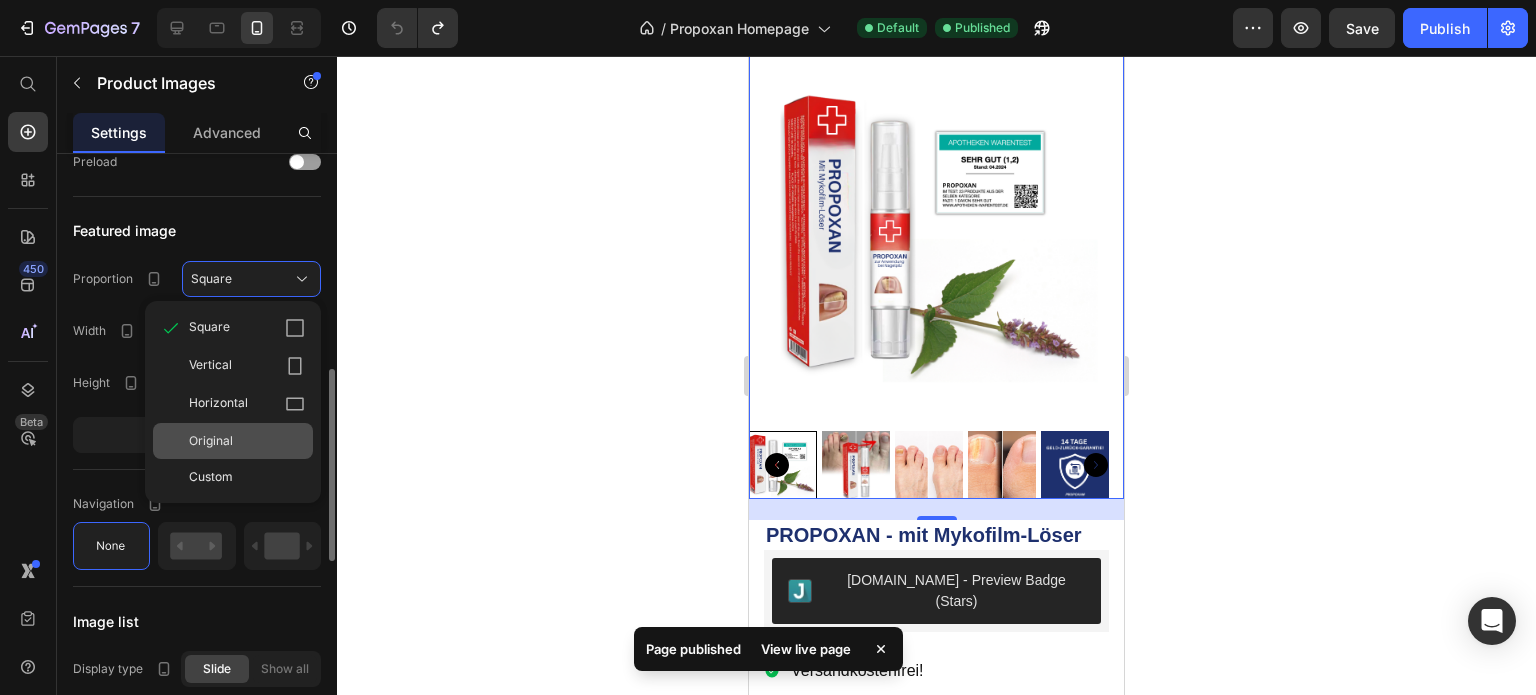 click on "Original" 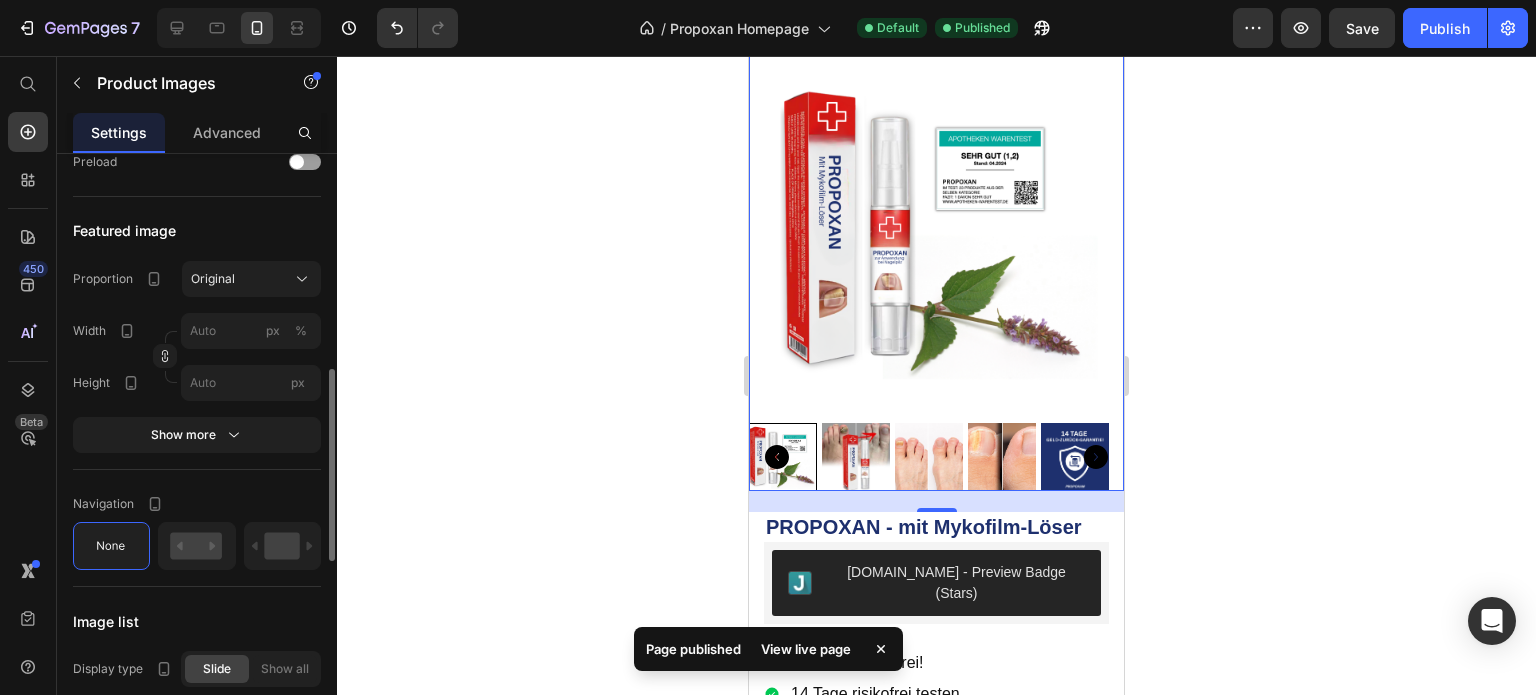 click at bounding box center (856, 457) 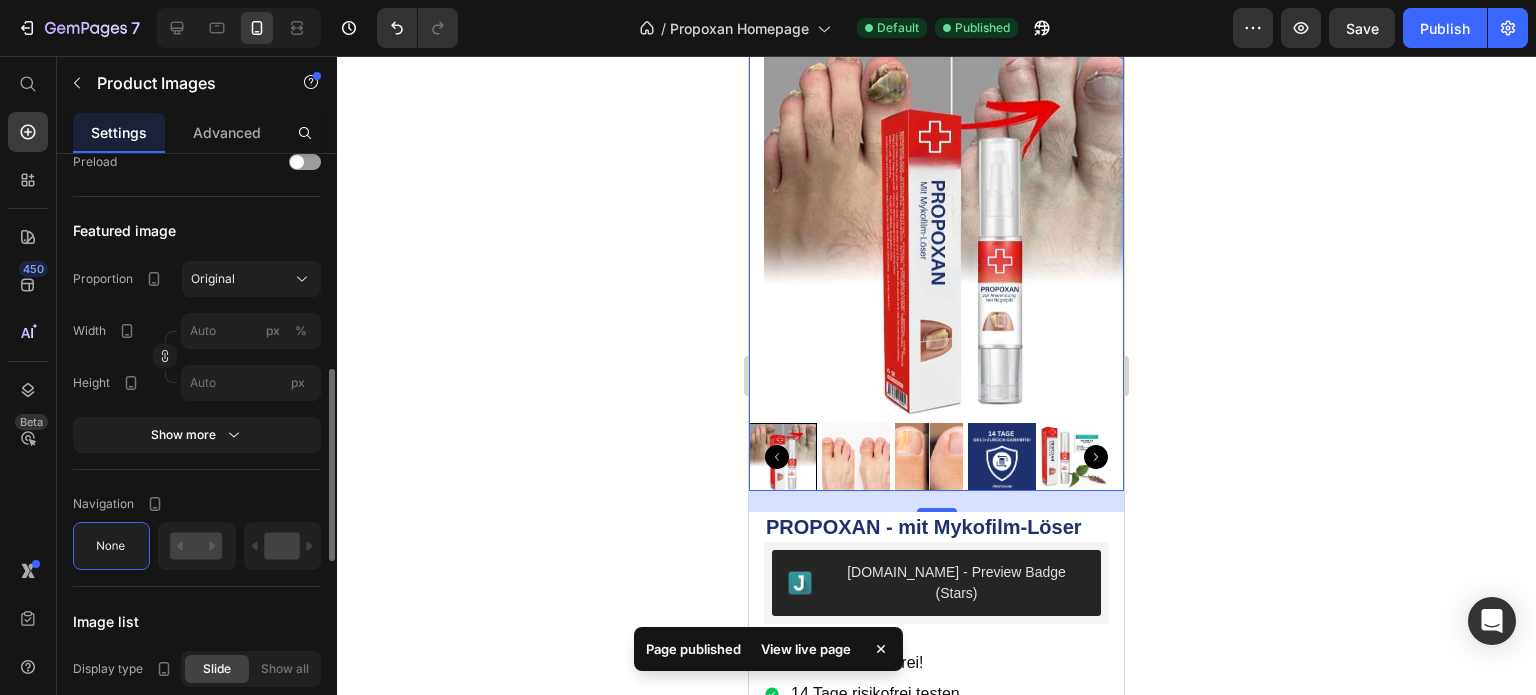 click at bounding box center (929, 457) 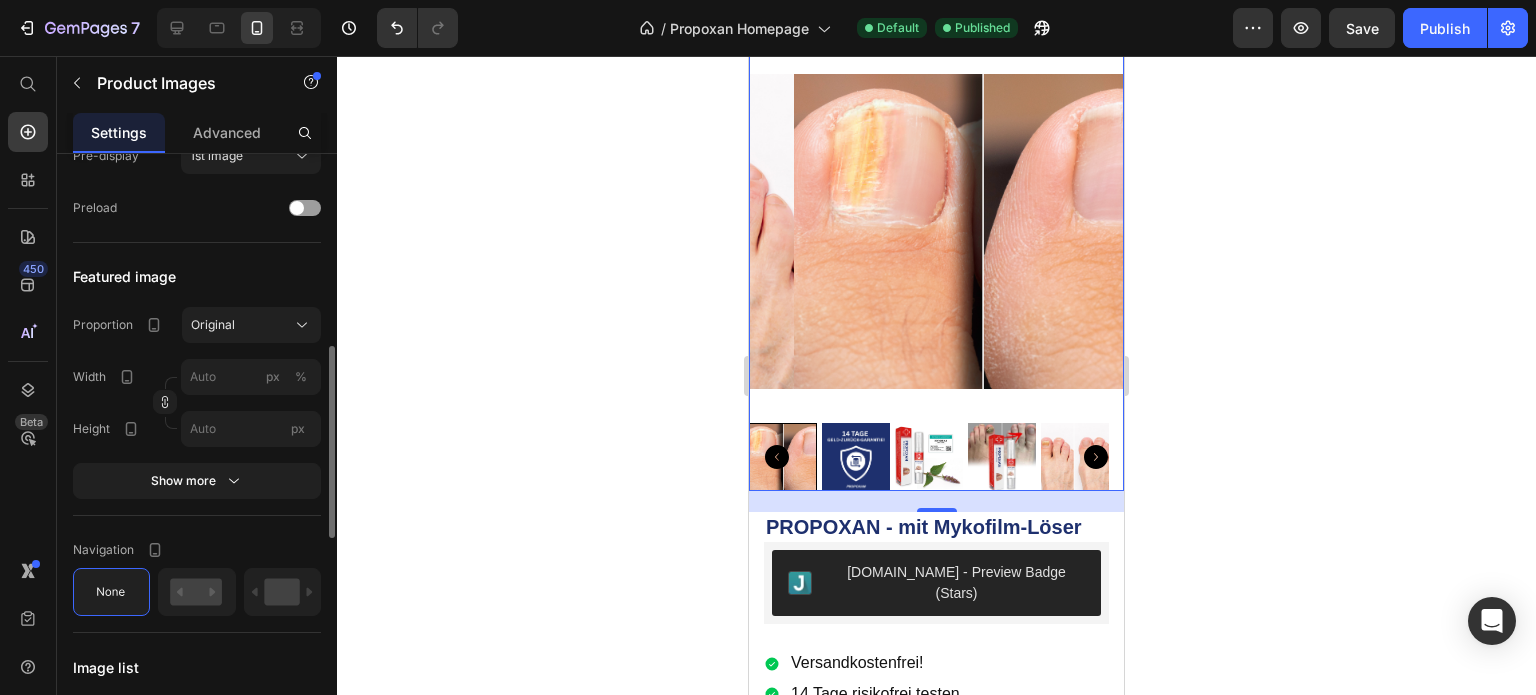 scroll, scrollTop: 616, scrollLeft: 0, axis: vertical 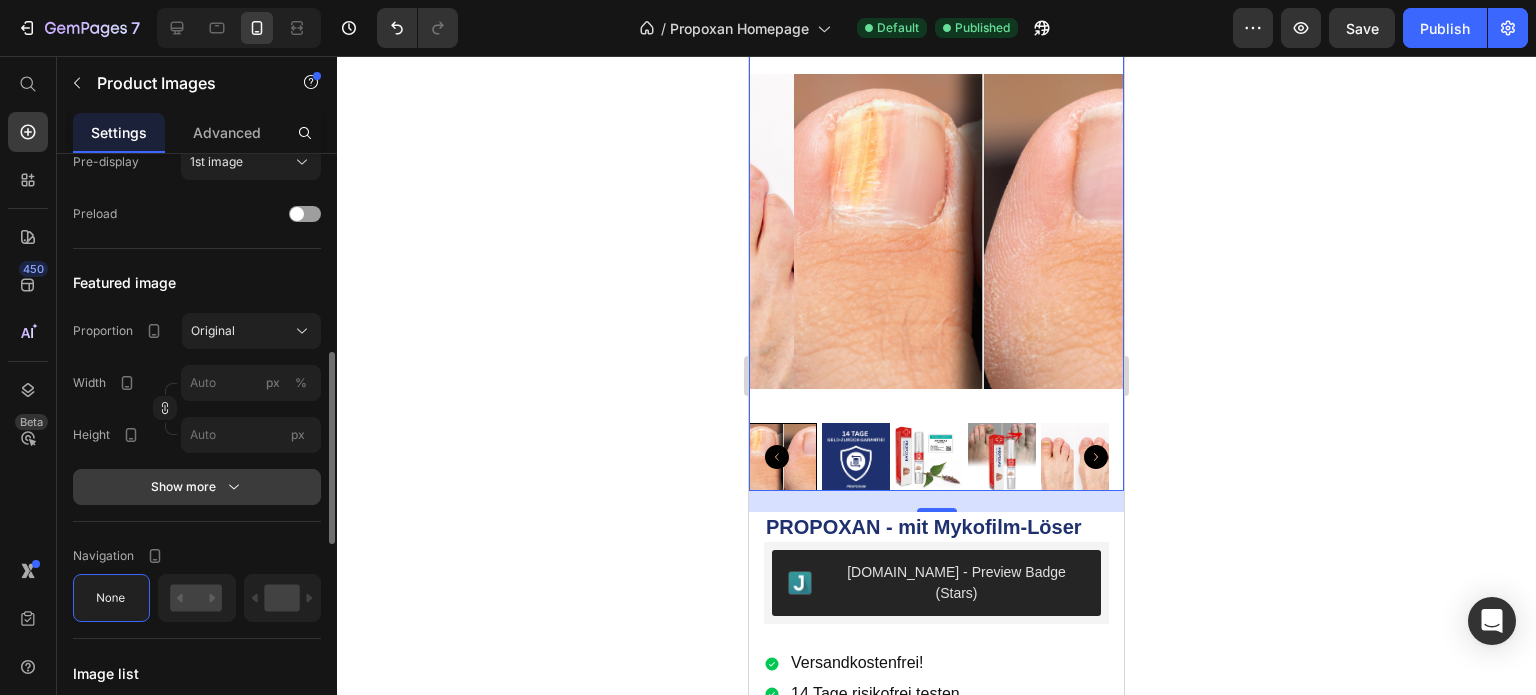 click on "Show more" at bounding box center (197, 487) 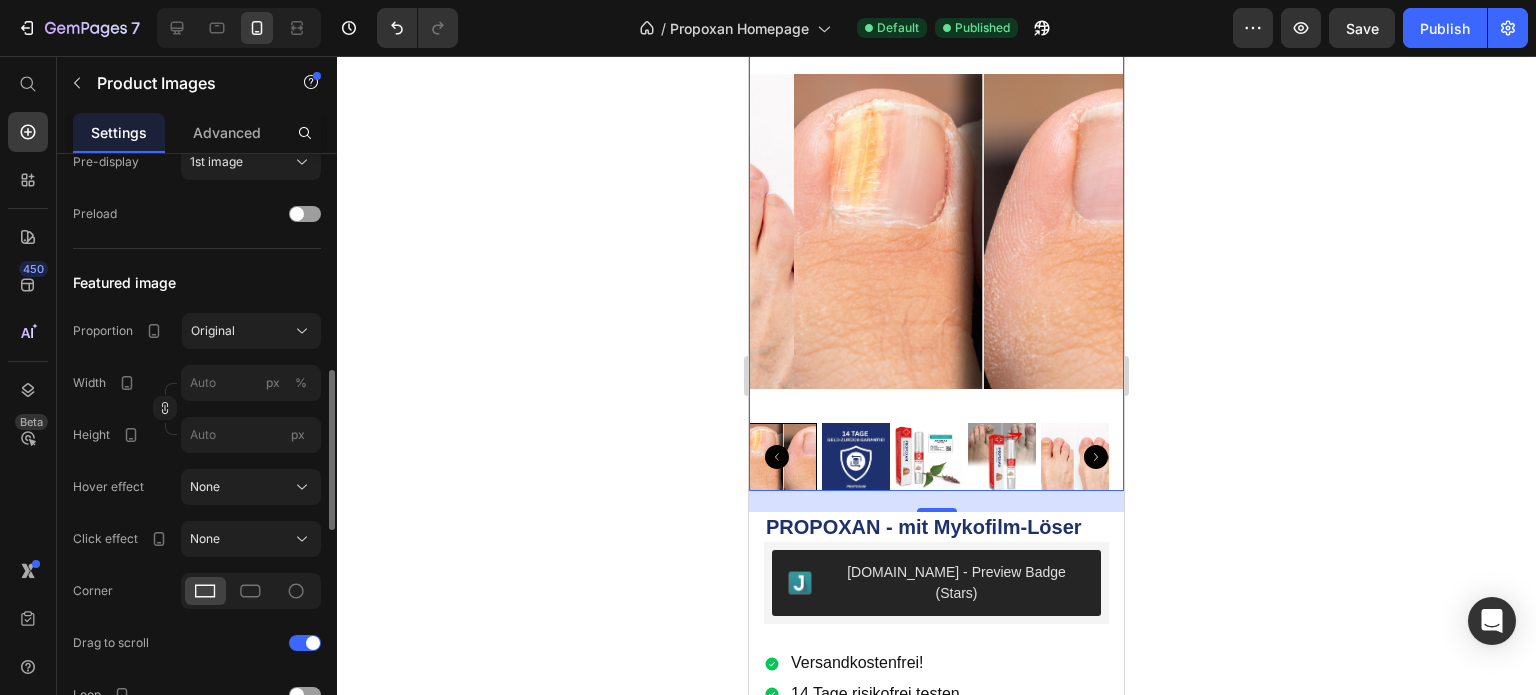scroll, scrollTop: 740, scrollLeft: 0, axis: vertical 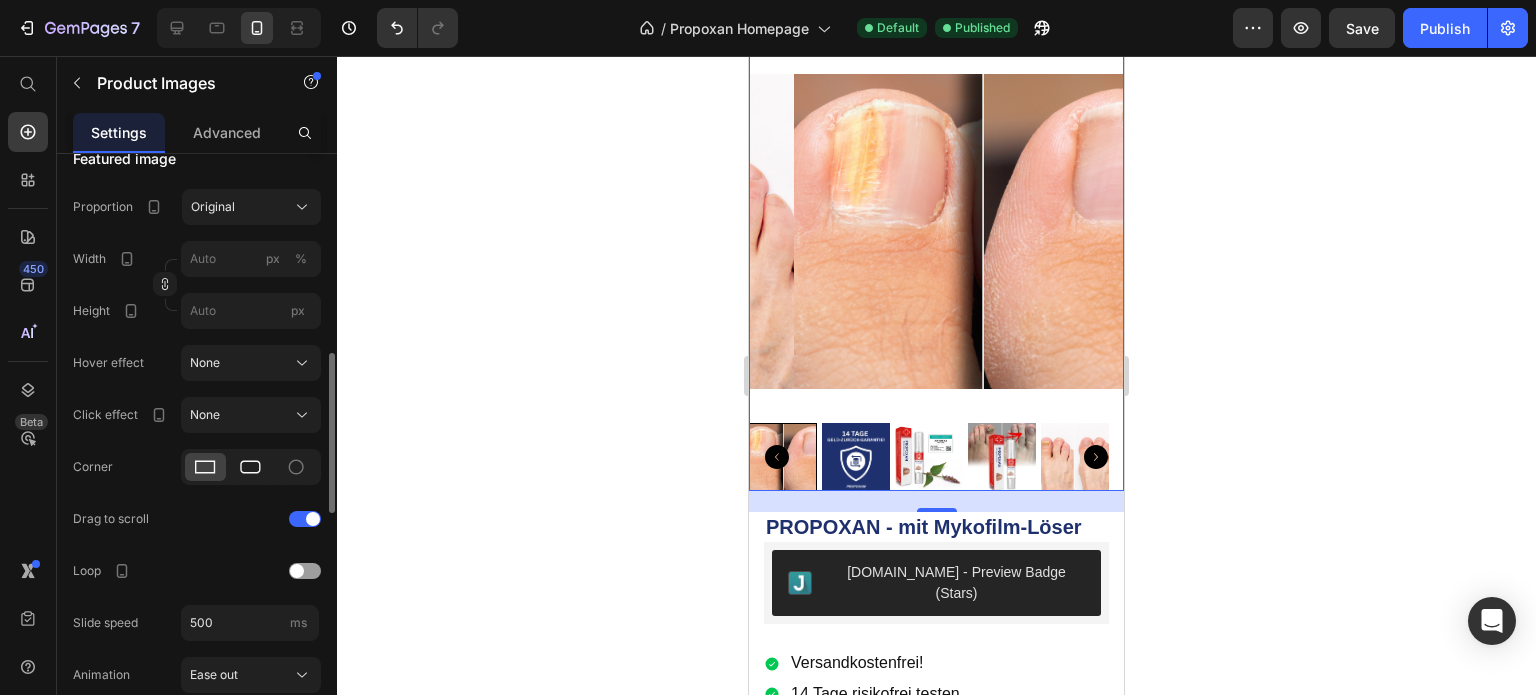 click 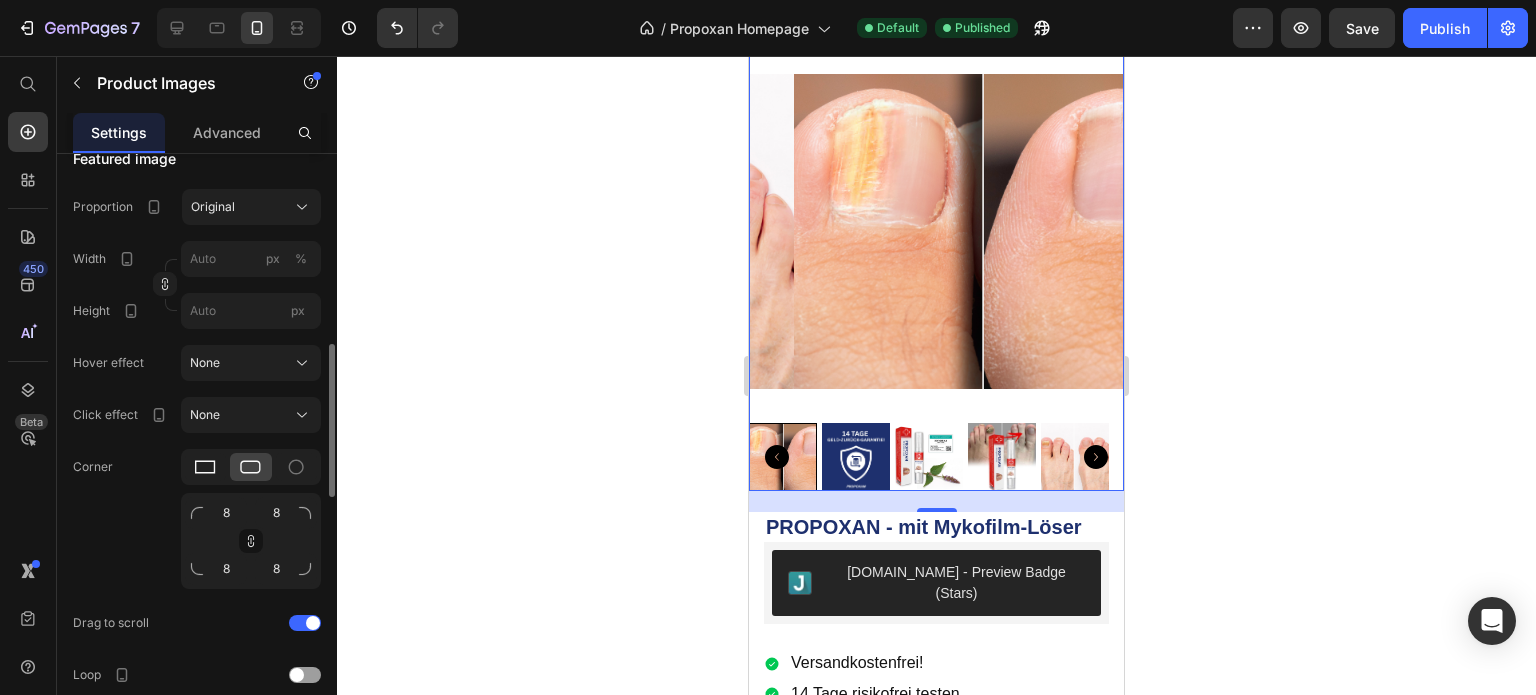 click 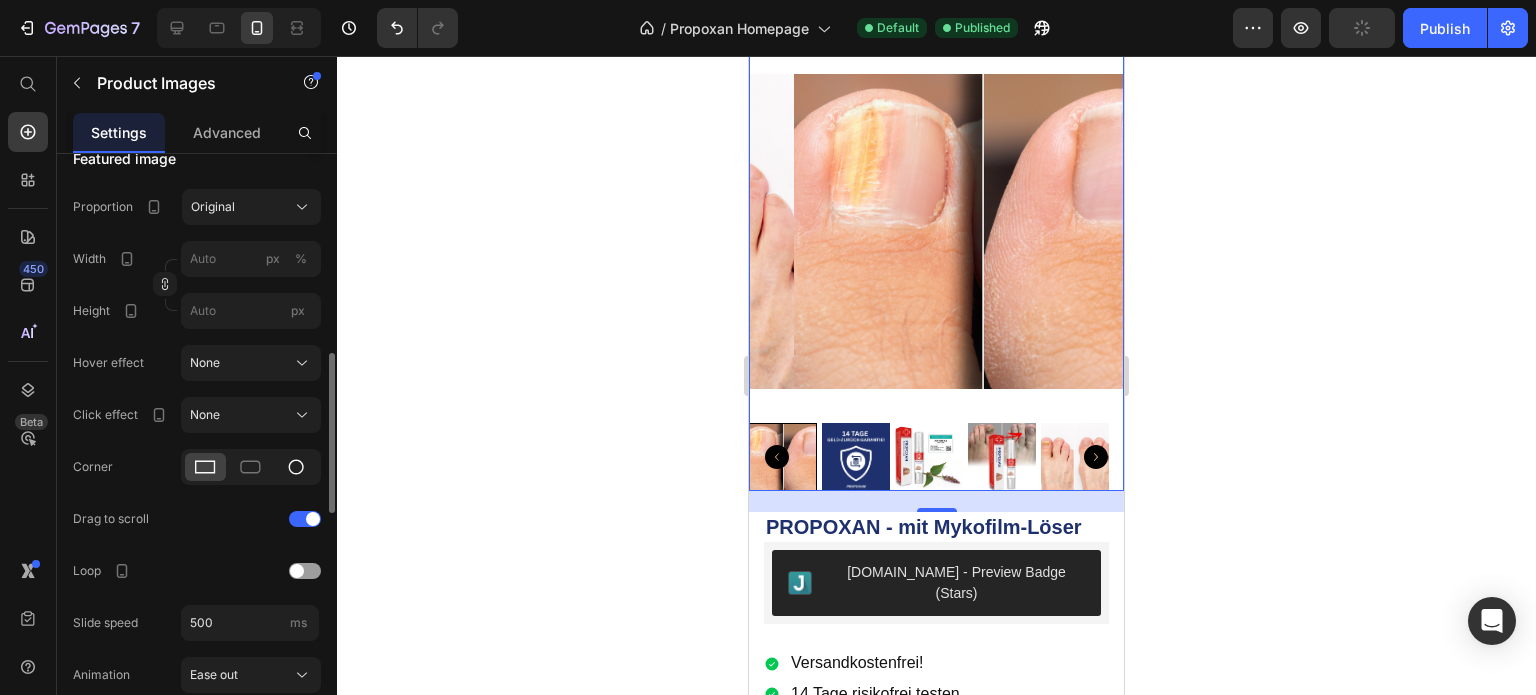 click 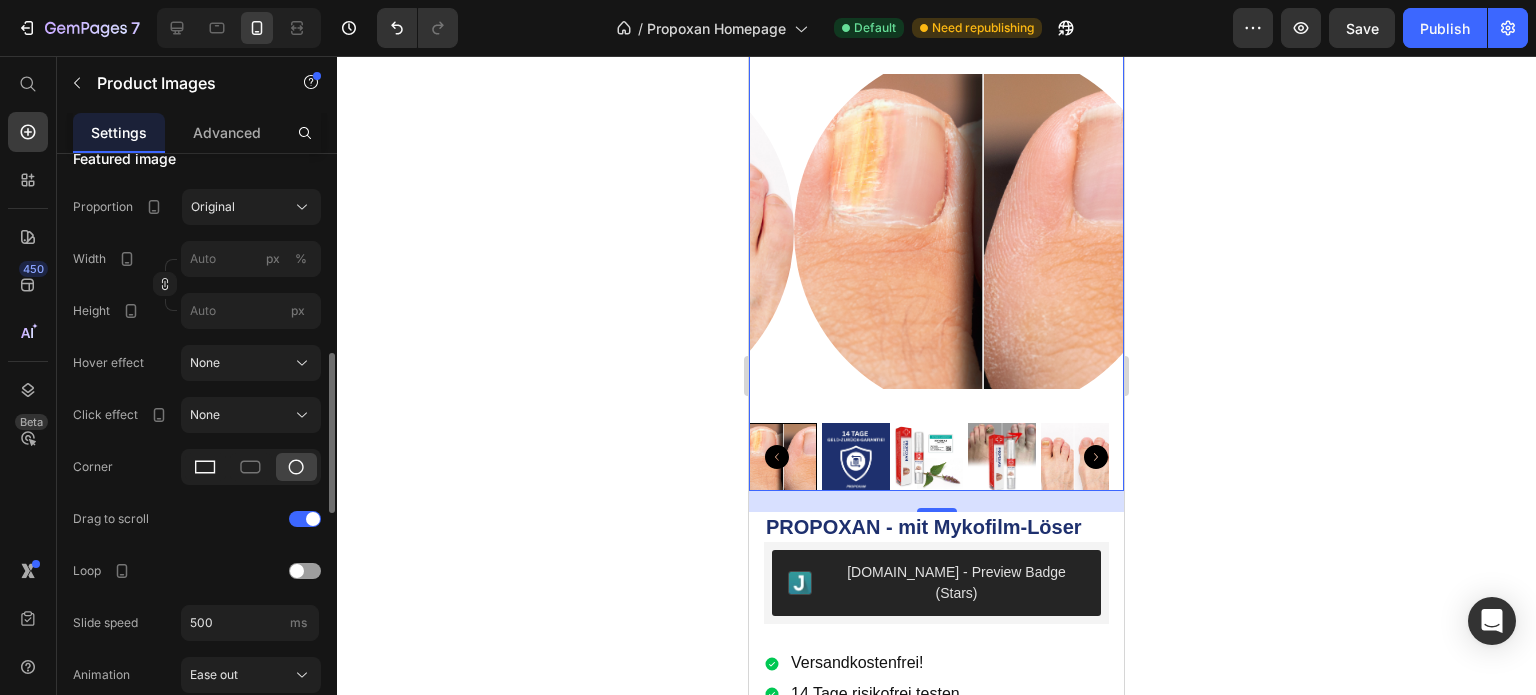 click 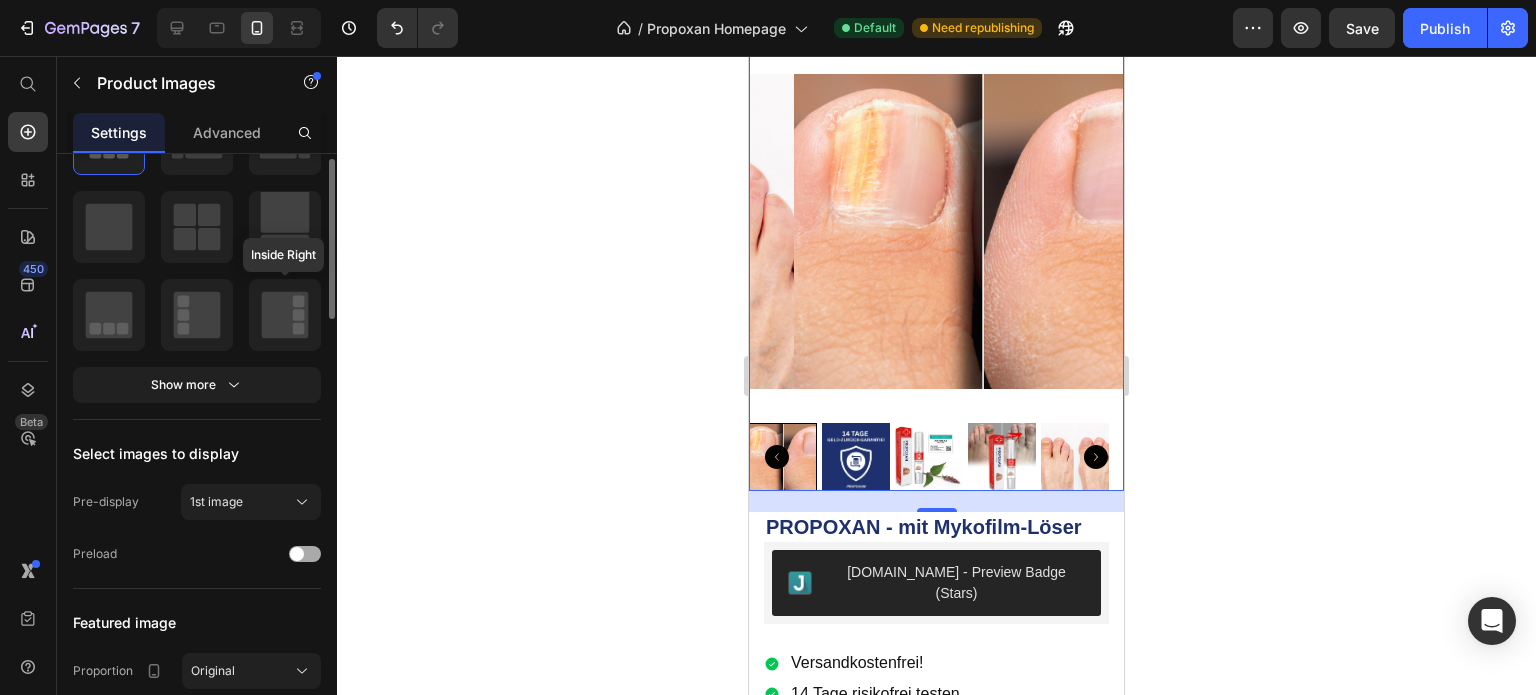 scroll, scrollTop: 0, scrollLeft: 0, axis: both 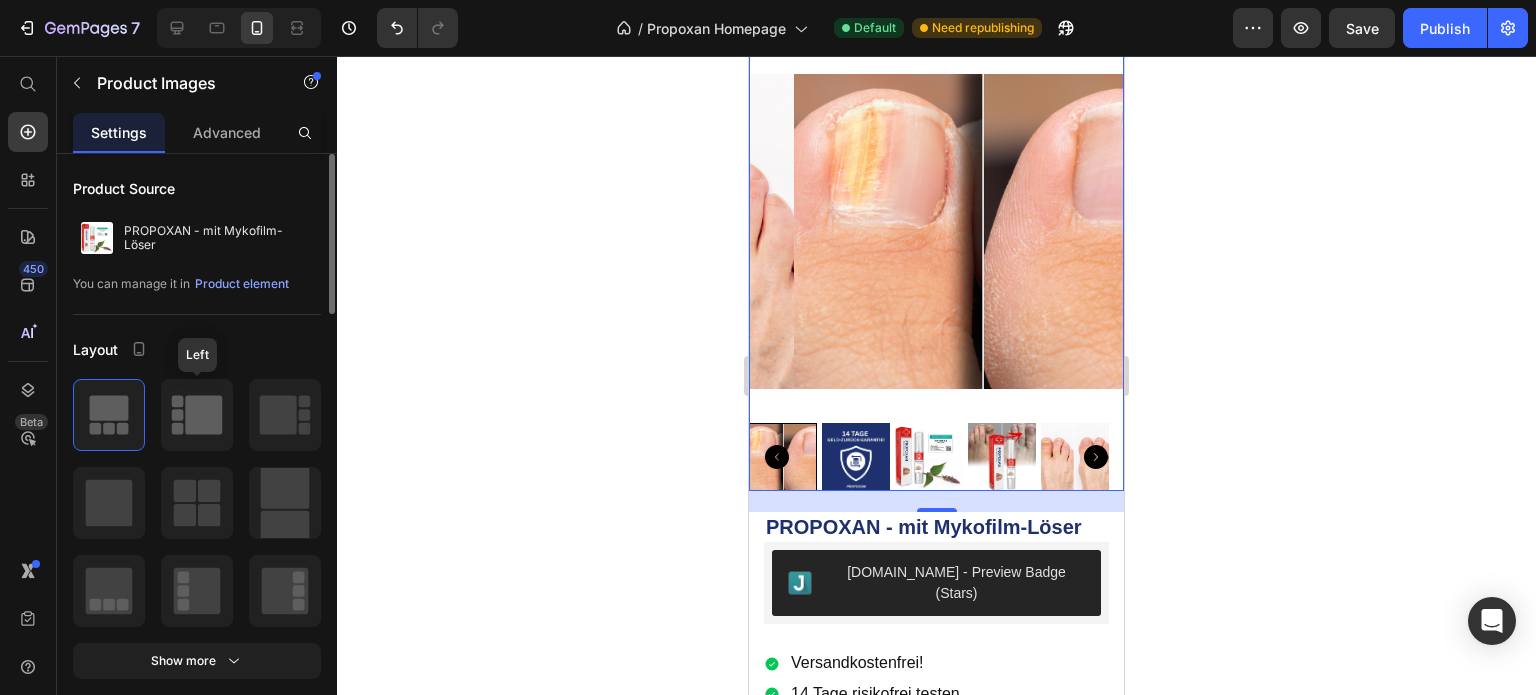 click 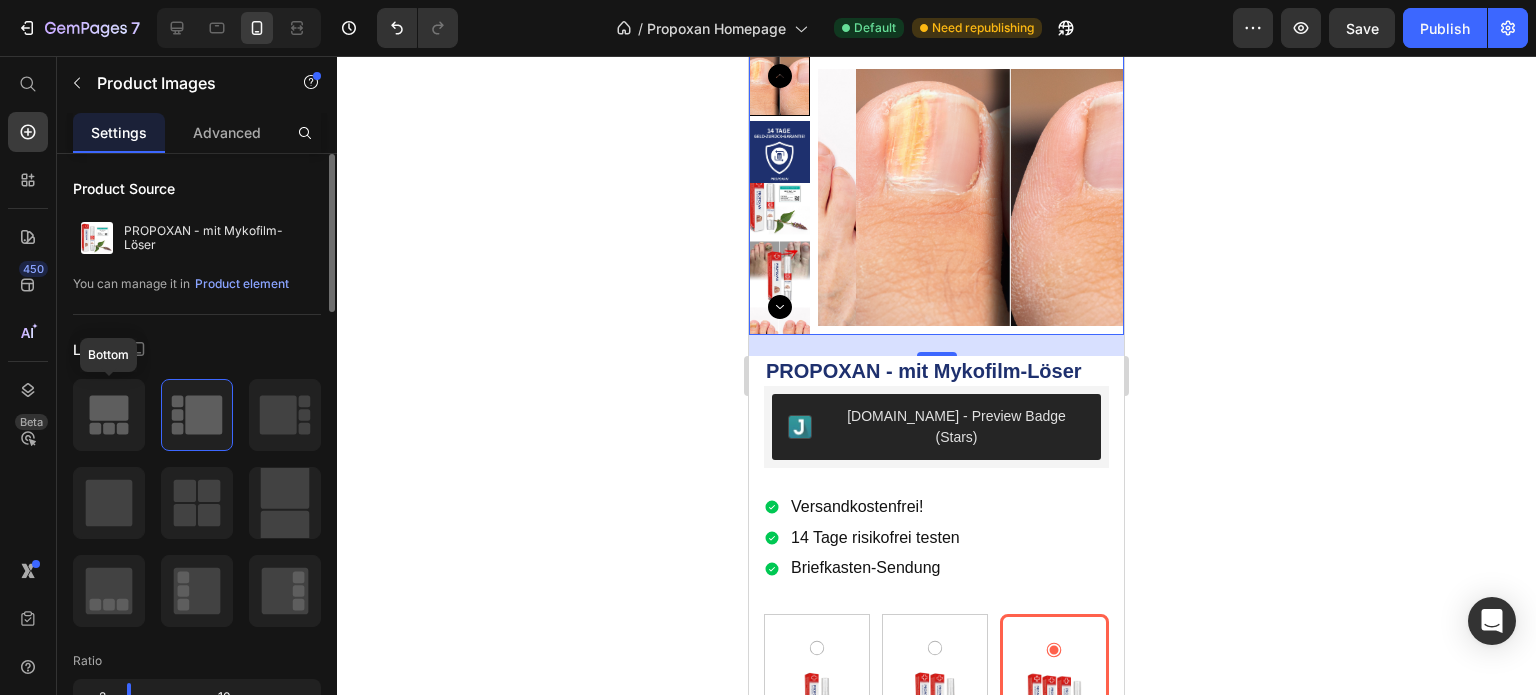 click 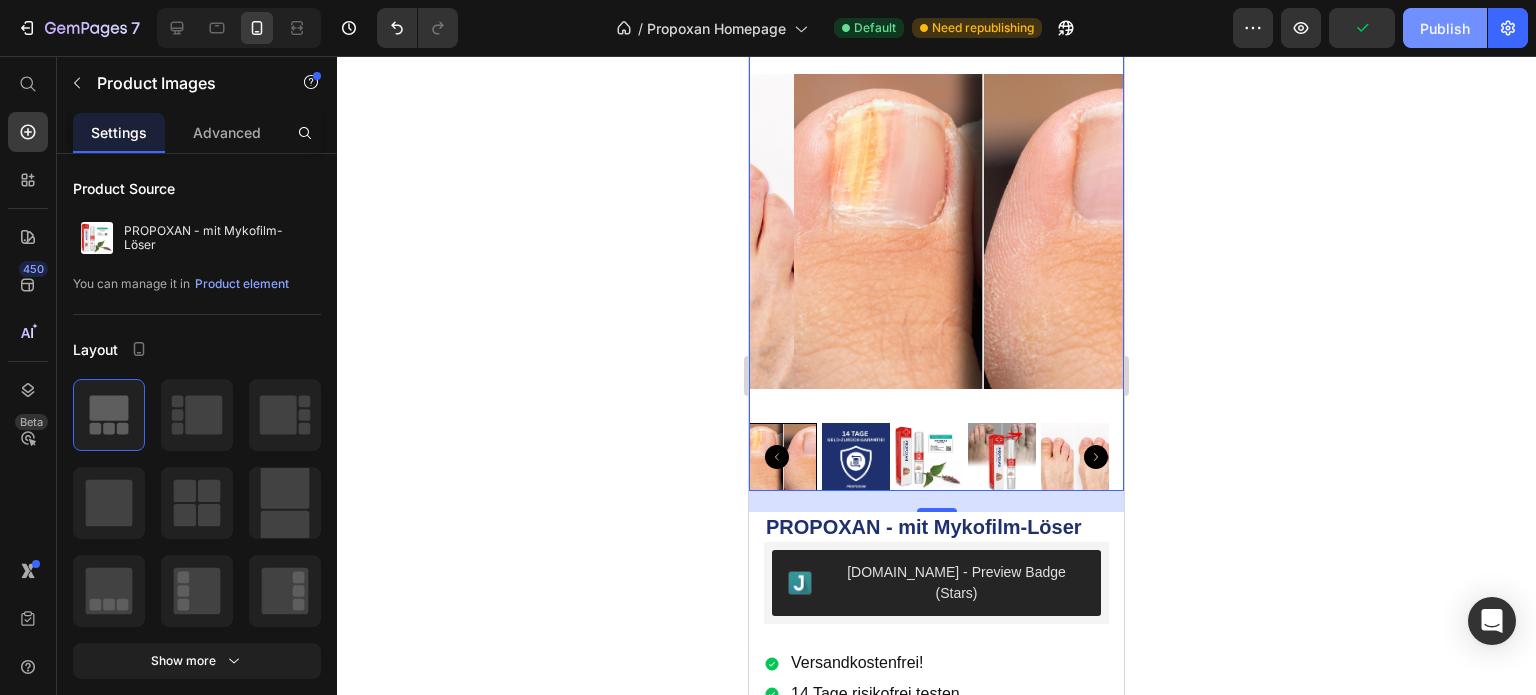 click on "Publish" at bounding box center [1445, 28] 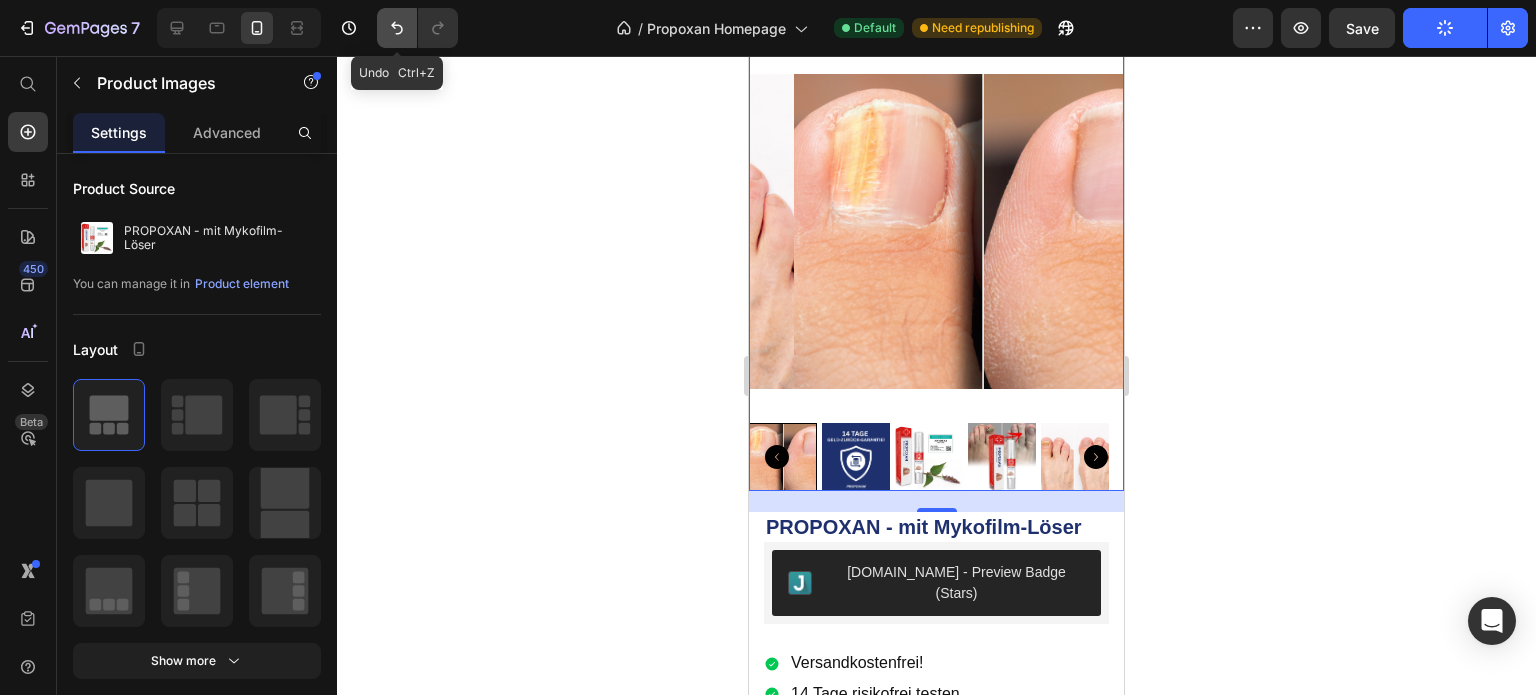 click 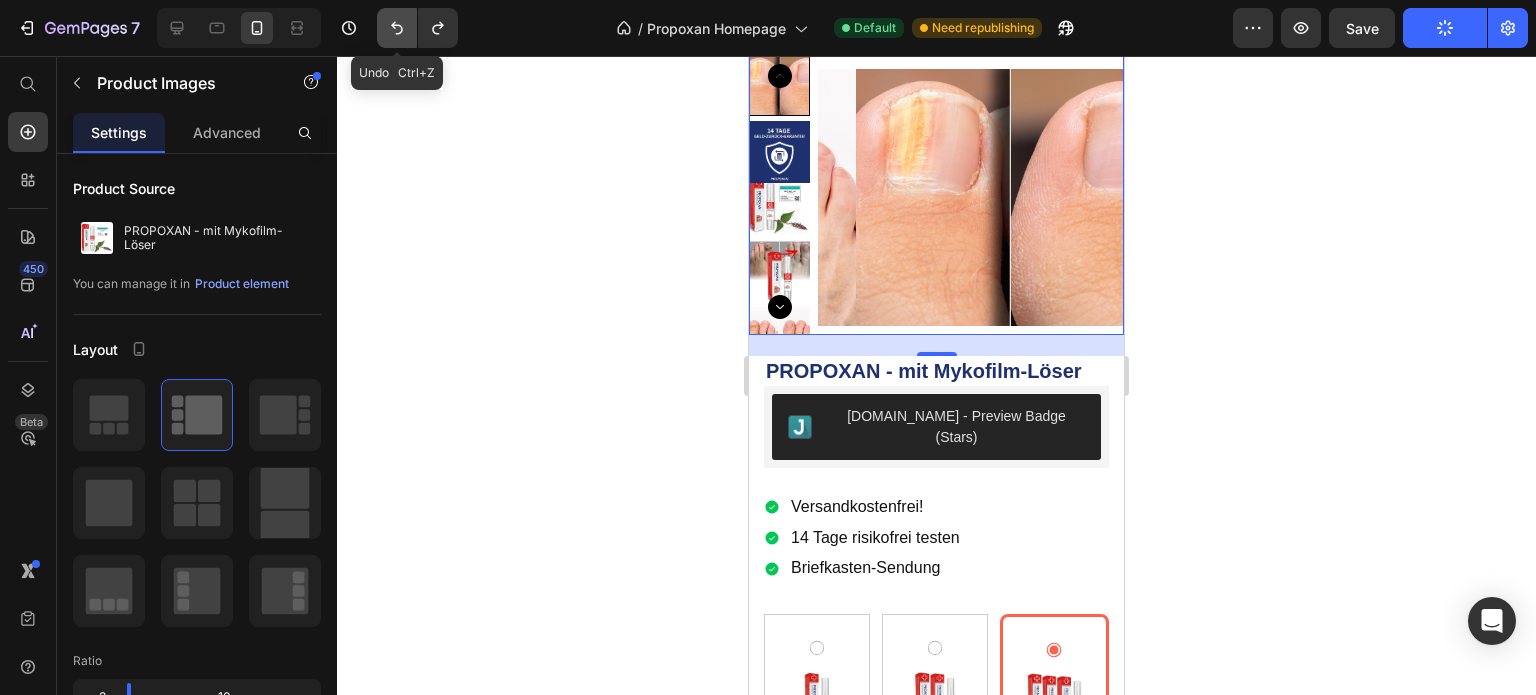 click 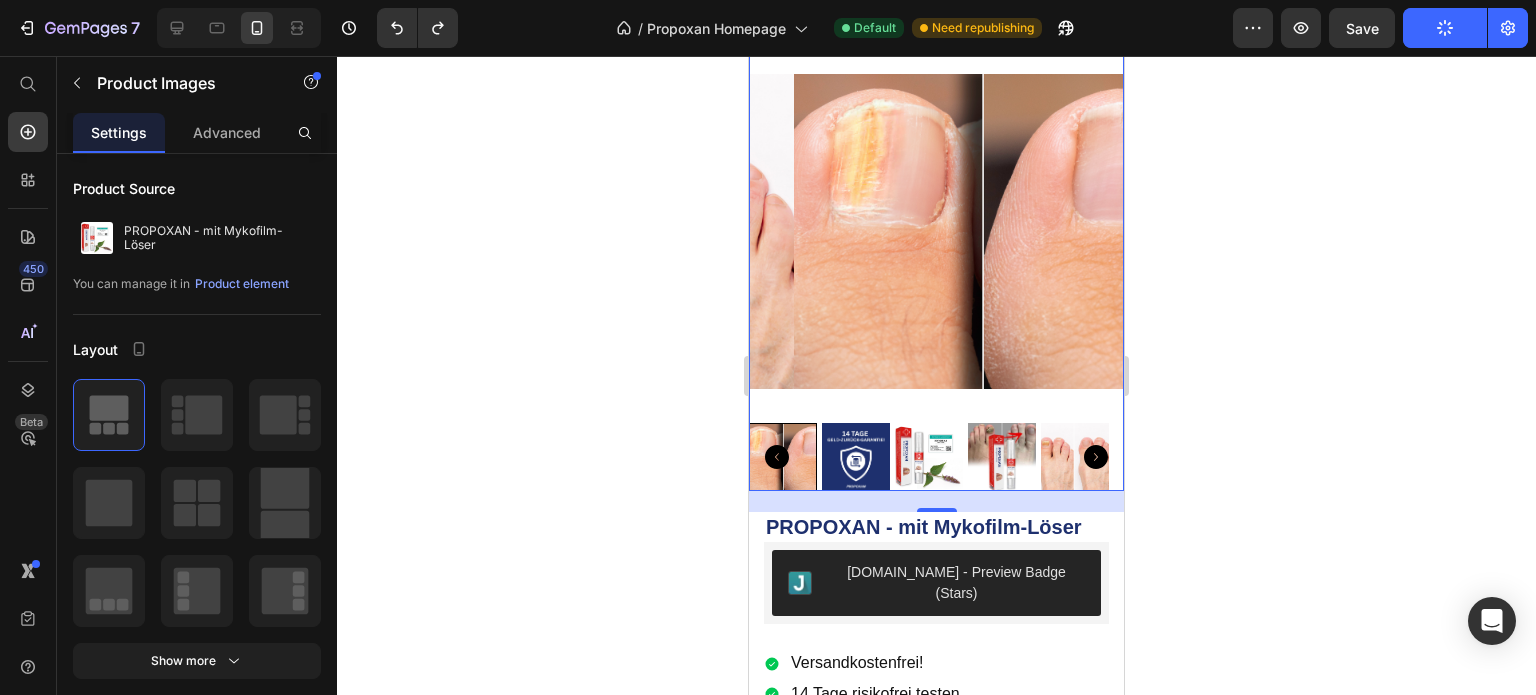 click at bounding box center (981, 231) 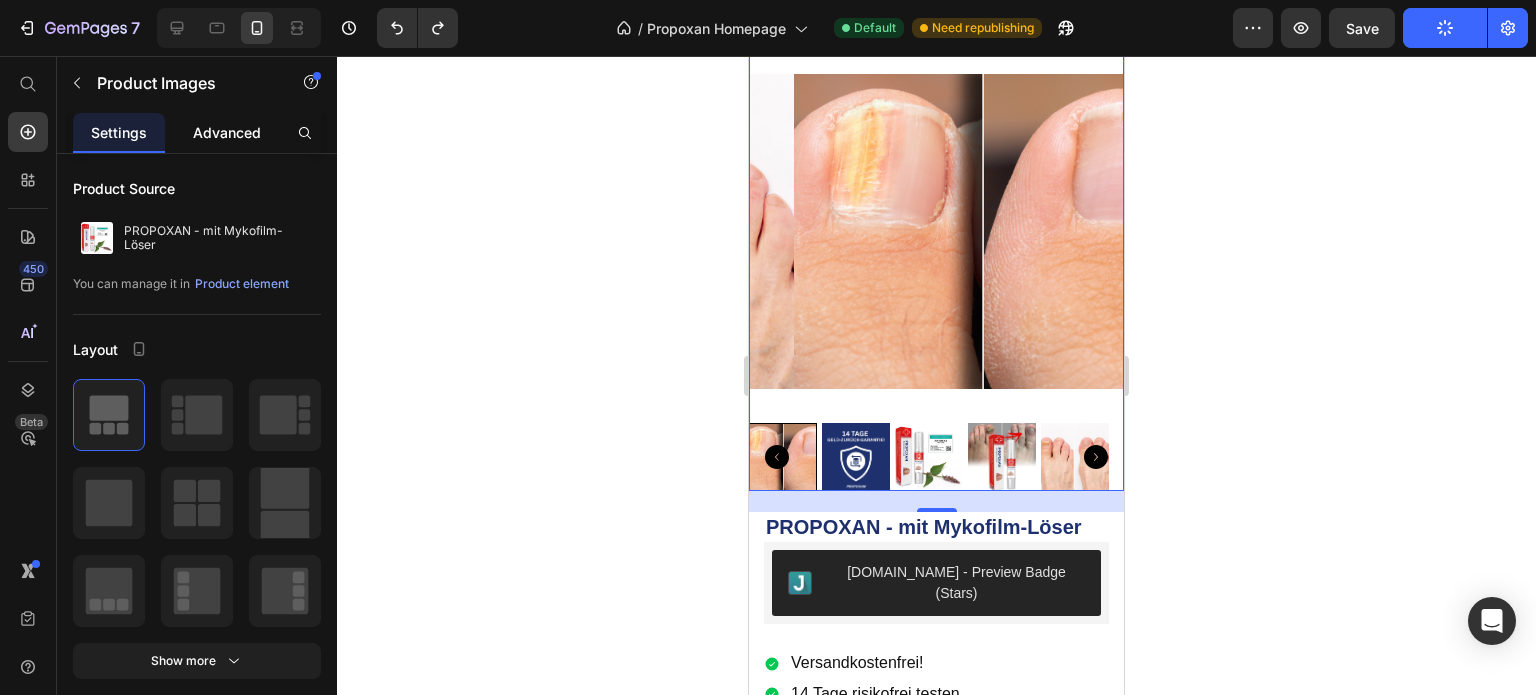 click on "Advanced" at bounding box center (227, 132) 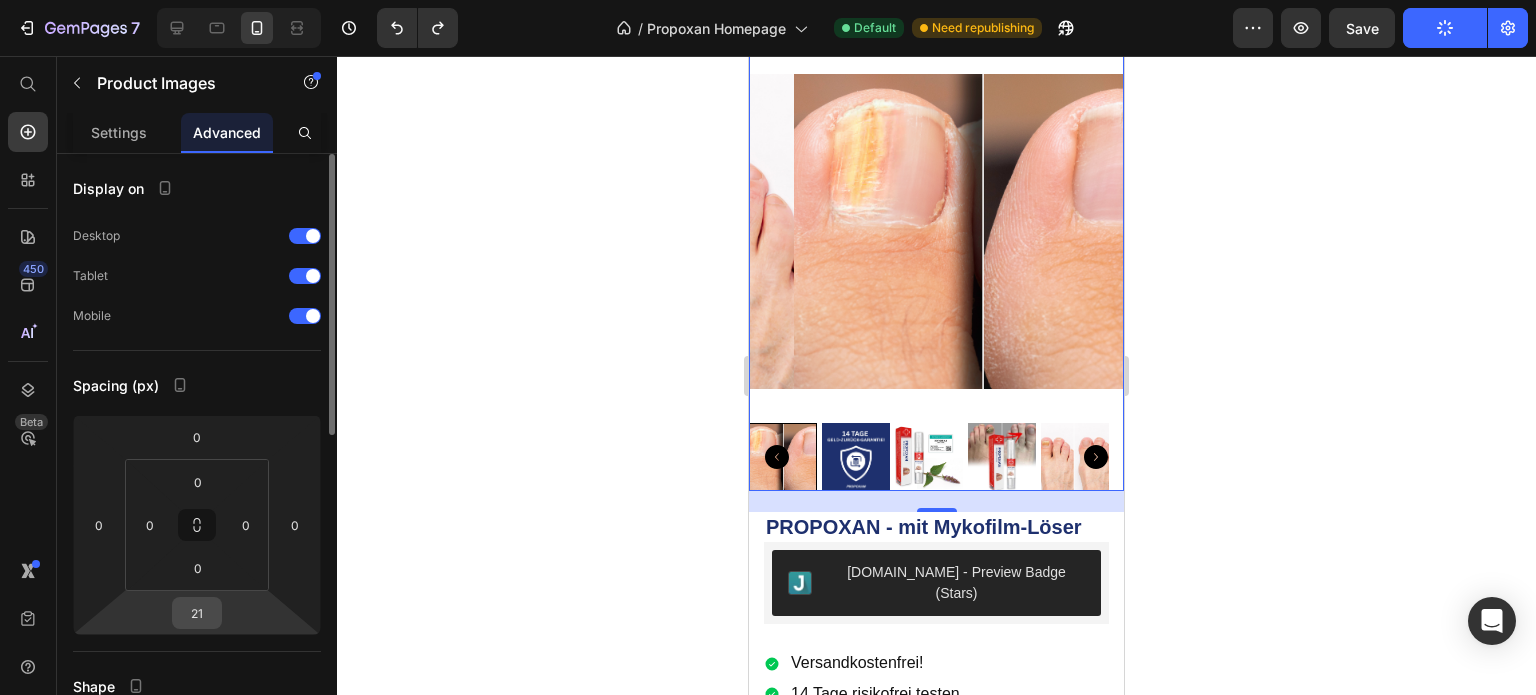 click on "21" at bounding box center [197, 613] 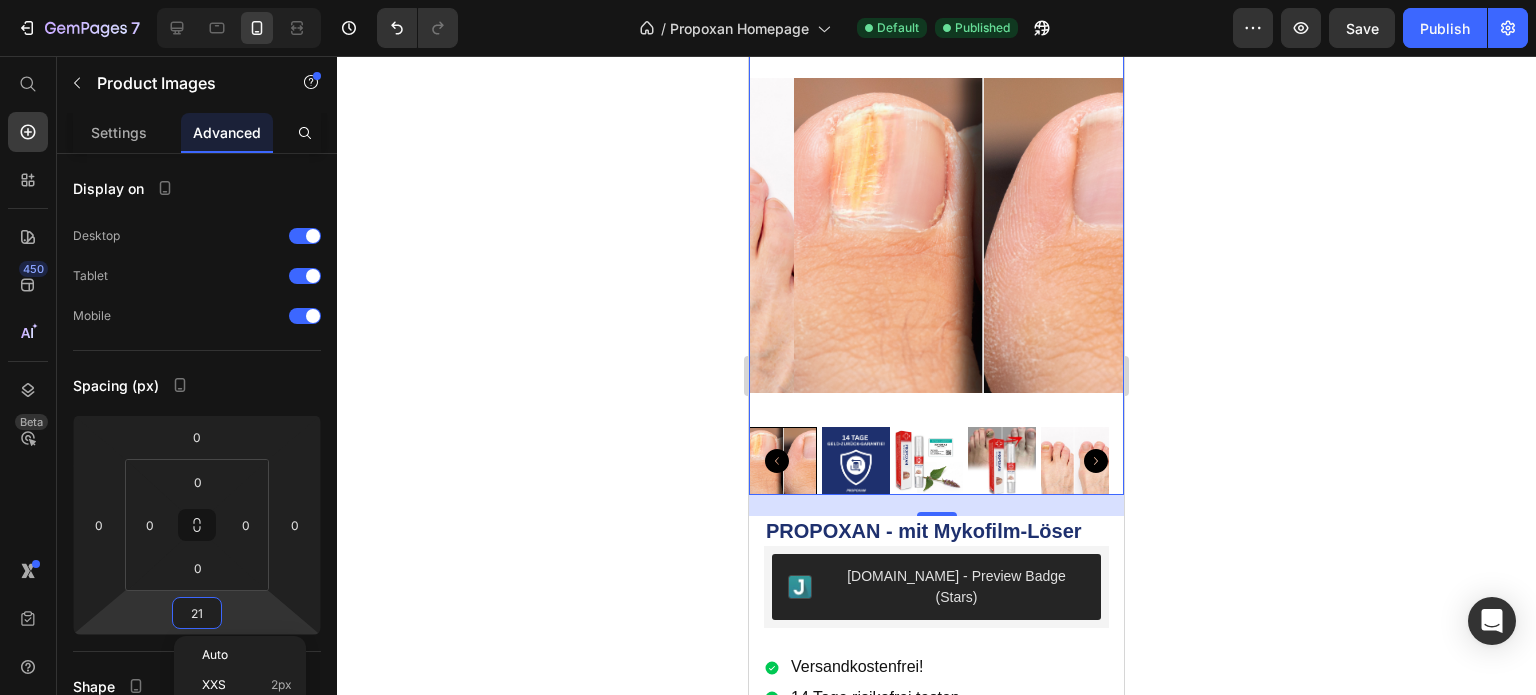 scroll, scrollTop: 3514, scrollLeft: 0, axis: vertical 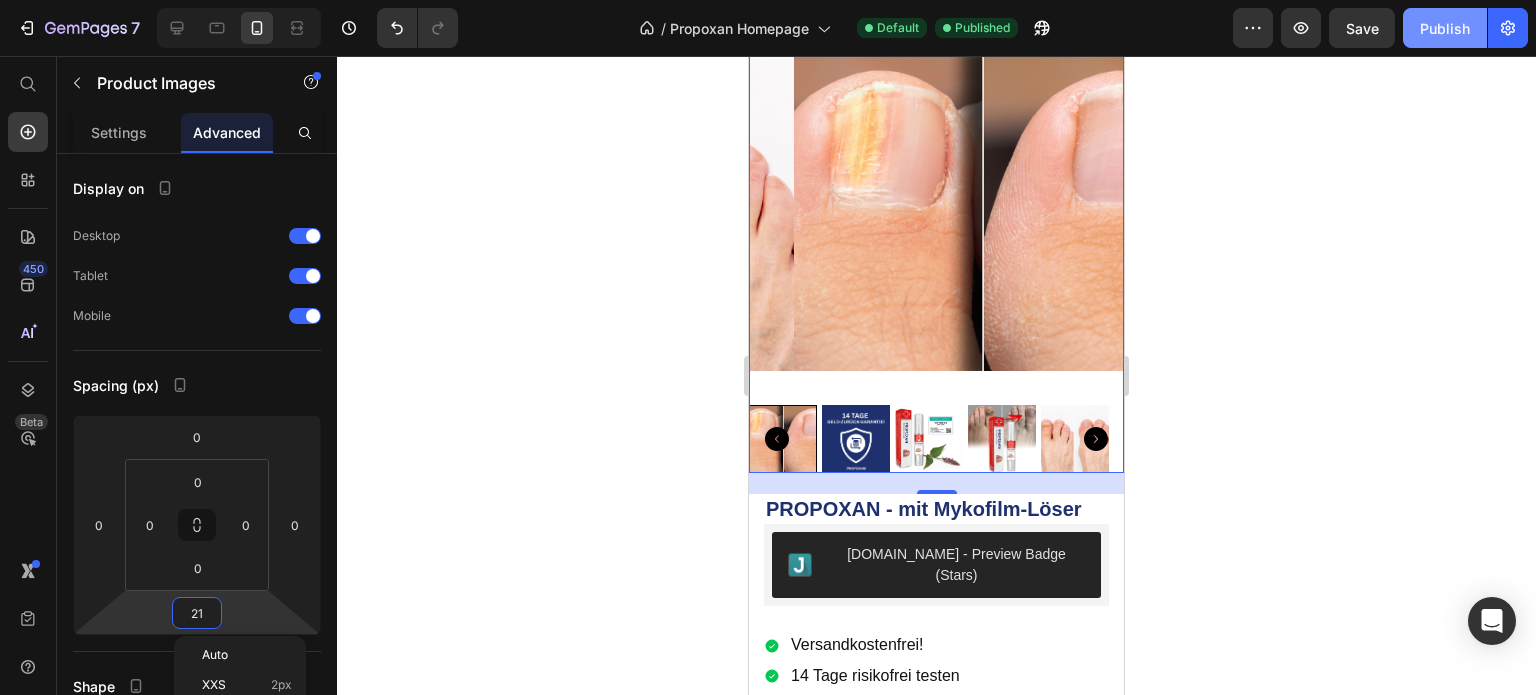 click on "Publish" at bounding box center (1445, 28) 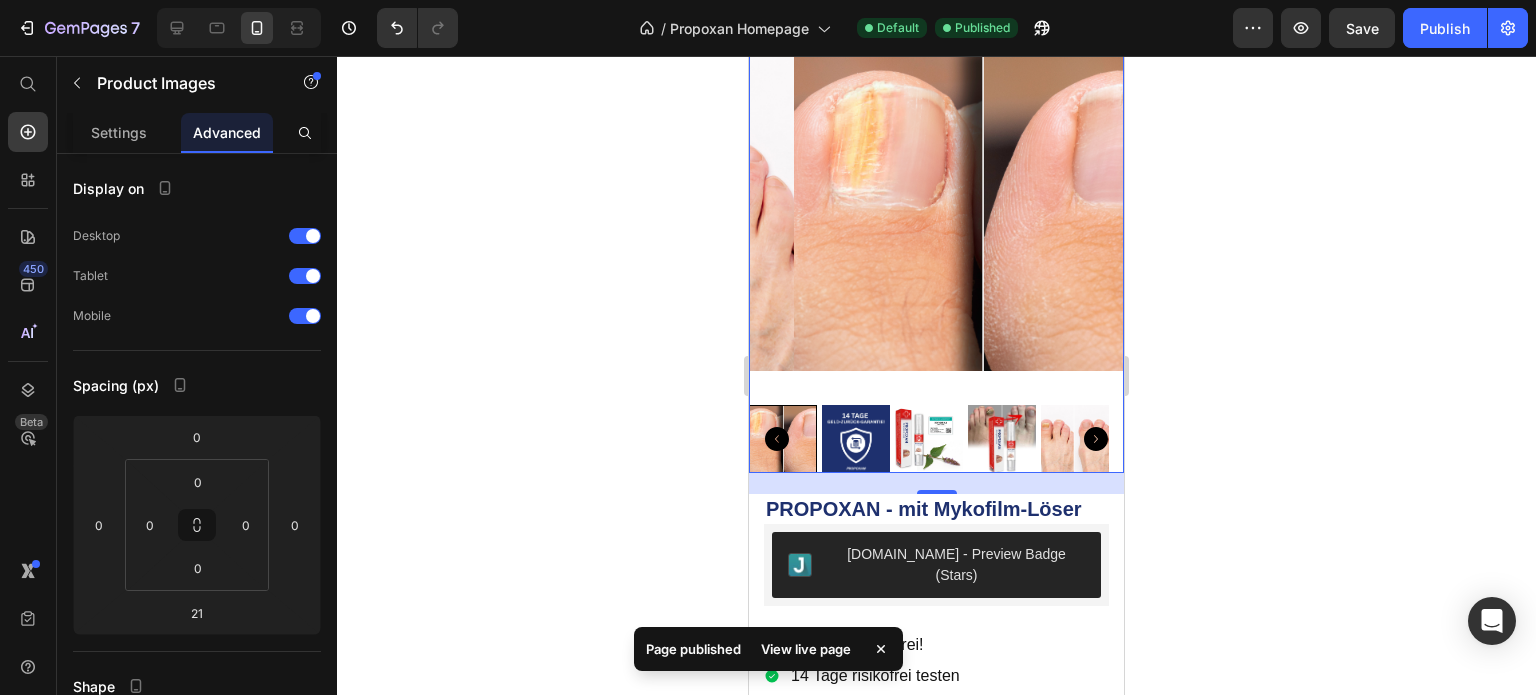 click at bounding box center (981, 213) 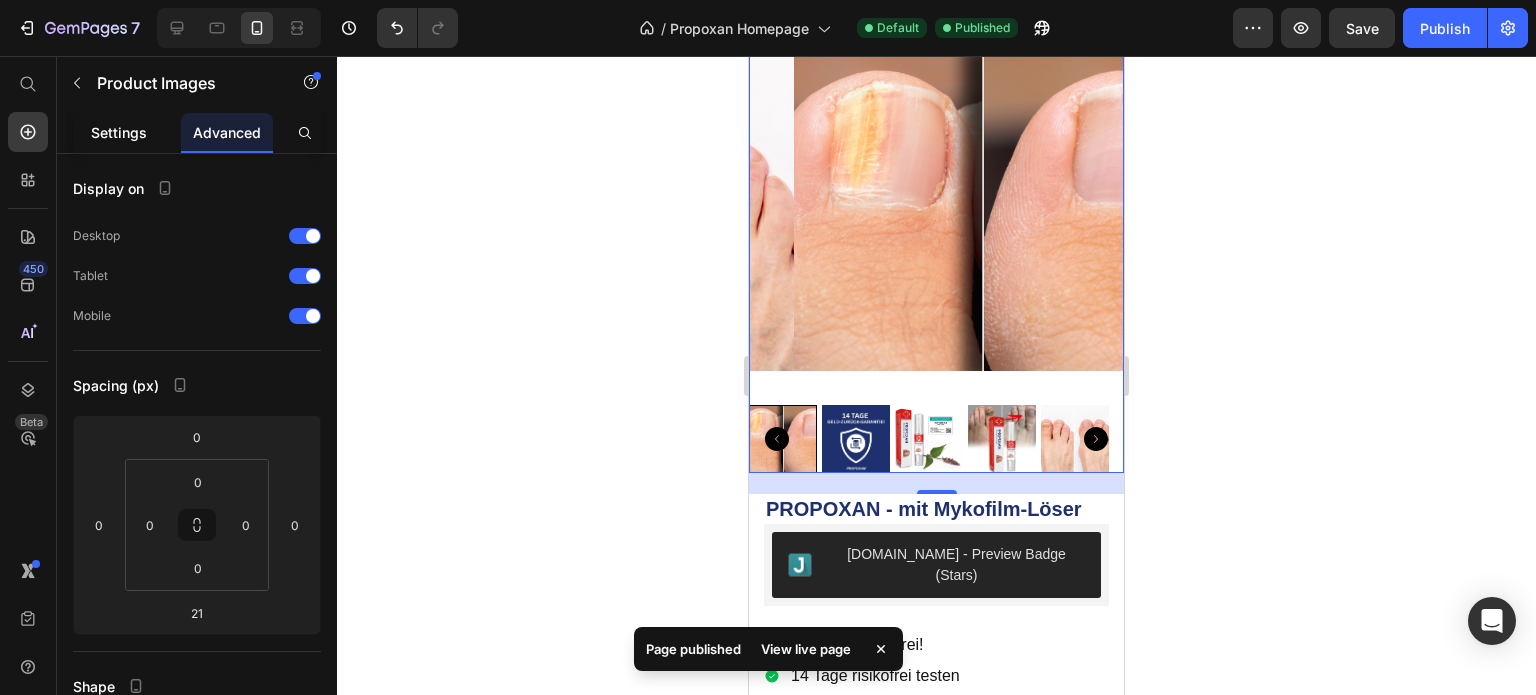 click on "Settings" at bounding box center [119, 132] 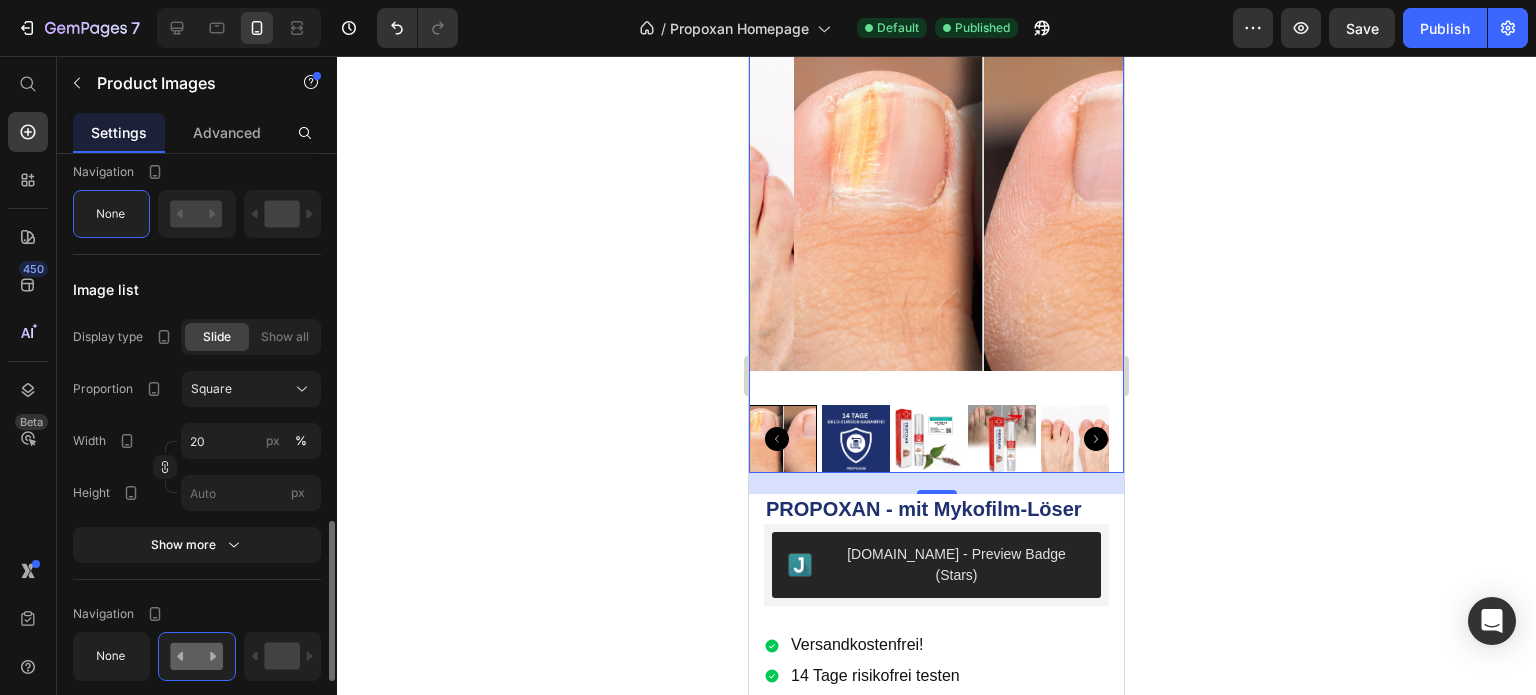 scroll, scrollTop: 1364, scrollLeft: 0, axis: vertical 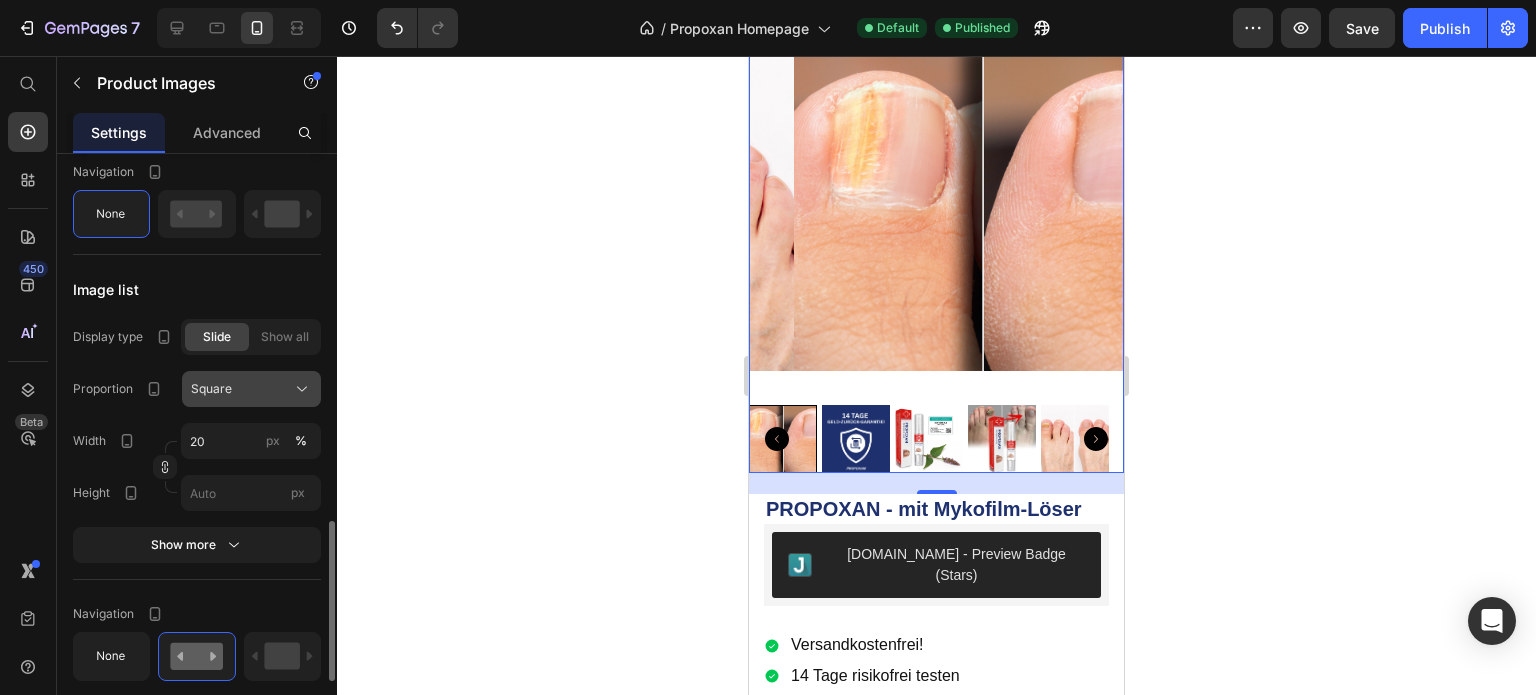 click on "Square" 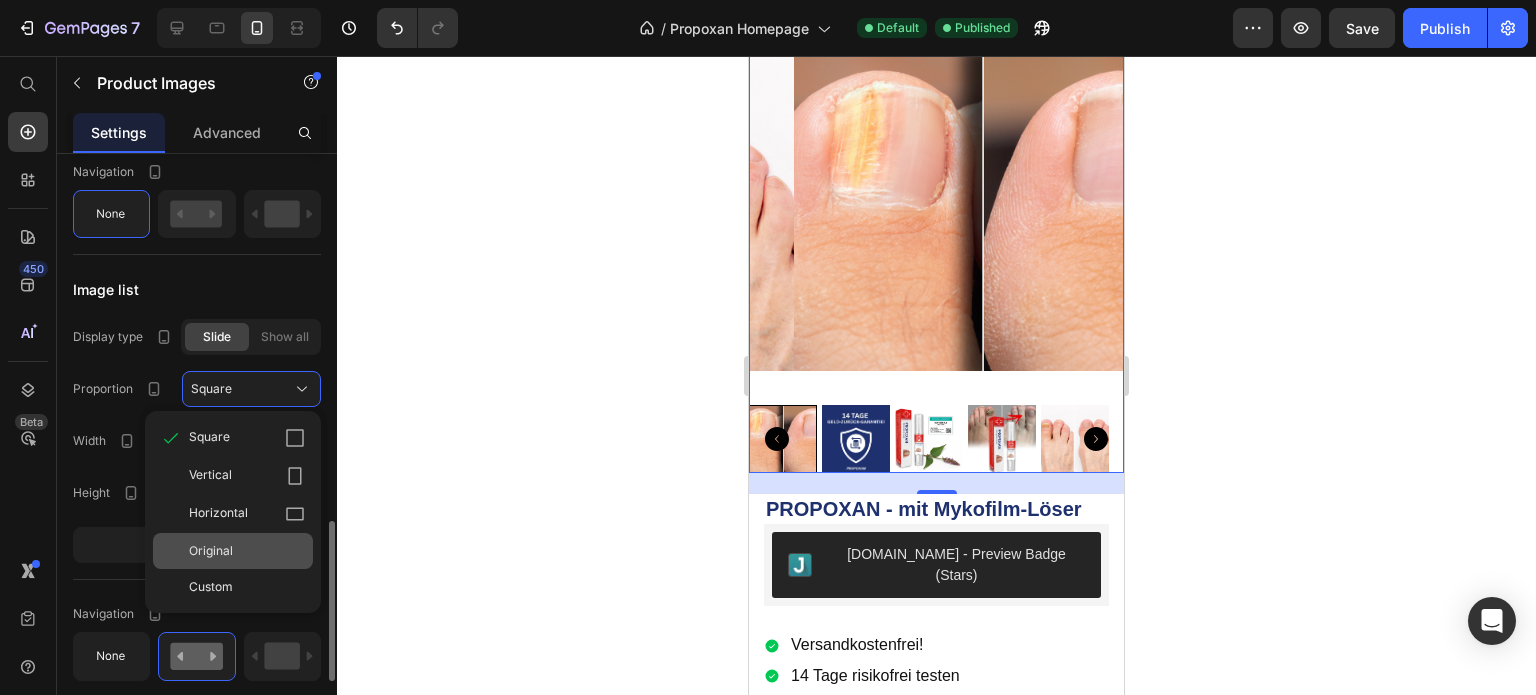 click on "Original" at bounding box center [247, 551] 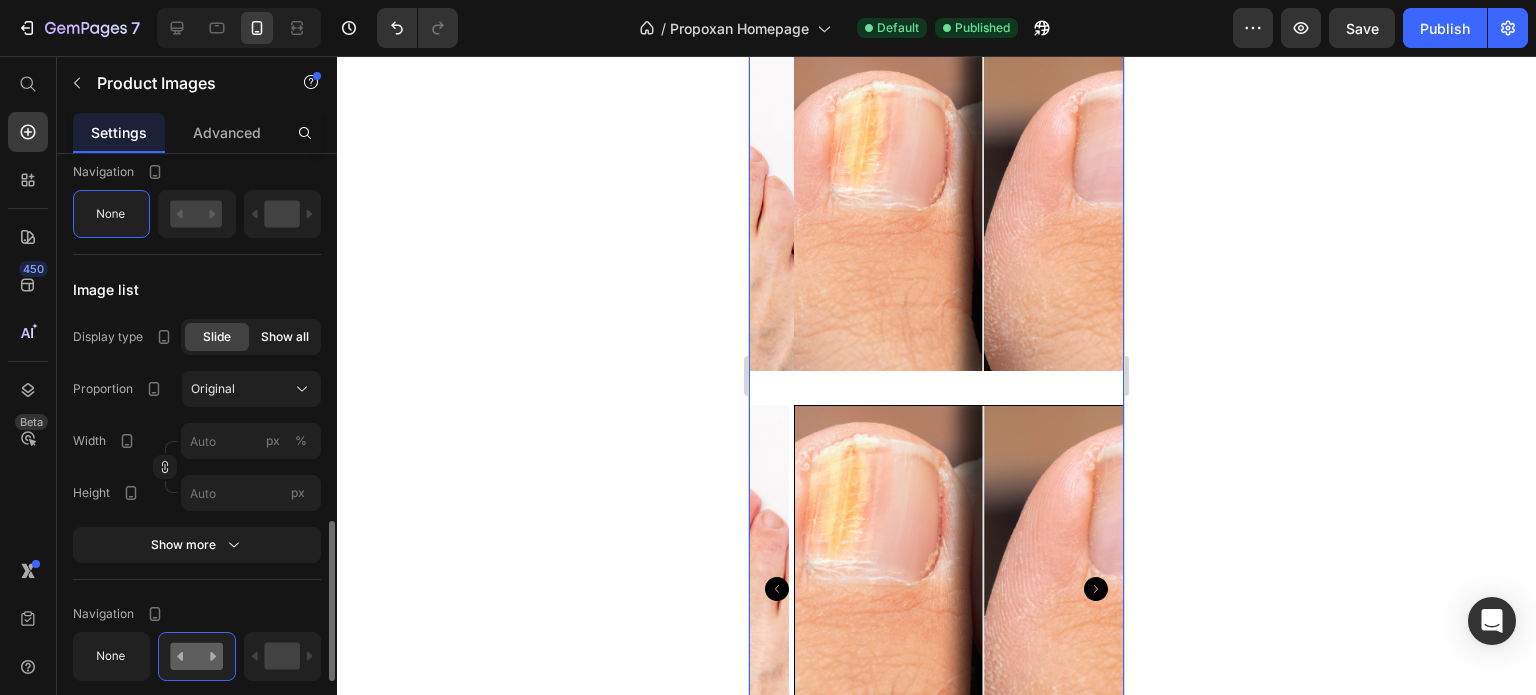 click on "Show all" 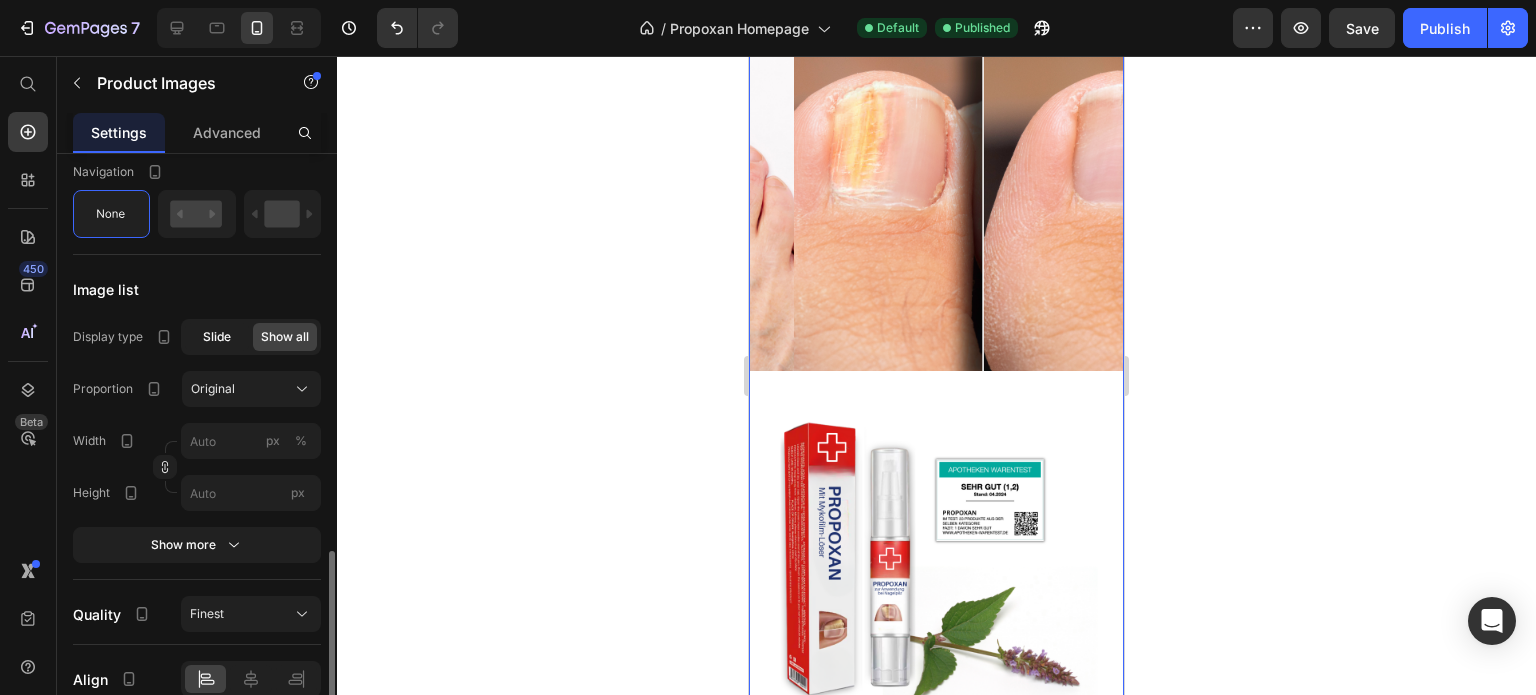 click on "Slide" 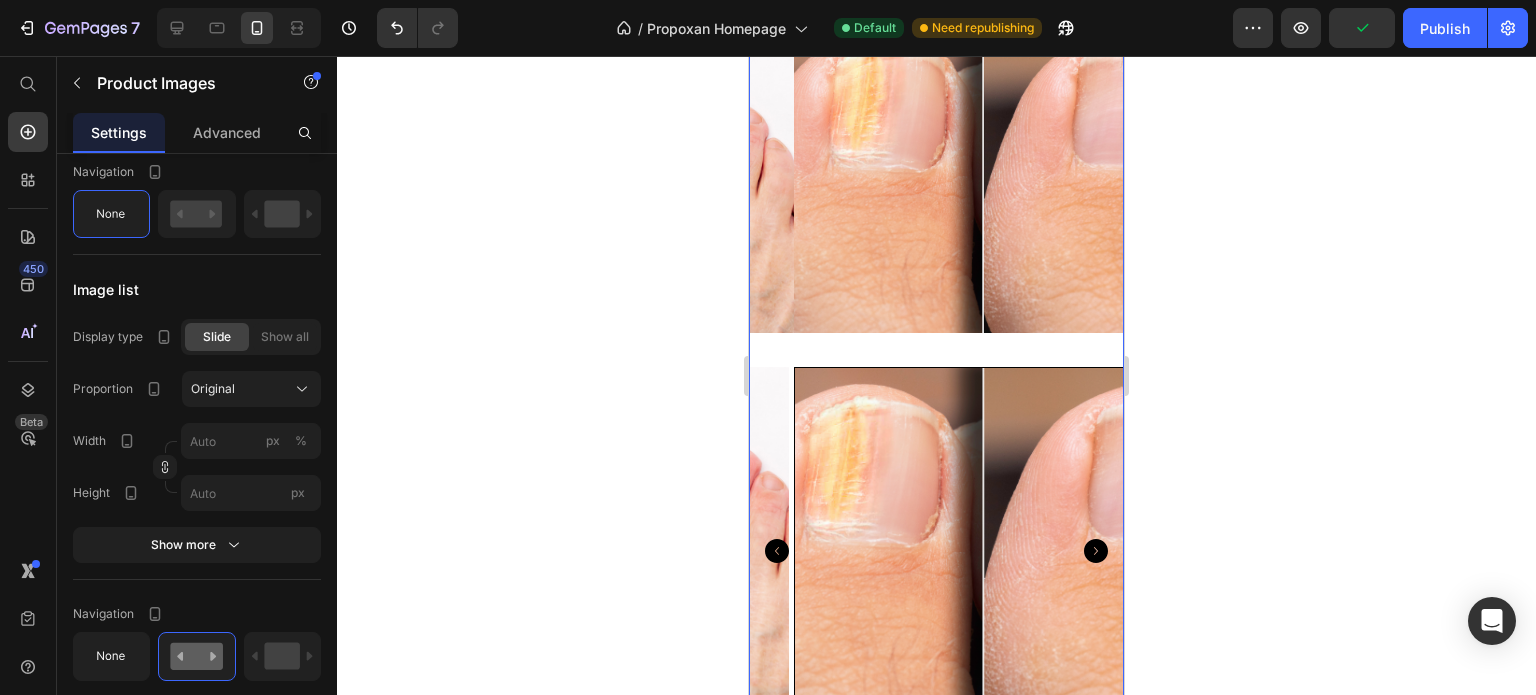 scroll, scrollTop: 3558, scrollLeft: 0, axis: vertical 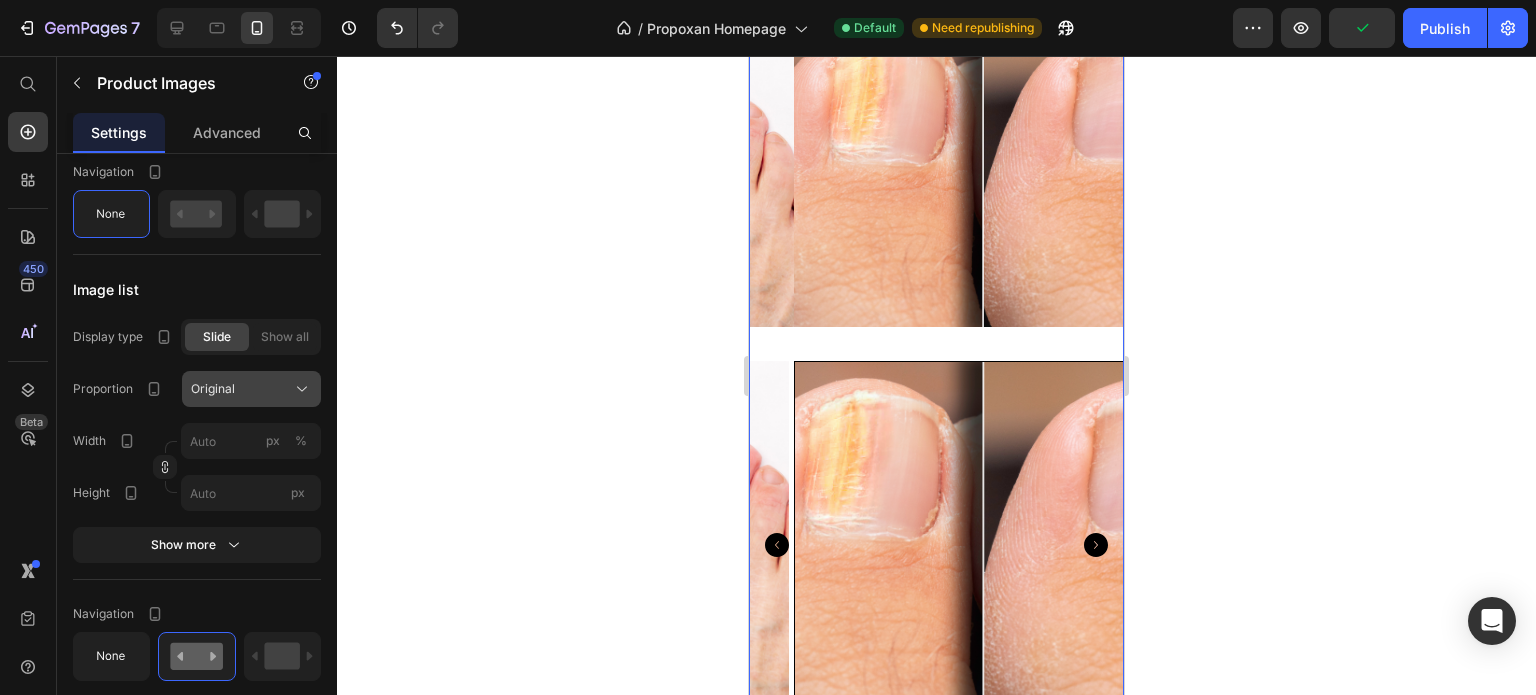 click on "Original" at bounding box center [251, 389] 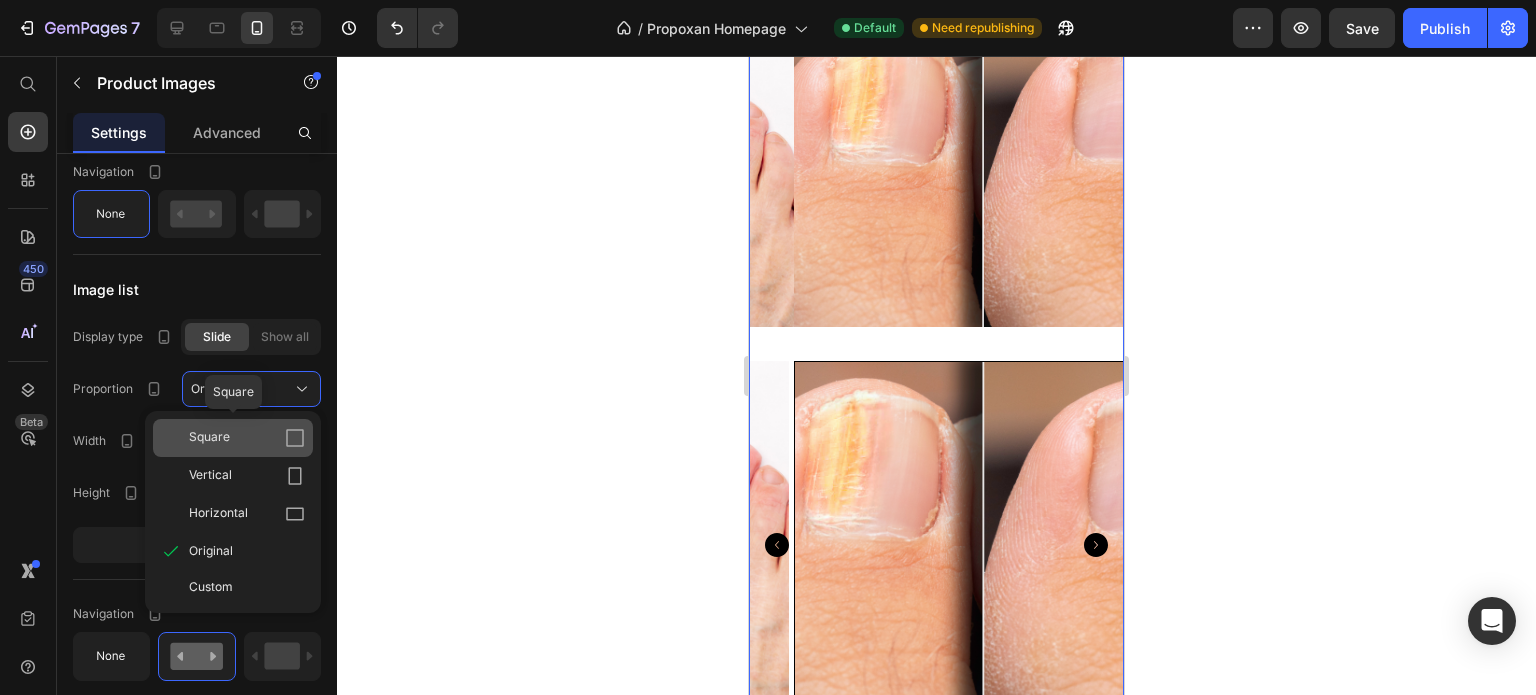 click on "Square" at bounding box center [247, 438] 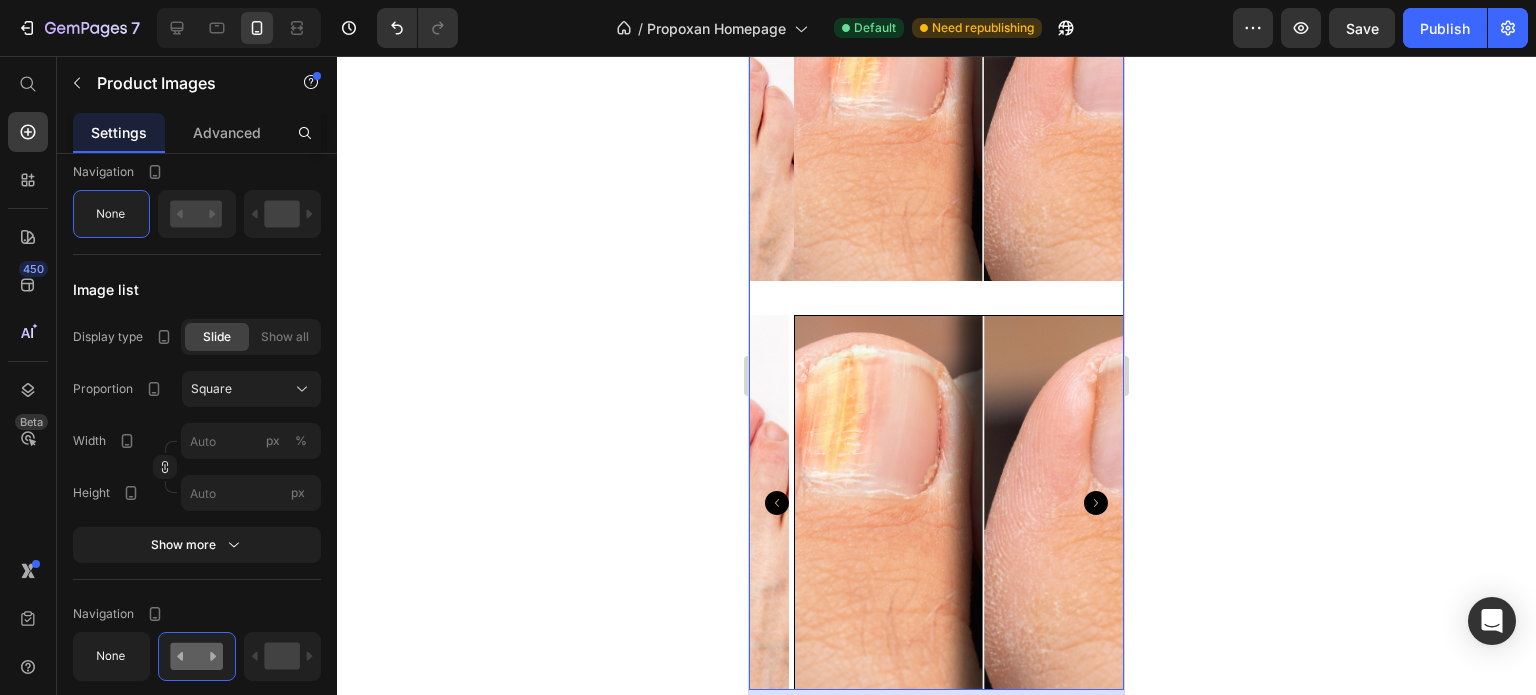 scroll, scrollTop: 3570, scrollLeft: 0, axis: vertical 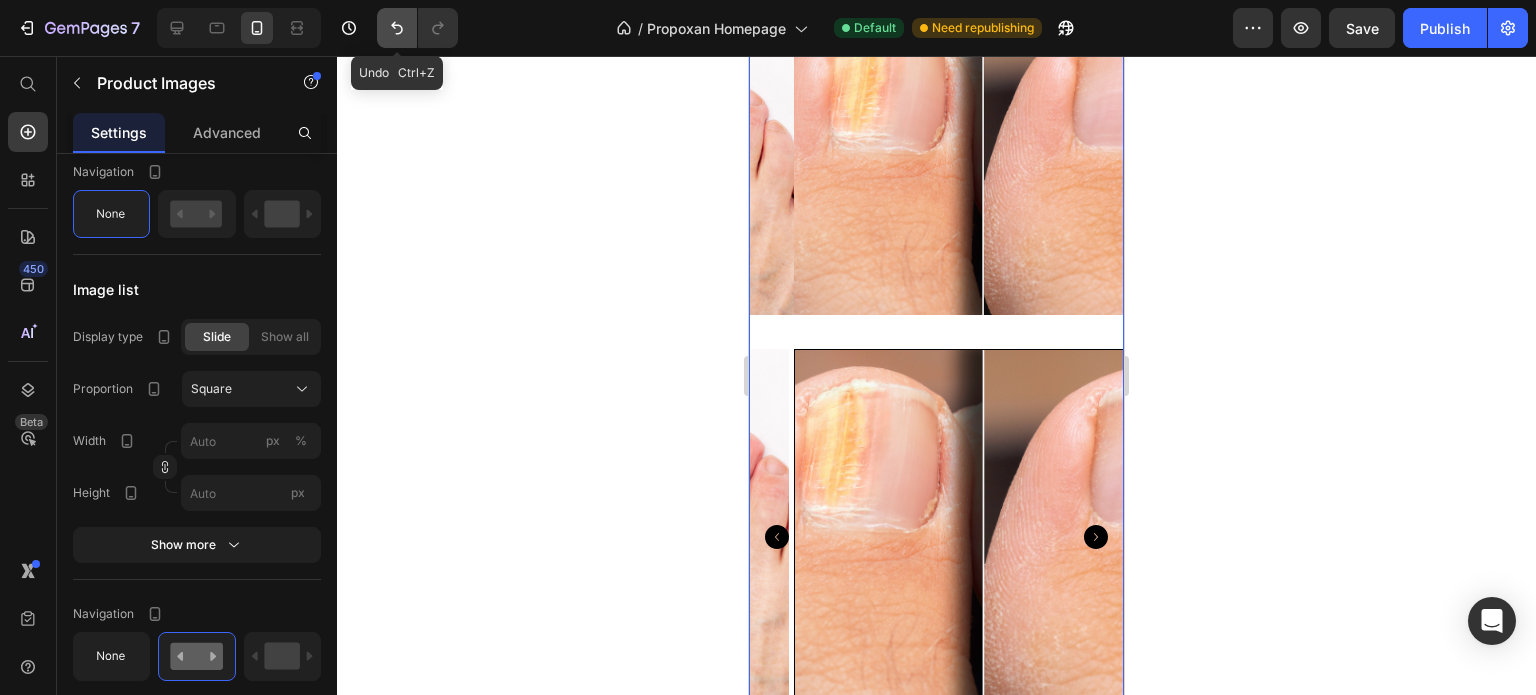click 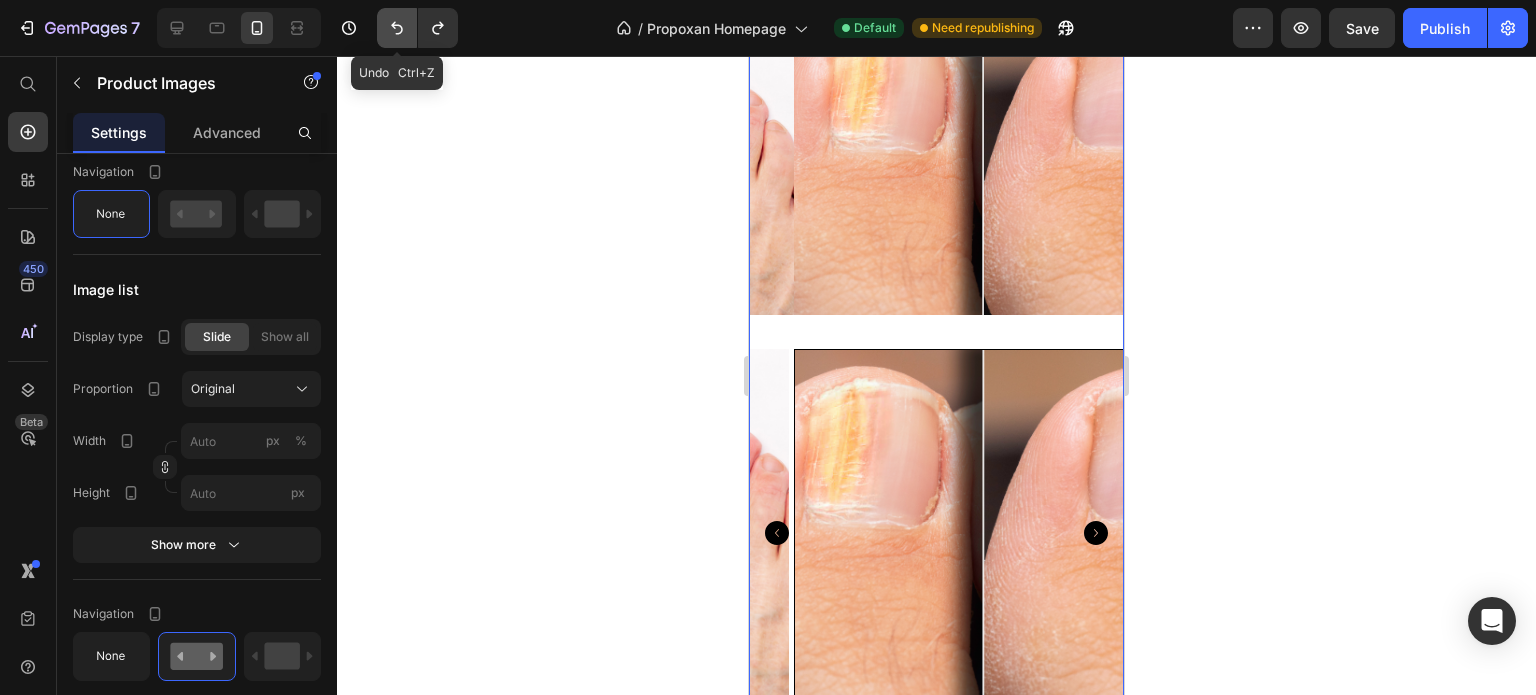 click 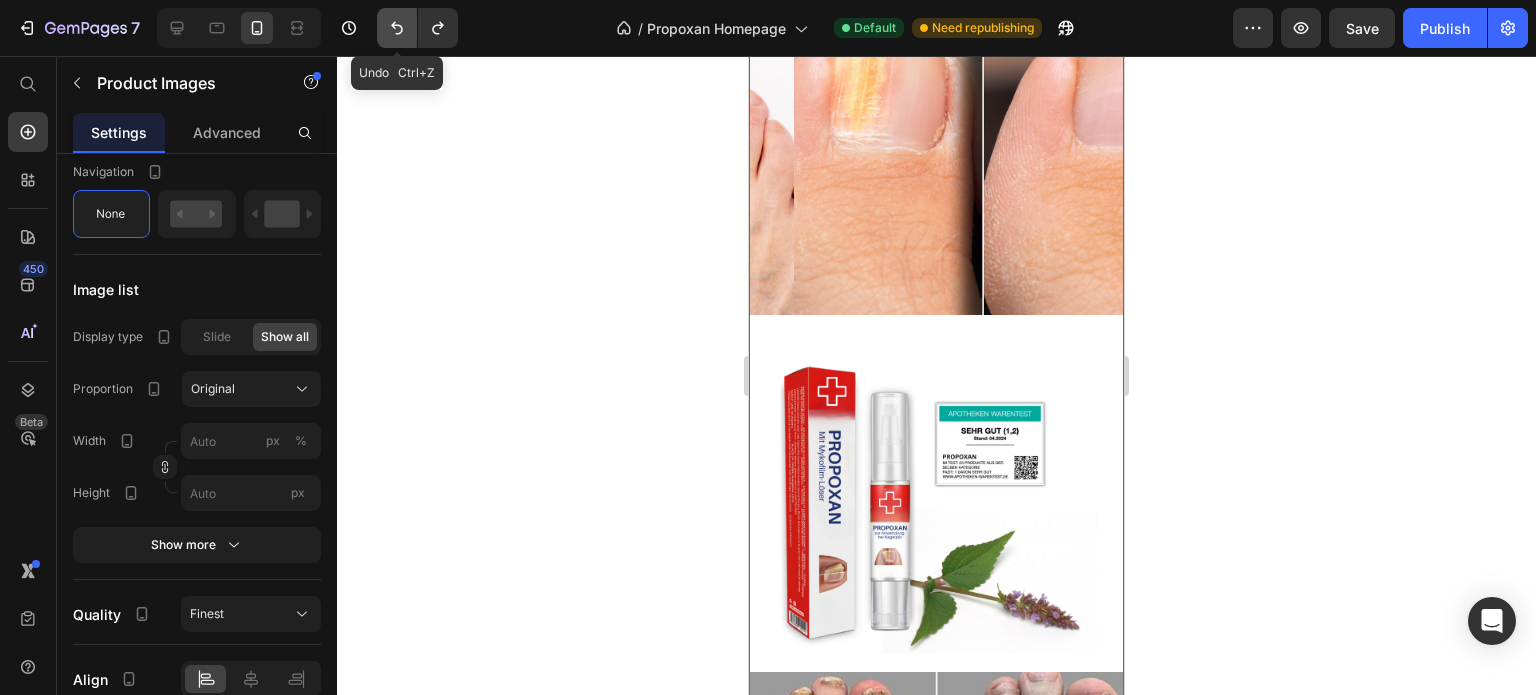 click 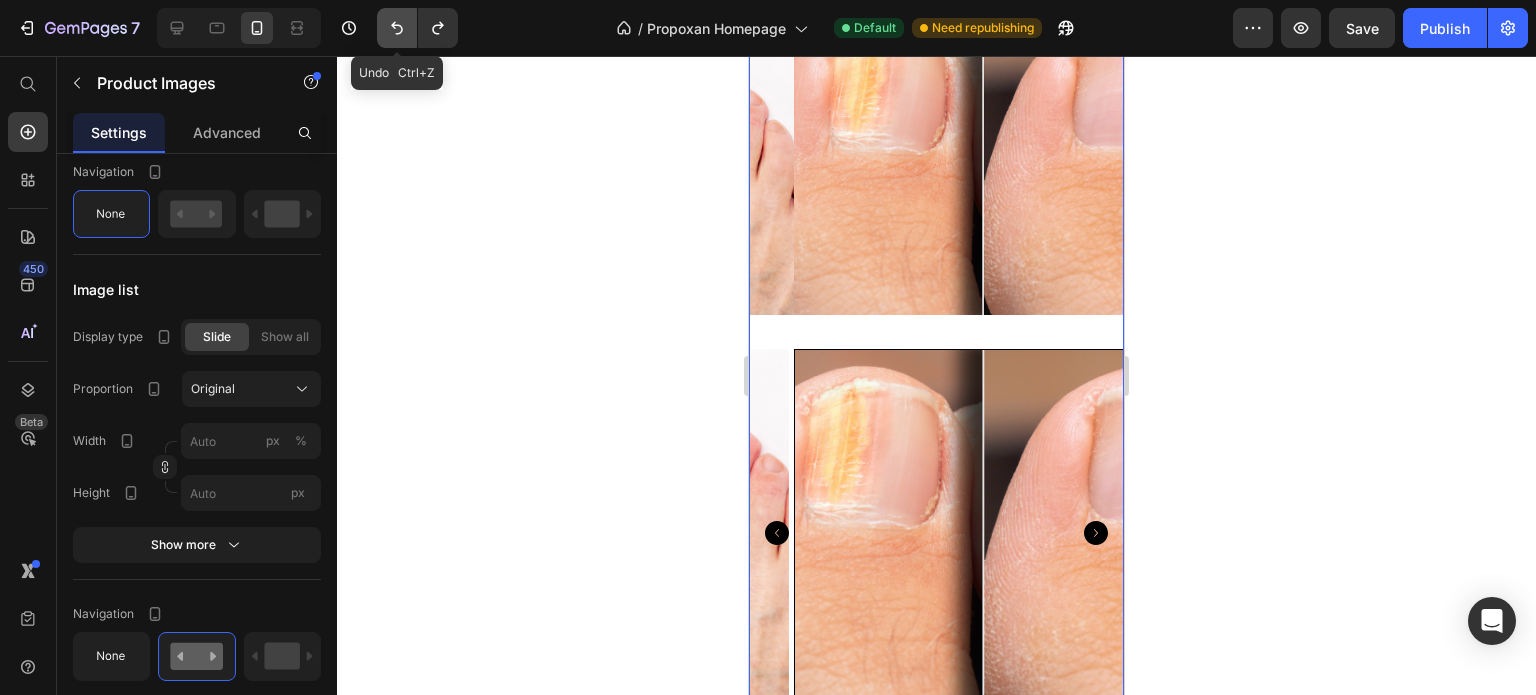 click 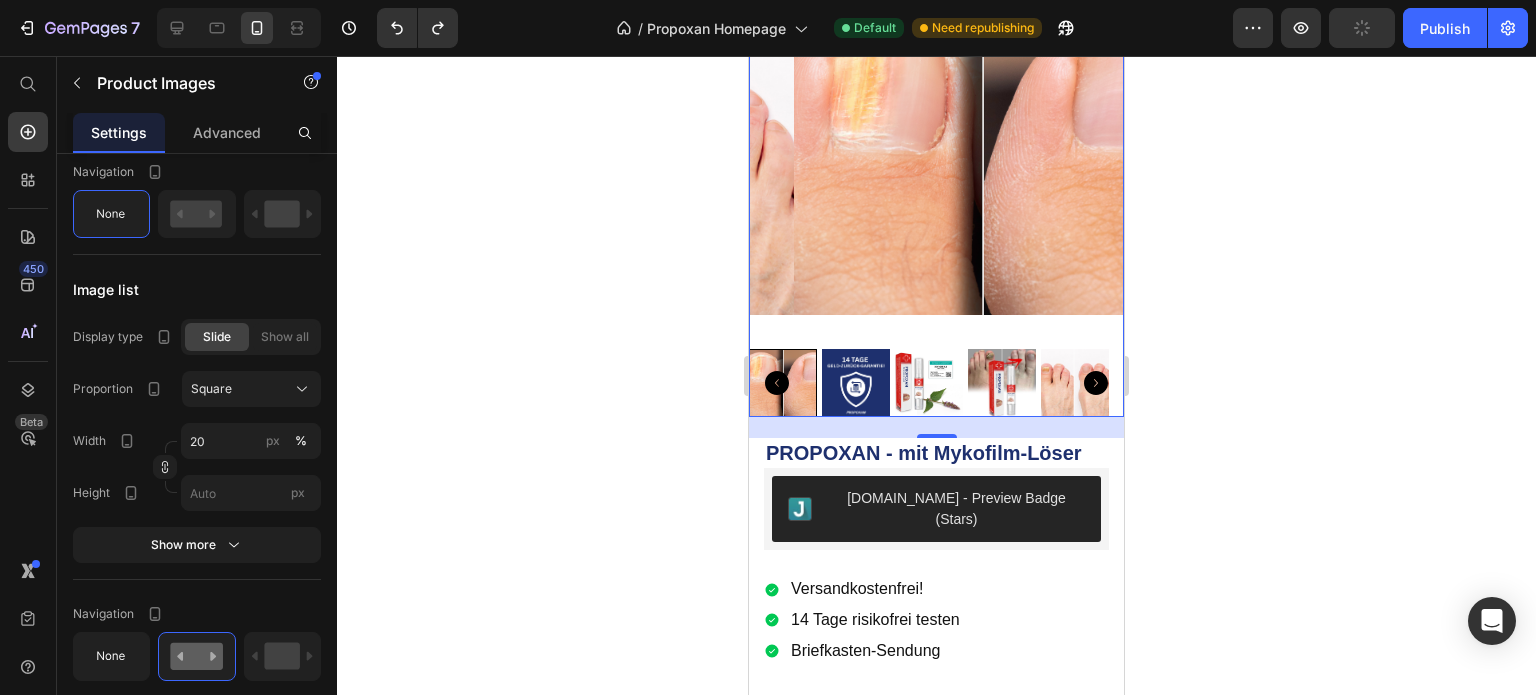 click 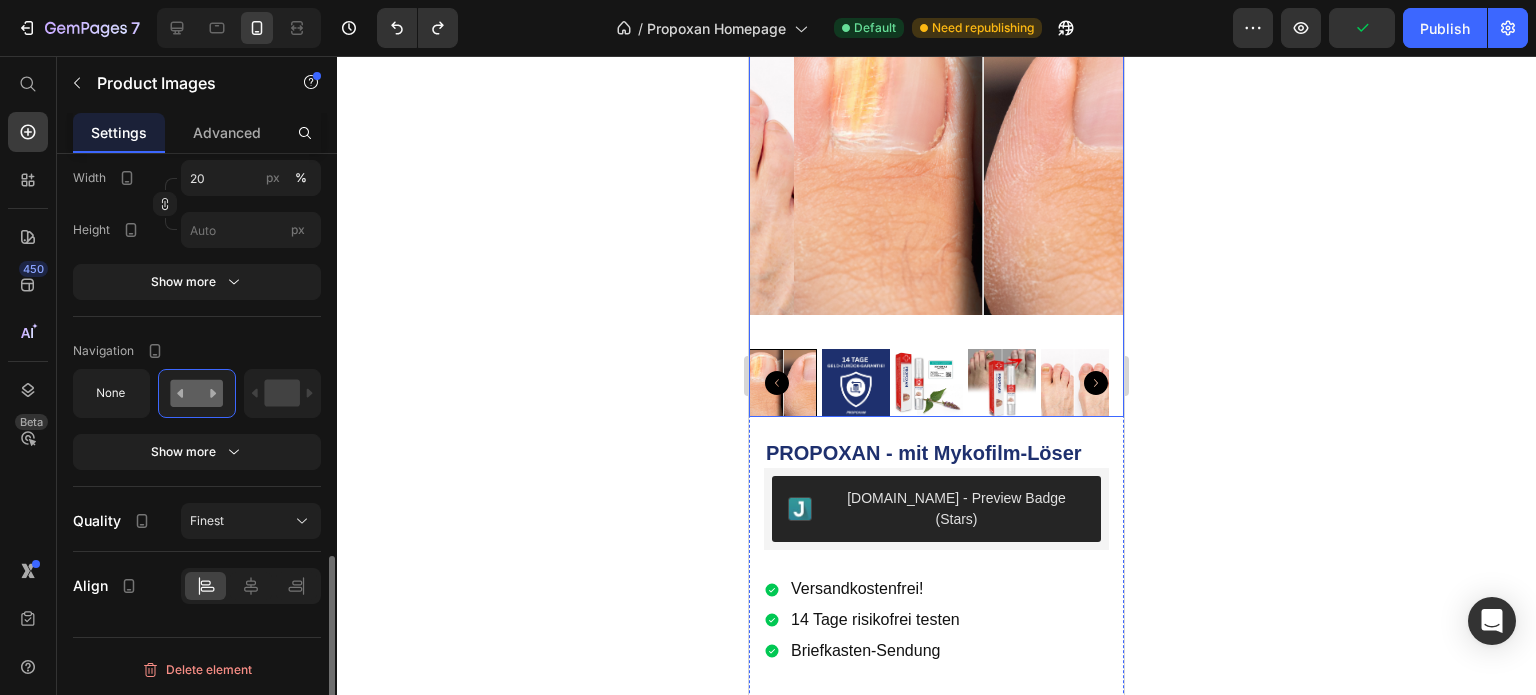 scroll, scrollTop: 1260, scrollLeft: 0, axis: vertical 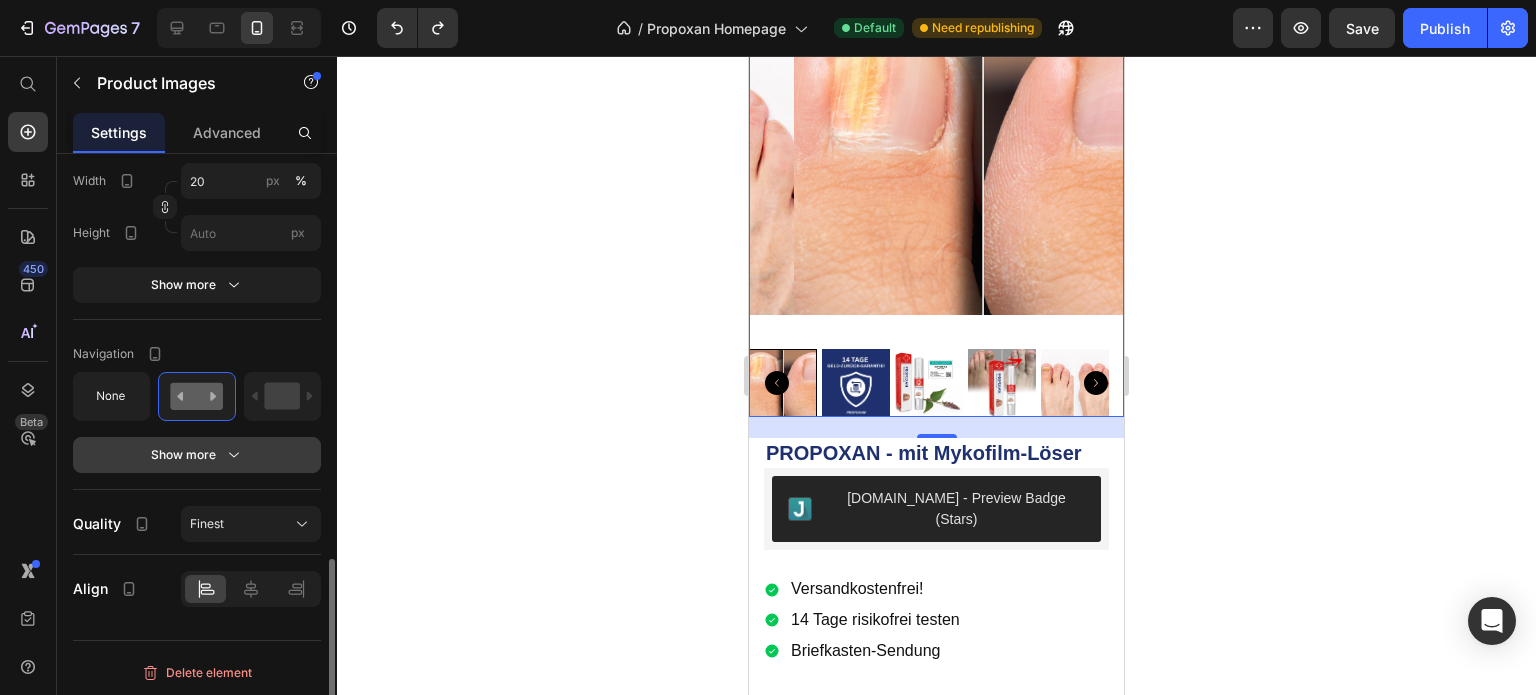 click 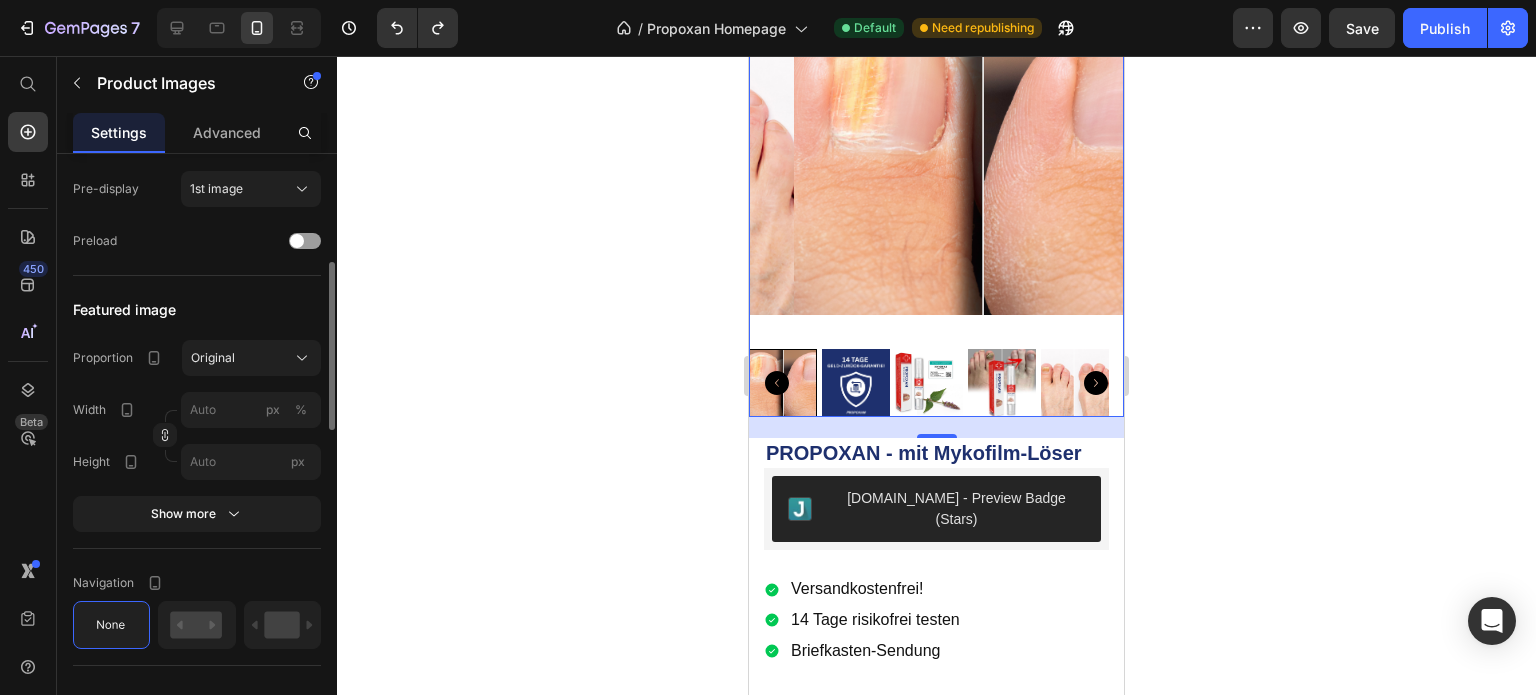 scroll, scrollTop: 532, scrollLeft: 0, axis: vertical 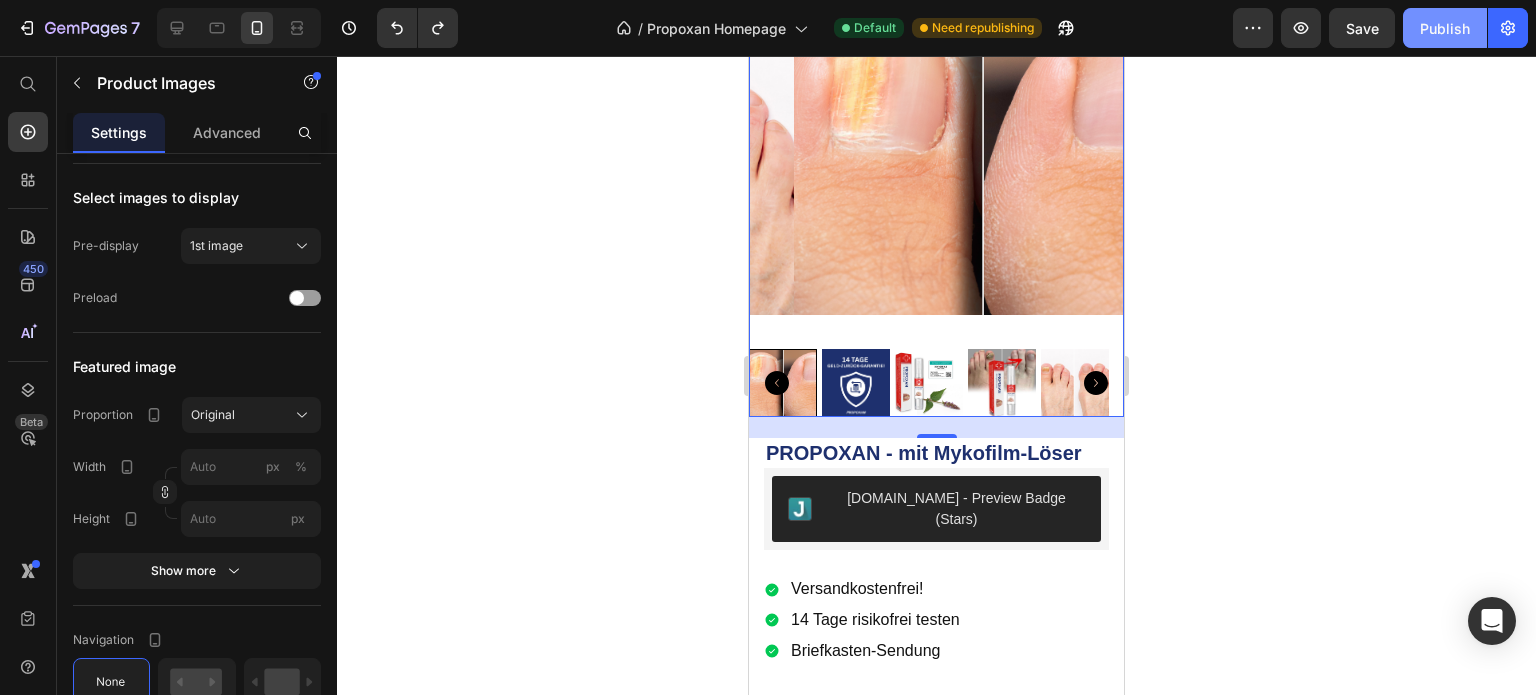 click on "Publish" at bounding box center [1445, 28] 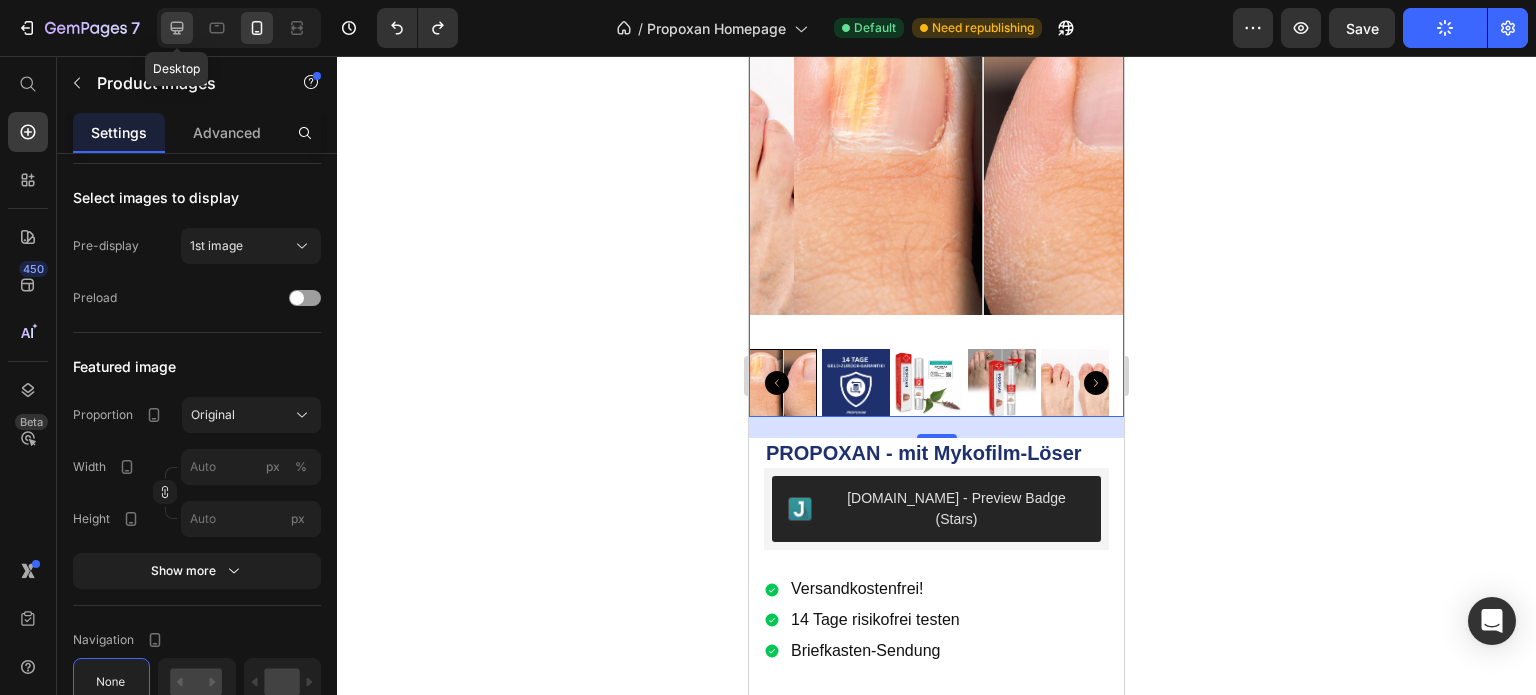 click 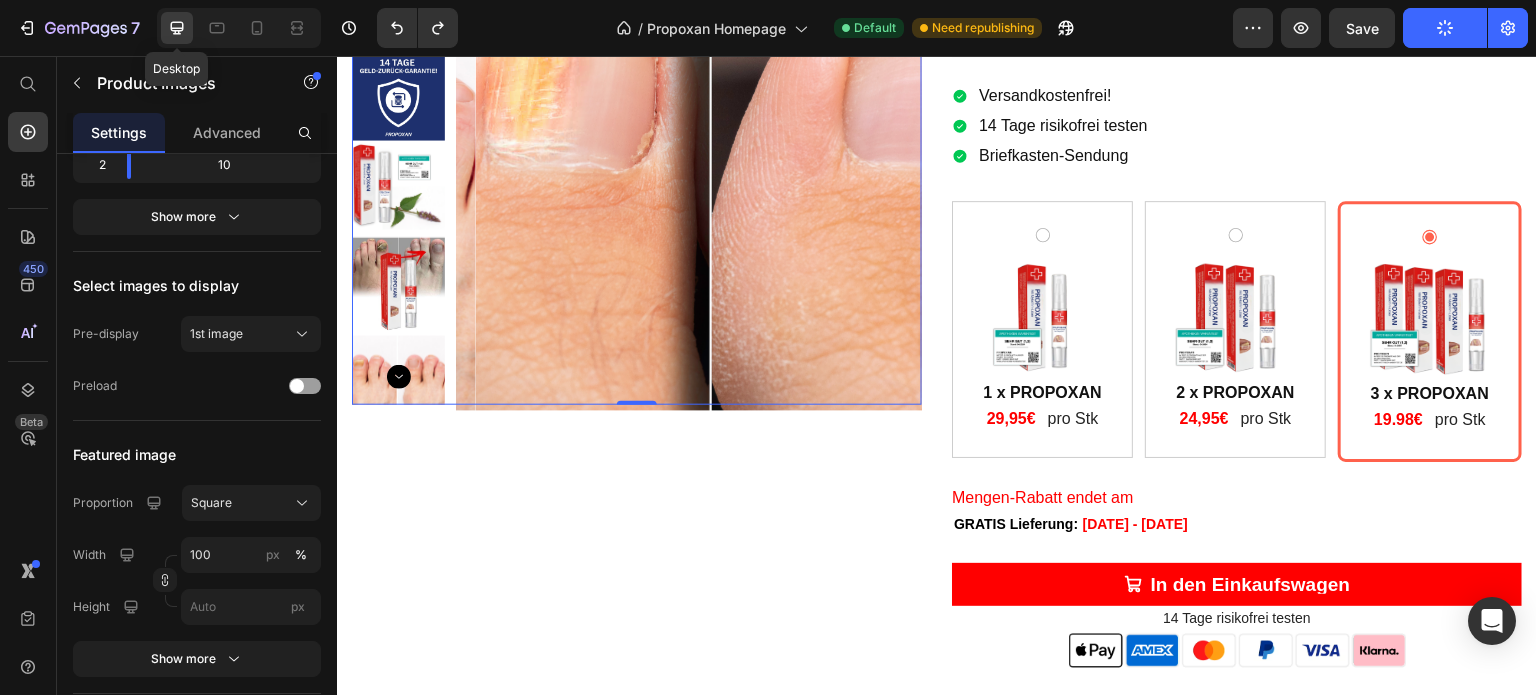 scroll, scrollTop: 3667, scrollLeft: 0, axis: vertical 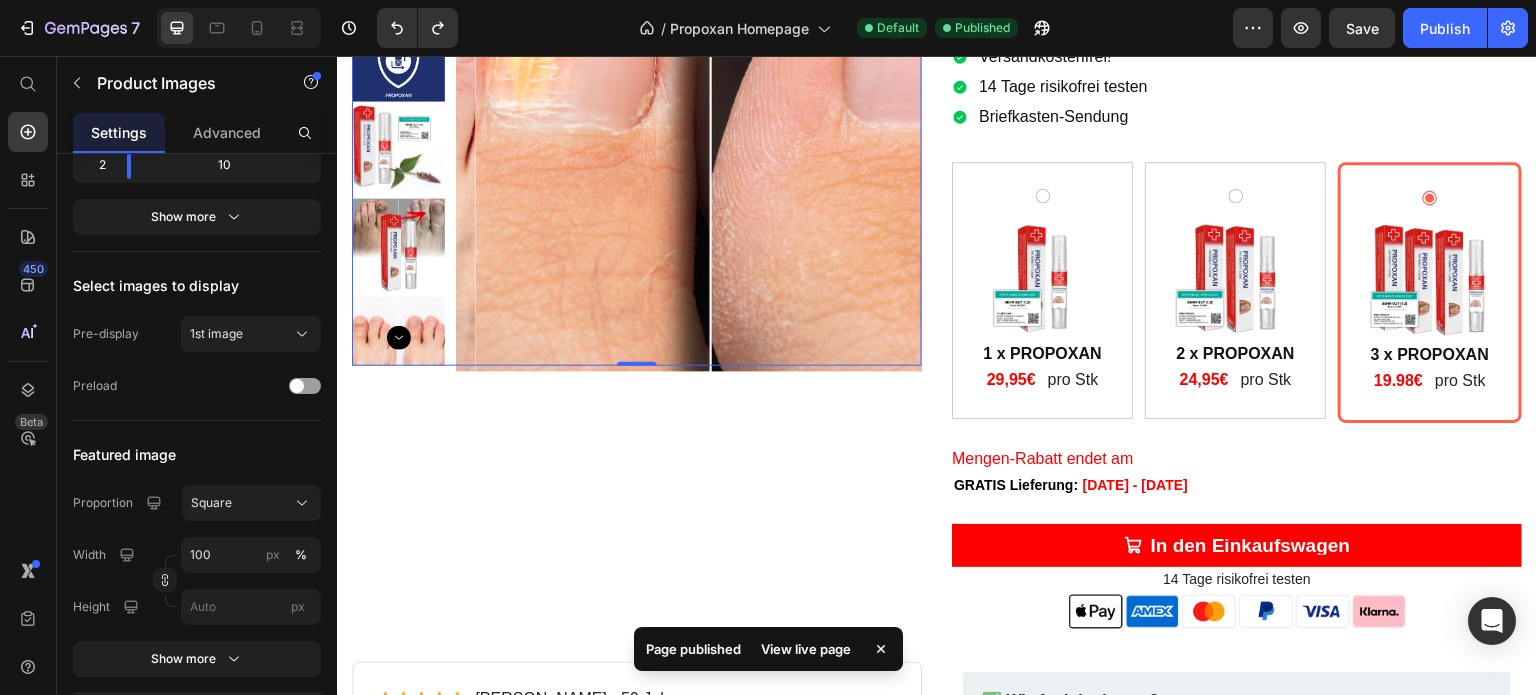 click at bounding box center (708, 139) 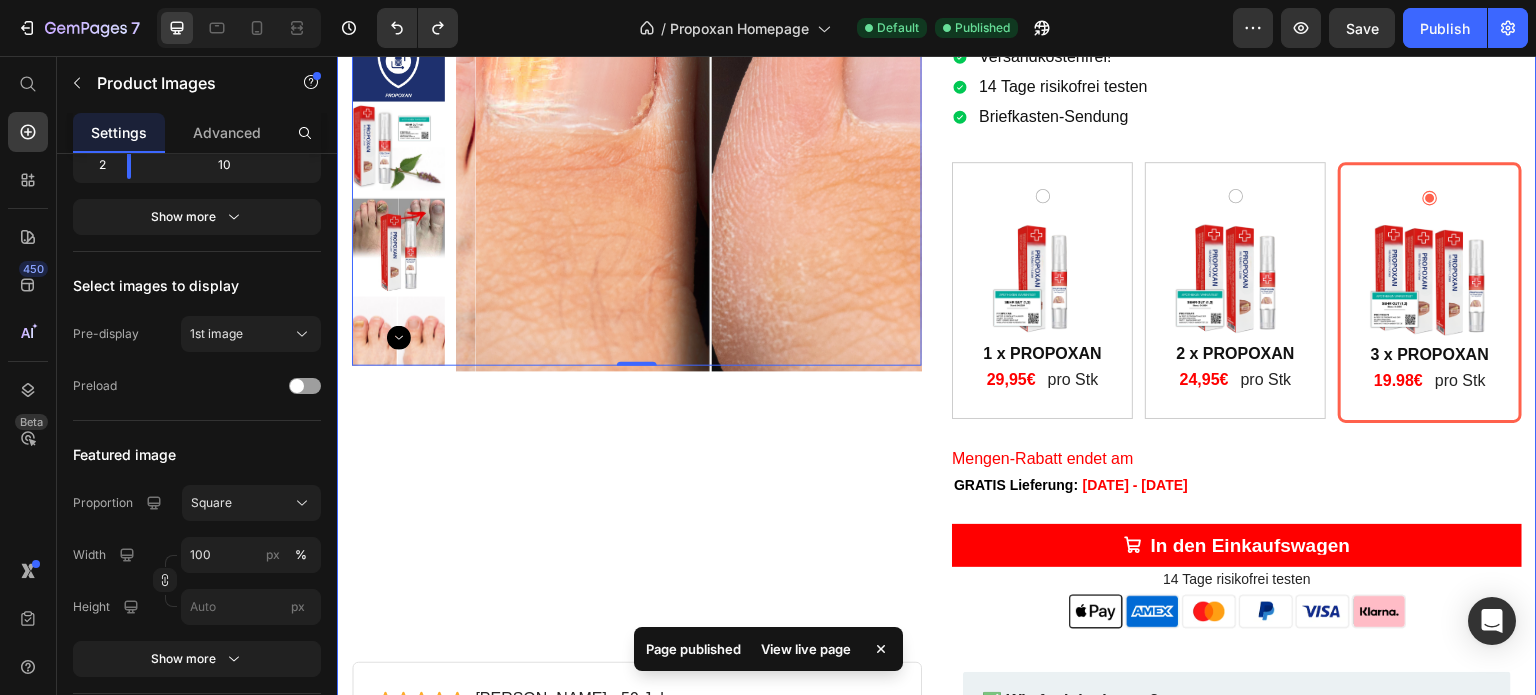 click on "Product Images   21 PROPOXAN - mit Mykofilm-Löser Product Title Judge.me - Preview Badge (Stars) Judge.me Versandkostenfrei! 14 Tage risikofrei testen Briefkasten-Sendung Item List Image 1x Text Block 1 x PROPOXAN Text Block 29,95€ Text Block pro Stk Text Block Row Row Image 2 x PROPOXAN Text Block 2x Text Block 24,95€ Text Block pro Stk Text Block Row Row Image 3x Text Block 3 x PROPOXAN Text Block 19.98€ Text Block pro Stk Text Block Row Row Product Bundle Discount  Mengen-Rabatt endet am      Custom Code
GRATIS Lieferung:
Jul 11 - Jul 12
Delivery Date
In den Einkaufswagen Add to Cart 14 Tage risikofrei testen Text Block Image Row Row Product Icon Icon Icon Icon Icon Icon List Willhelm M. - 59 Jahre Text Block Row Text Block Row
✅   Wie funktioniert es?
💧  Wie lange hält eine Packung Propoxan?
🕒  Wie lange dauert es bis es wirkt?
🧬  Accordion" at bounding box center (937, 696) 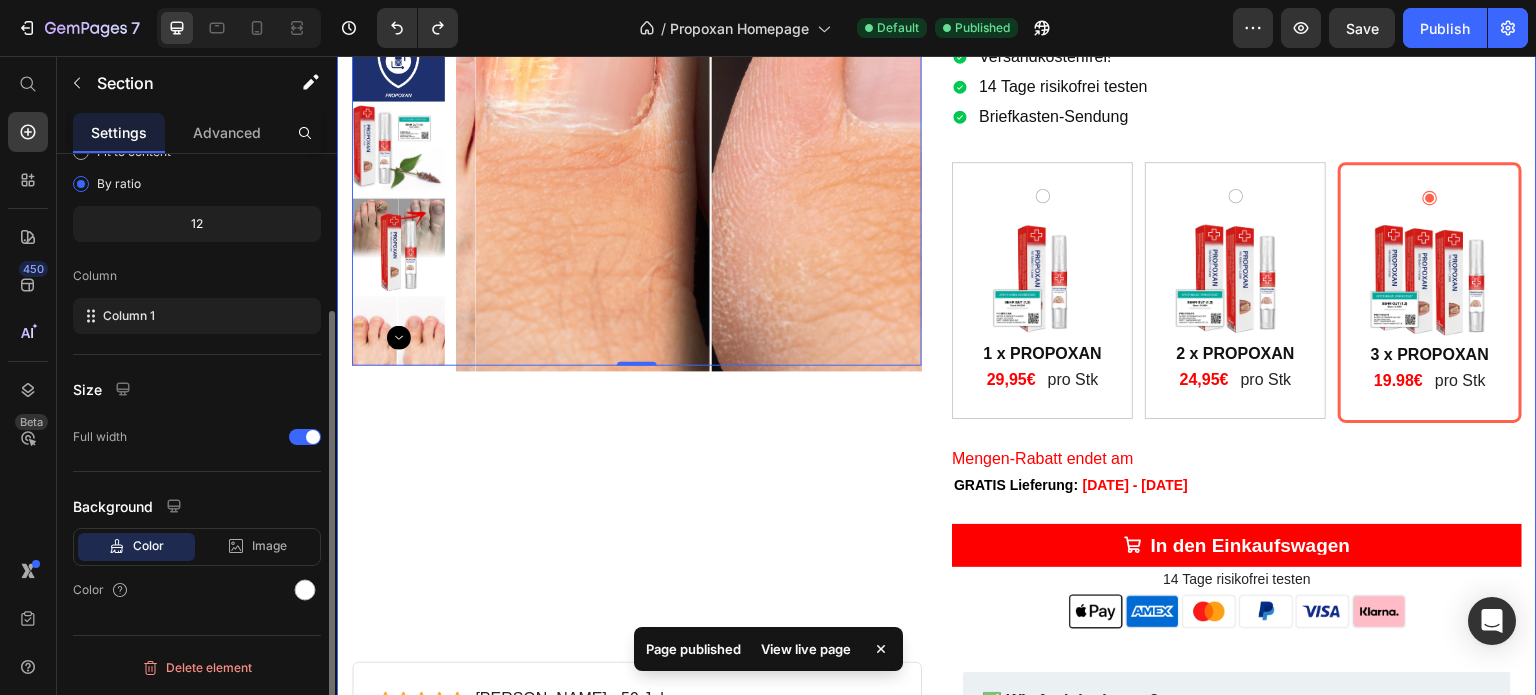 scroll, scrollTop: 0, scrollLeft: 0, axis: both 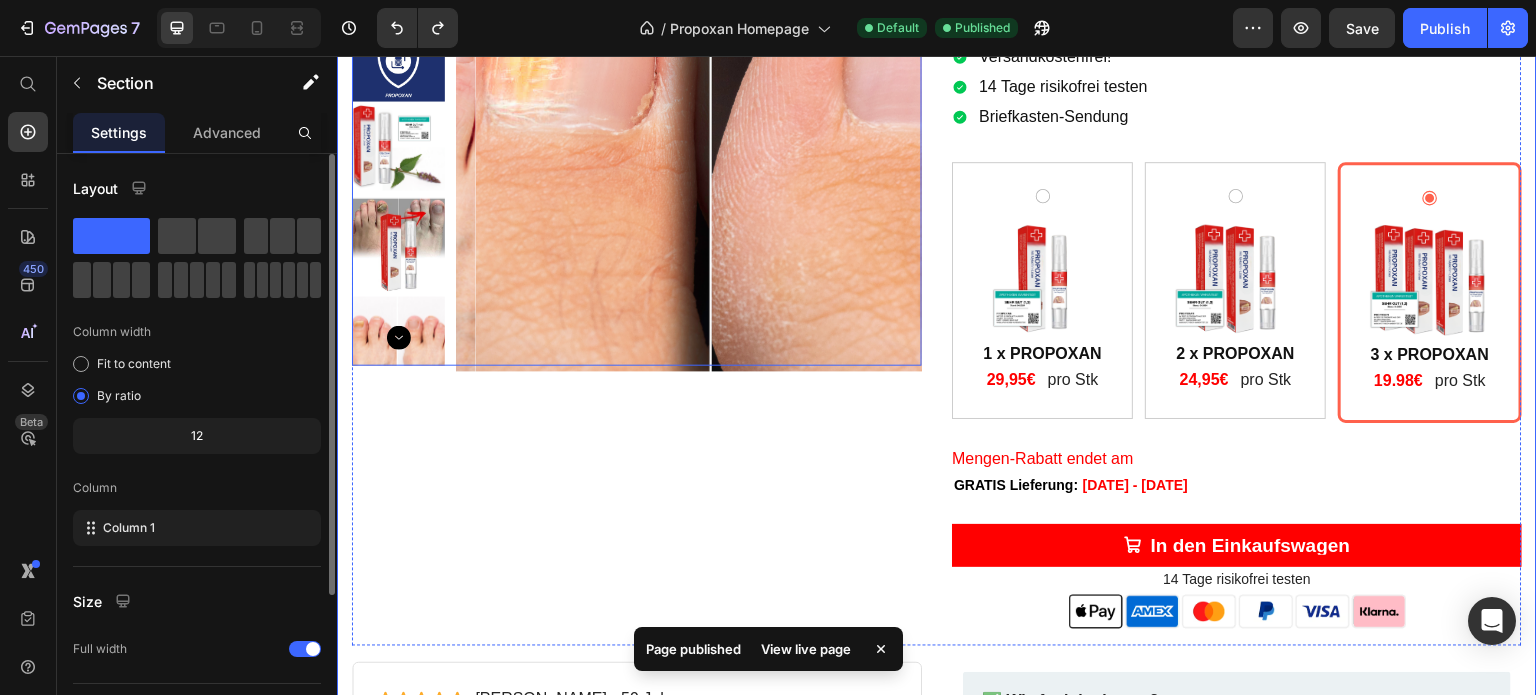 click at bounding box center (708, 139) 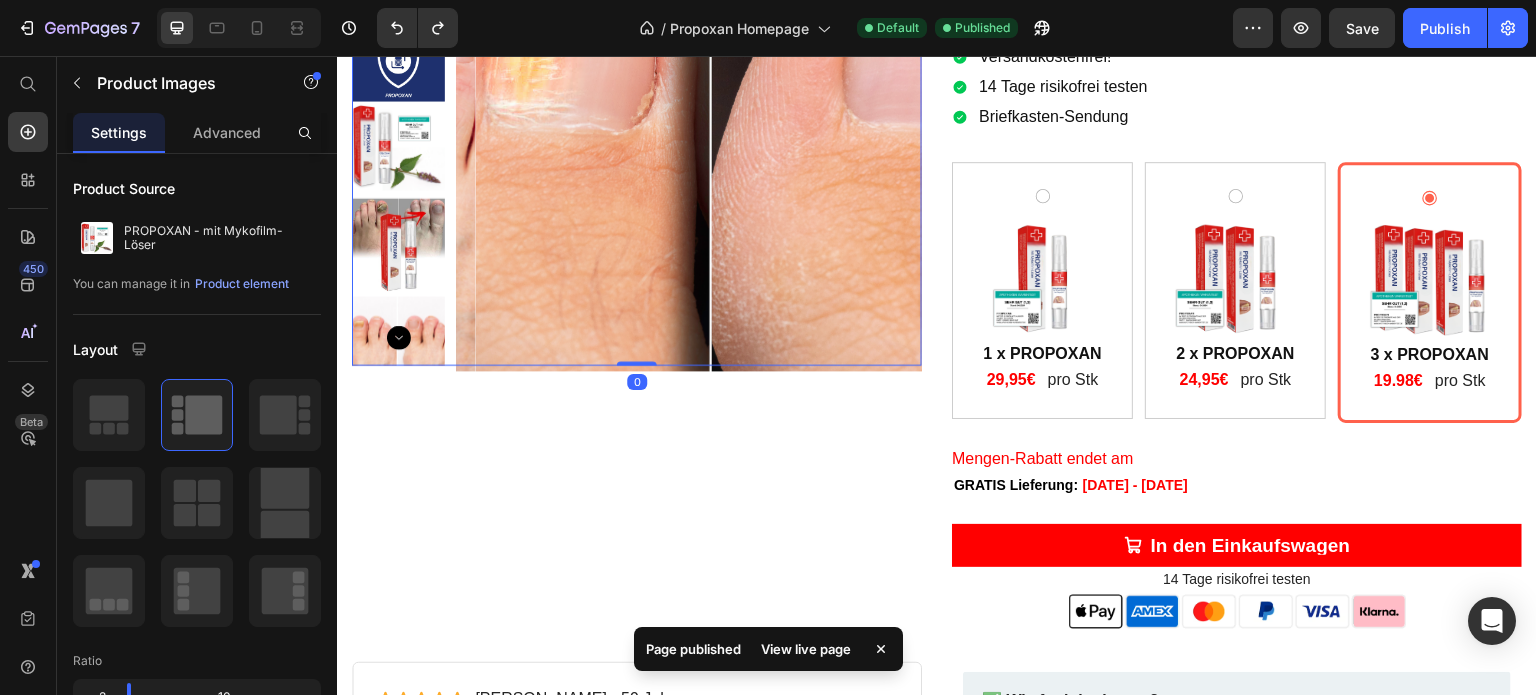 click at bounding box center (708, 139) 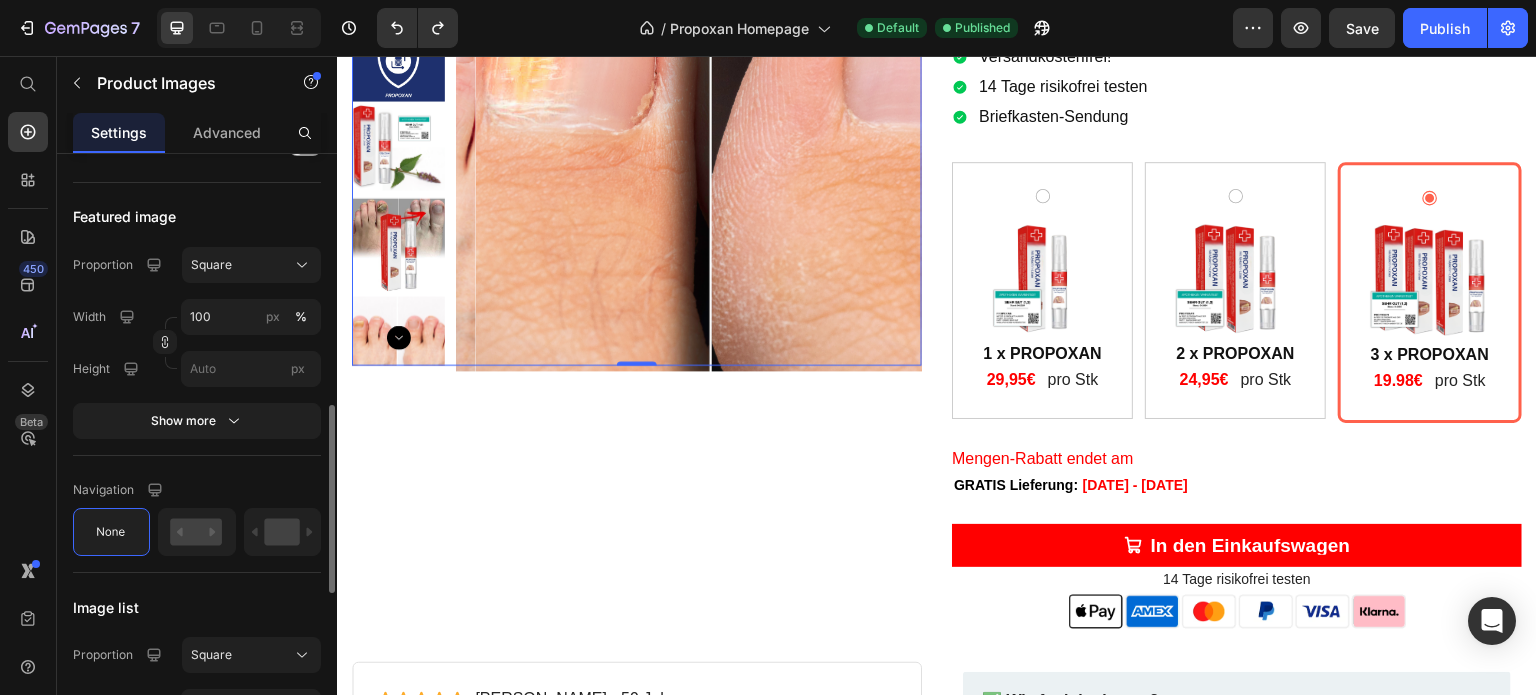 scroll, scrollTop: 776, scrollLeft: 0, axis: vertical 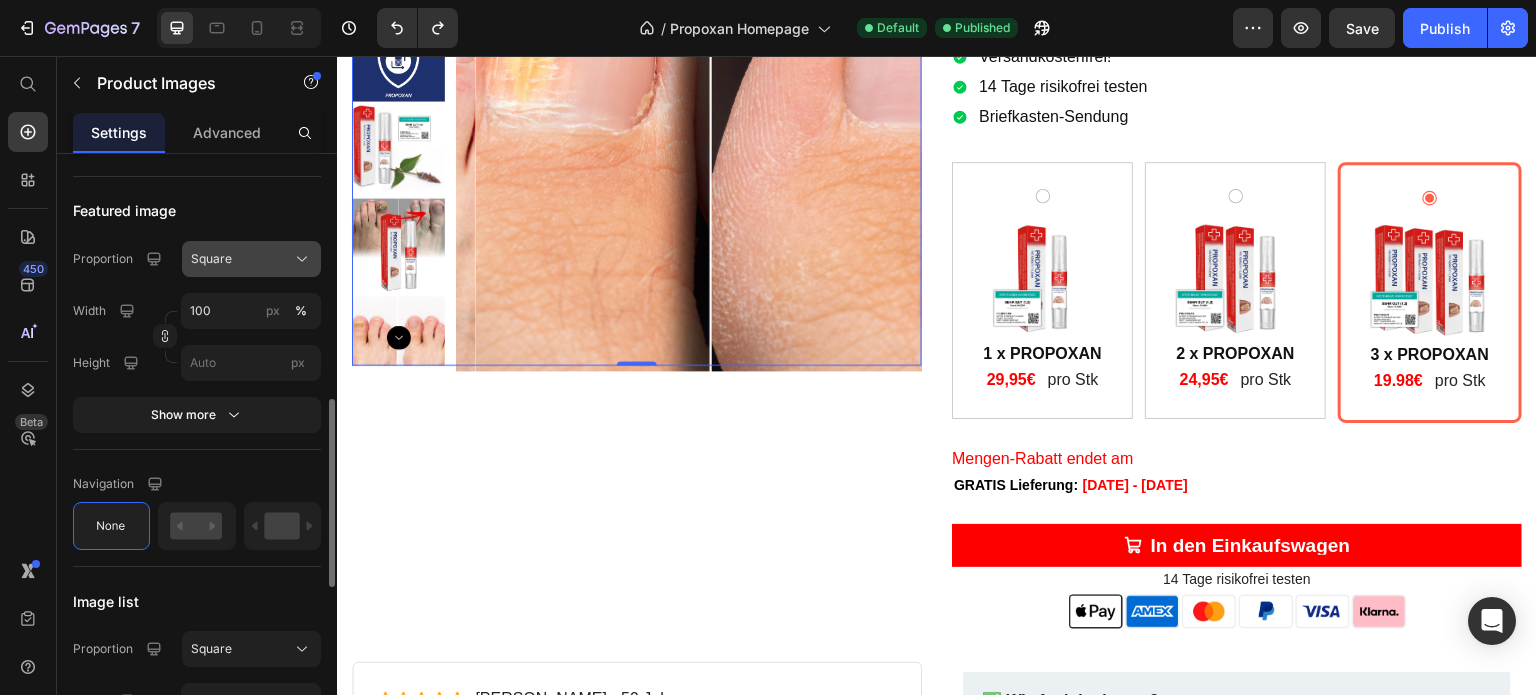 click on "Square" 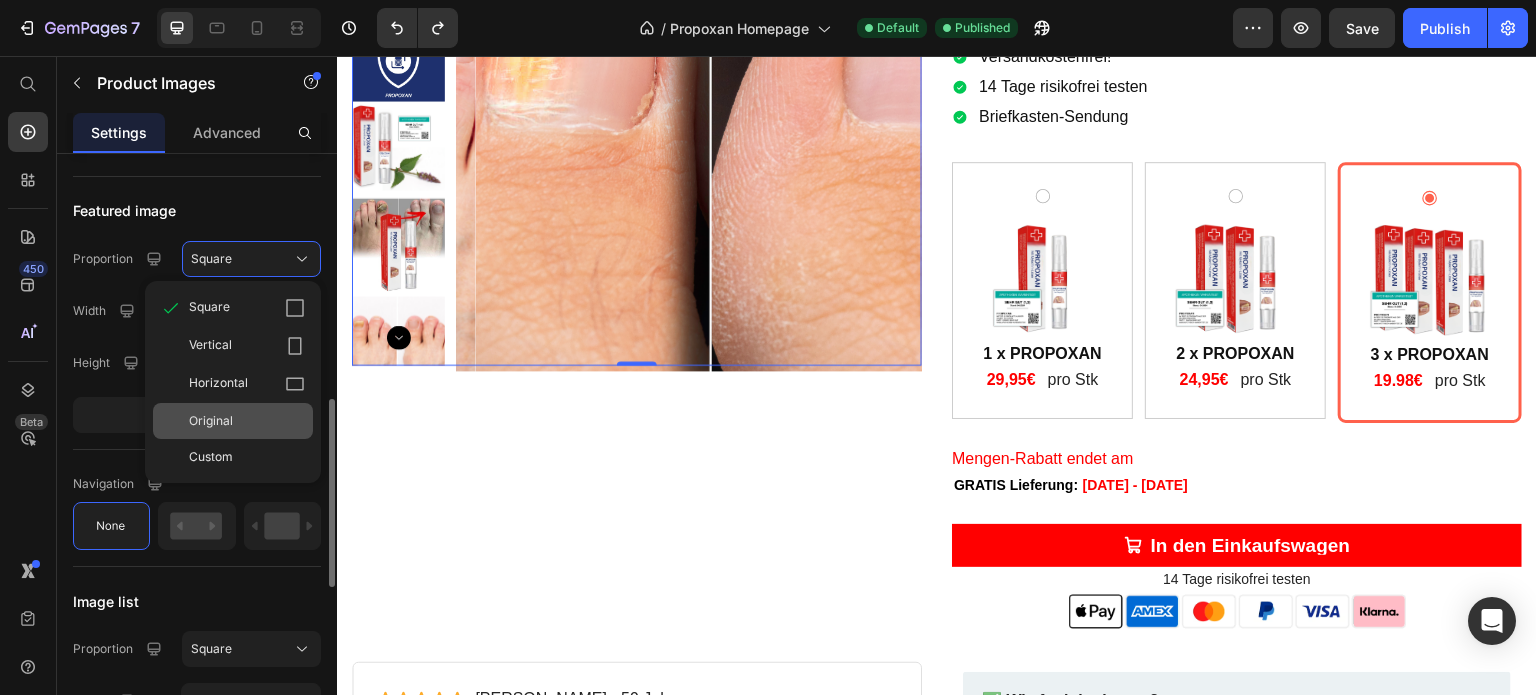 click on "Original" at bounding box center (211, 421) 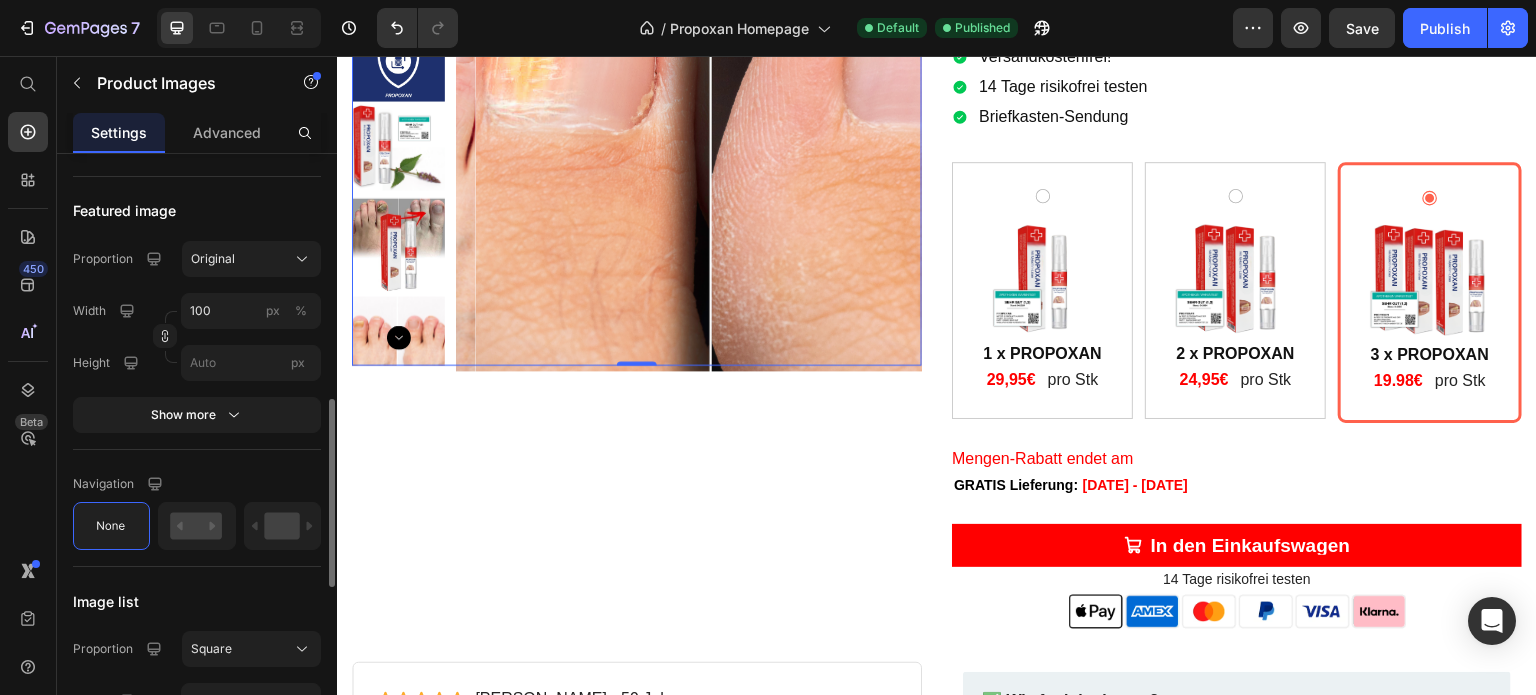 type 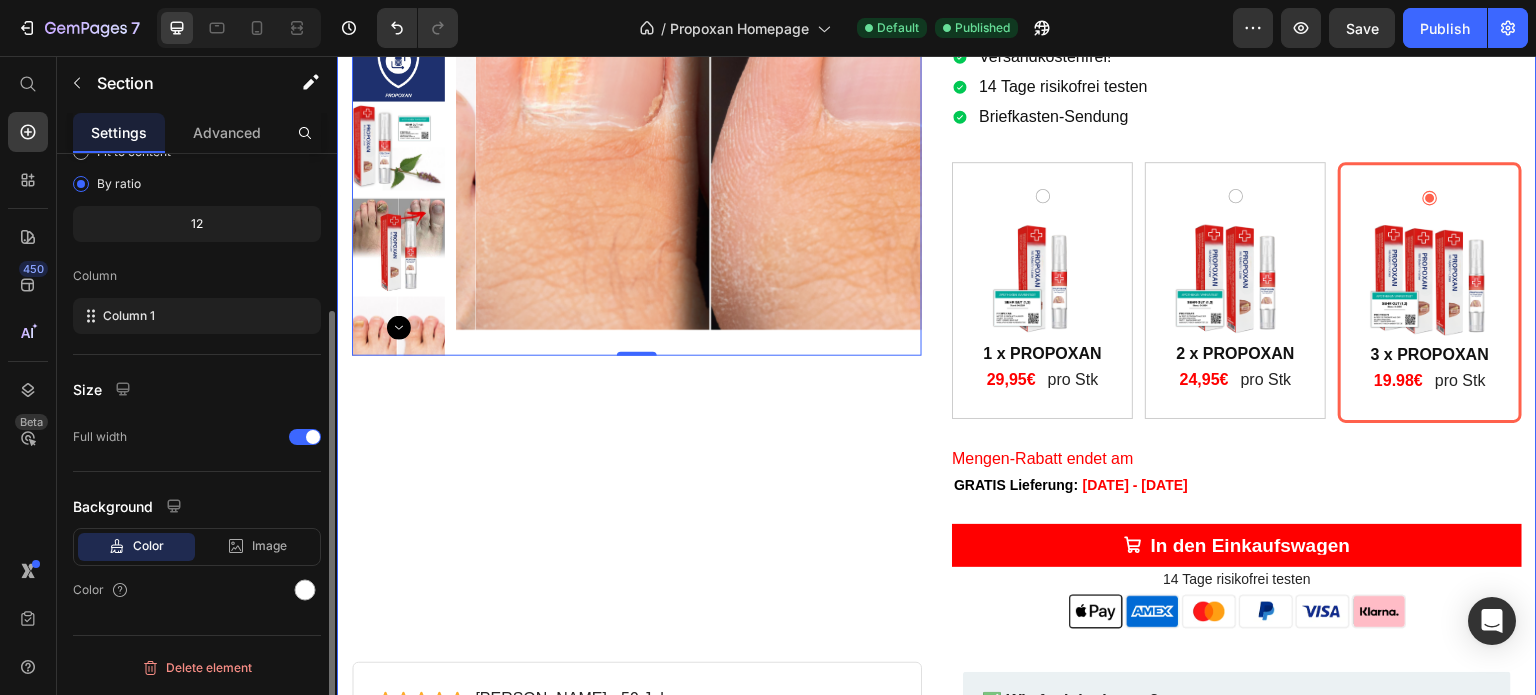 click on "Product Images   0 PROPOXAN - mit Mykofilm-Löser Product Title Judge.me - Preview Badge (Stars) Judge.me Versandkostenfrei! 14 Tage risikofrei testen Briefkasten-Sendung Item List Image 1x Text Block 1 x PROPOXAN Text Block 29,95€ Text Block pro Stk Text Block Row Row Image 2 x PROPOXAN Text Block 2x Text Block 24,95€ Text Block pro Stk Text Block Row Row Image 3x Text Block 3 x PROPOXAN Text Block 19.98€ Text Block pro Stk Text Block Row Row Product Bundle Discount  Mengen-Rabatt endet am      Custom Code
GRATIS Lieferung:
Jul 11 - Jul 12
Delivery Date
In den Einkaufswagen Add to Cart 14 Tage risikofrei testen Text Block Image Row Row Product Icon Icon Icon Icon Icon Icon List Willhelm M. - 59 Jahre Text Block Row Text Block Row
✅   Wie funktioniert es?
💧  Wie lange hält eine Packung Propoxan?
🕒  Wie lange dauert es bis es wirkt?
🧬  Accordion" at bounding box center [937, 696] 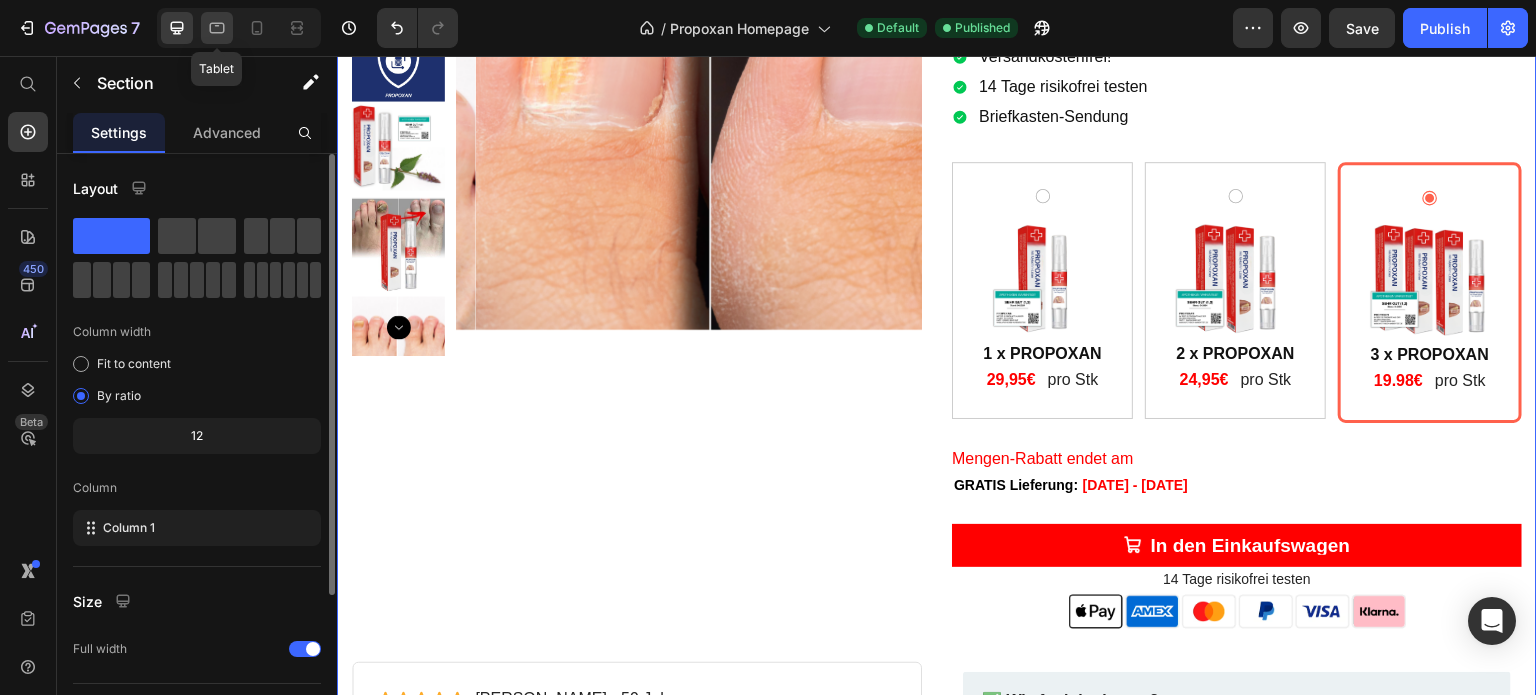 click 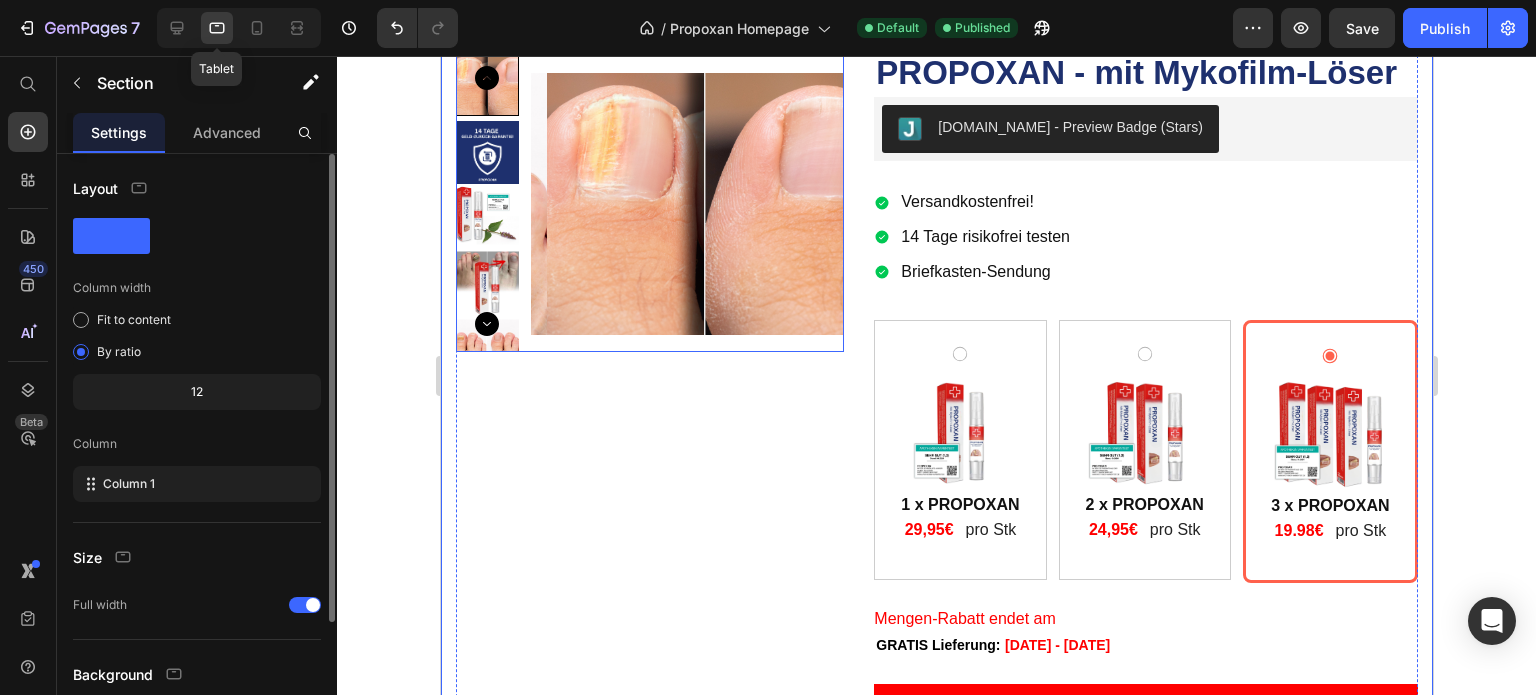 scroll, scrollTop: 3760, scrollLeft: 0, axis: vertical 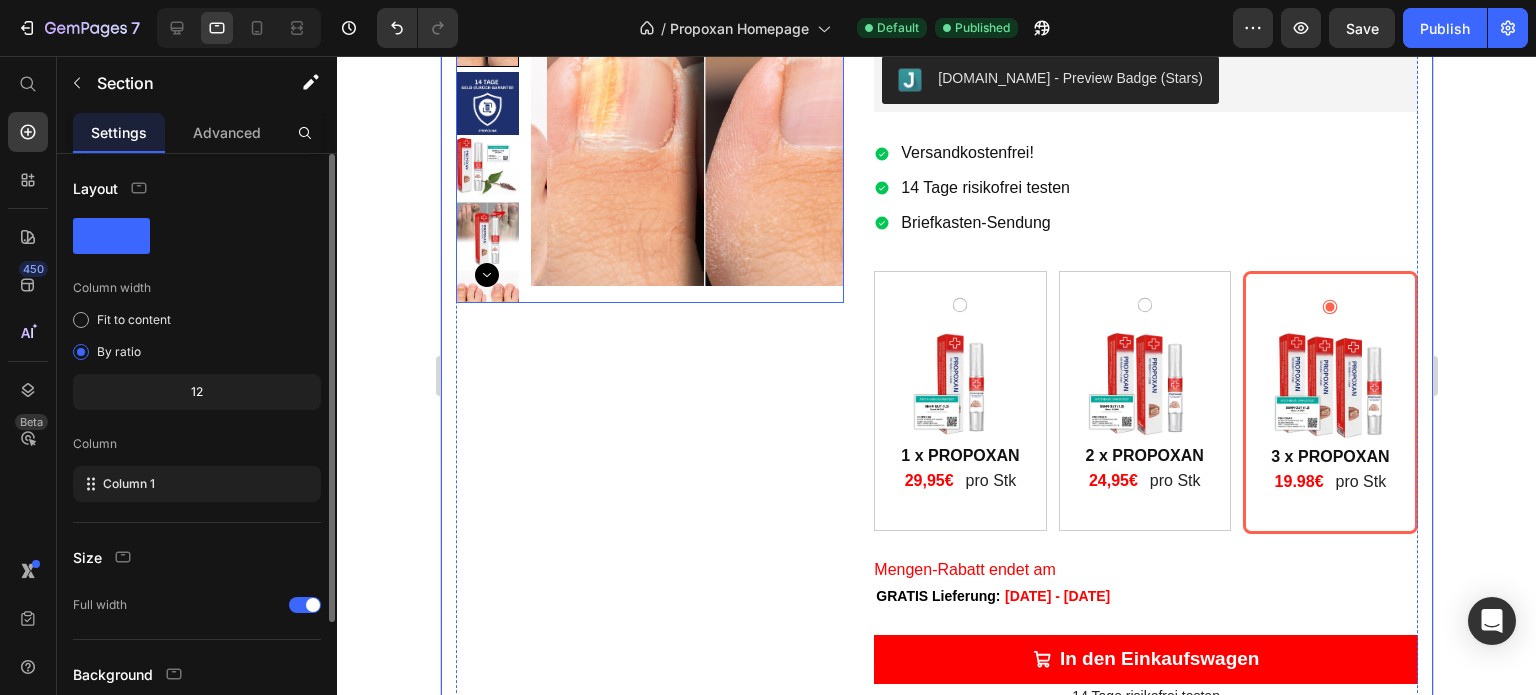 click at bounding box center (703, 154) 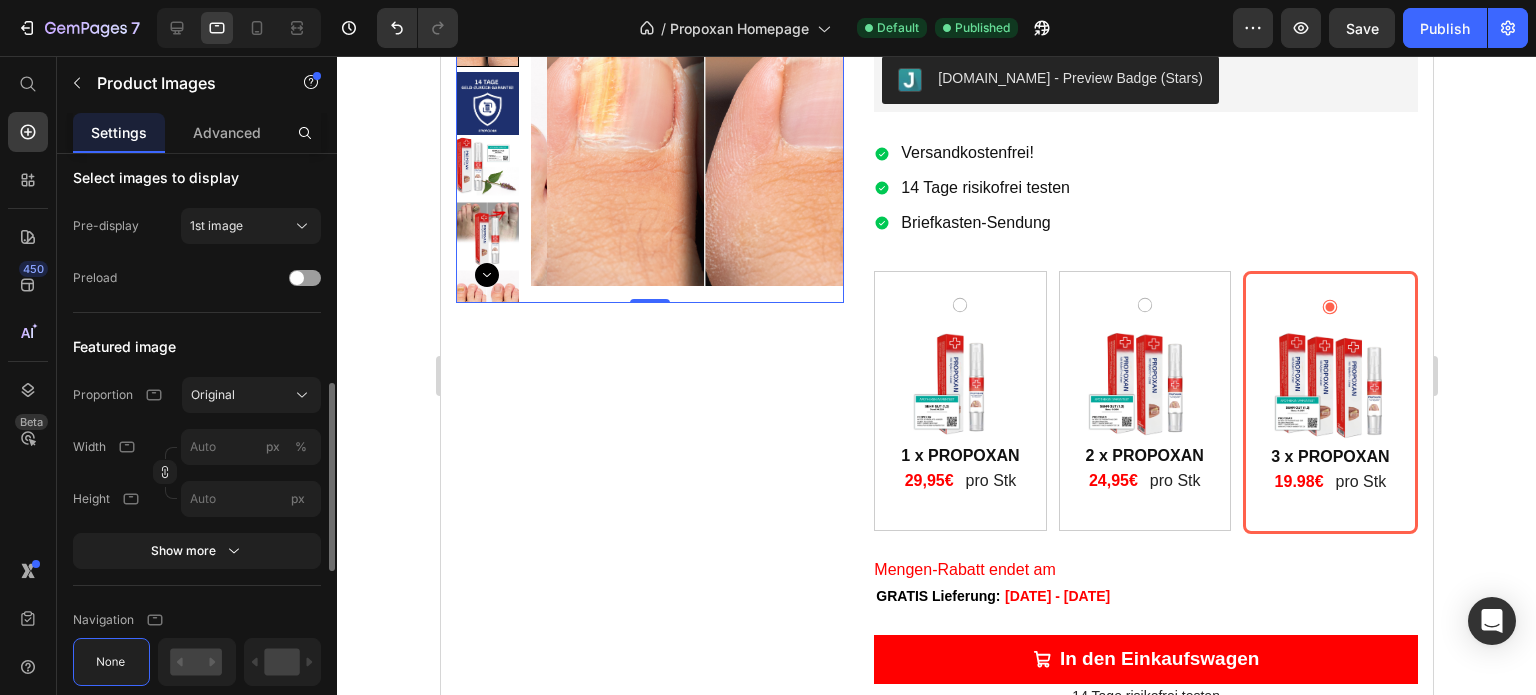 scroll, scrollTop: 661, scrollLeft: 0, axis: vertical 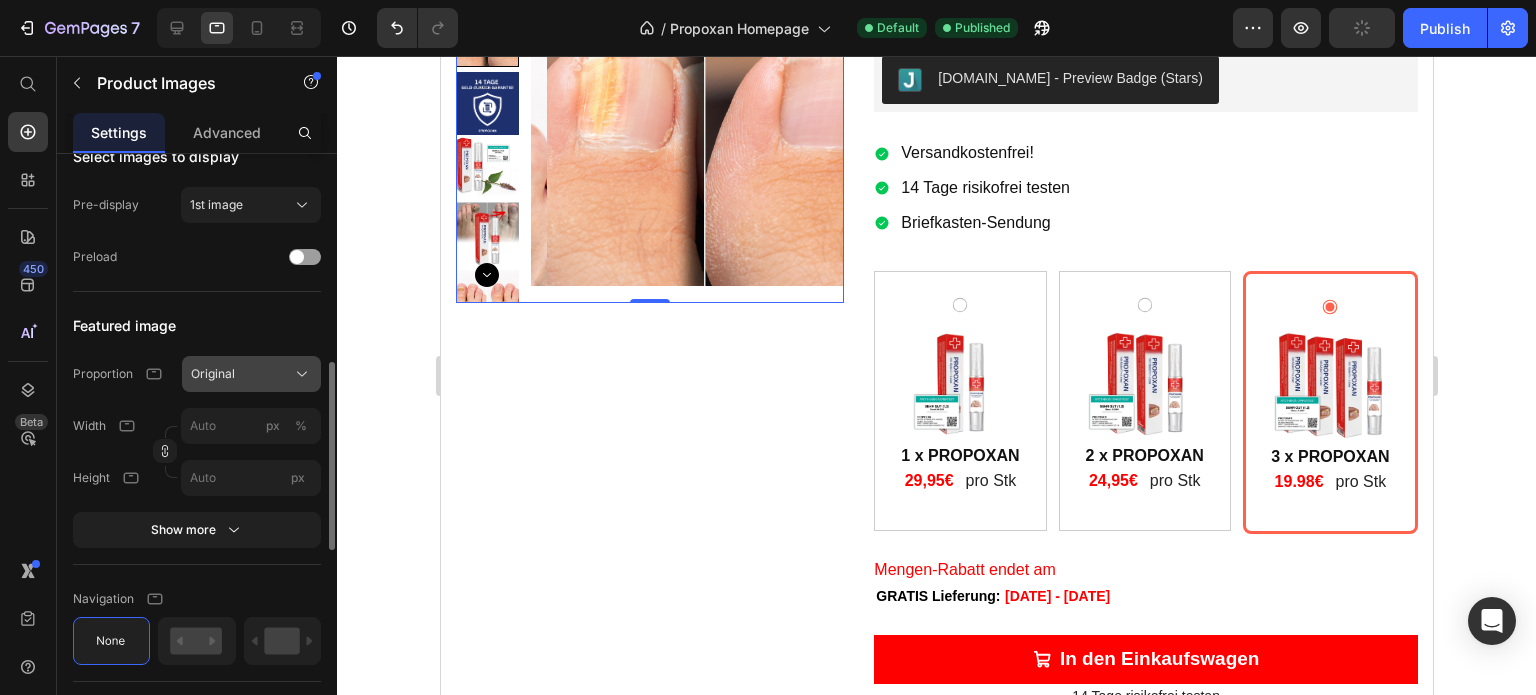 click on "Original" at bounding box center (213, 374) 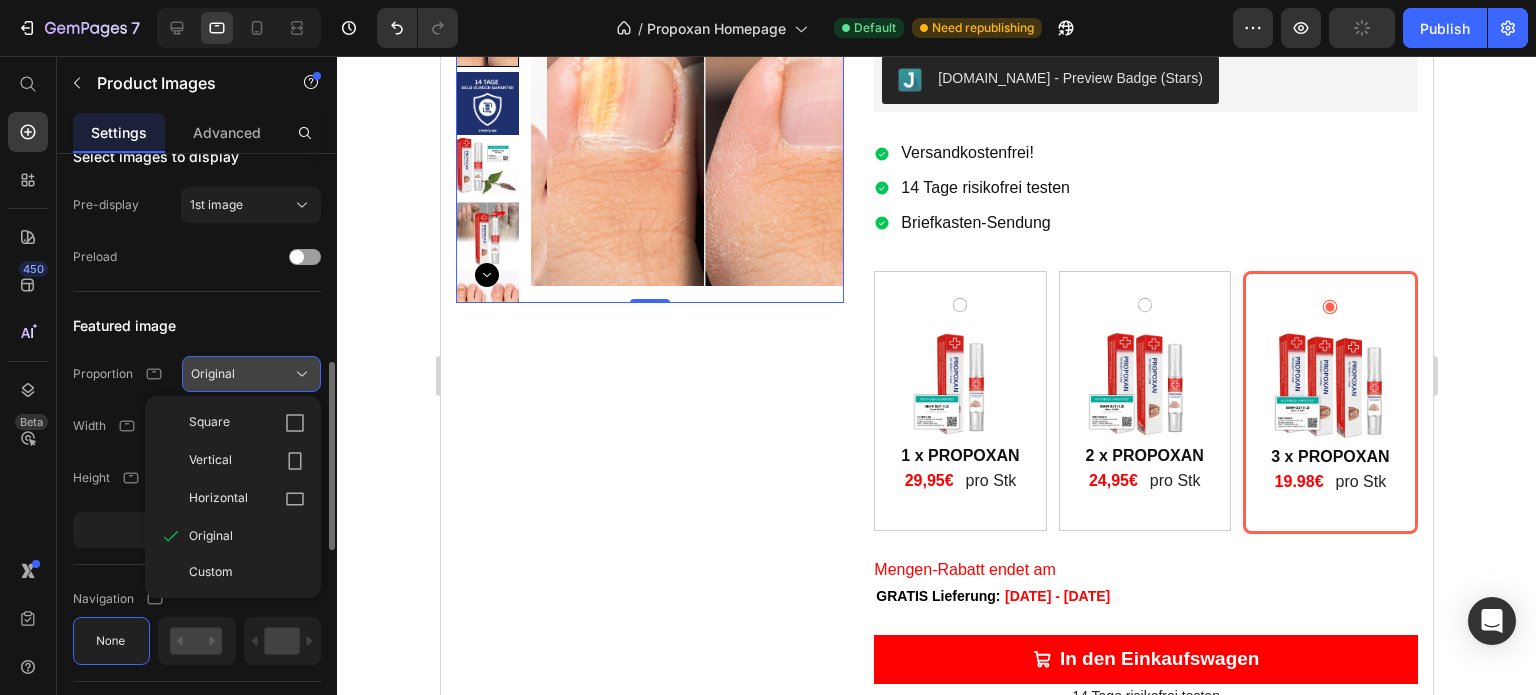 click on "Original" at bounding box center [213, 374] 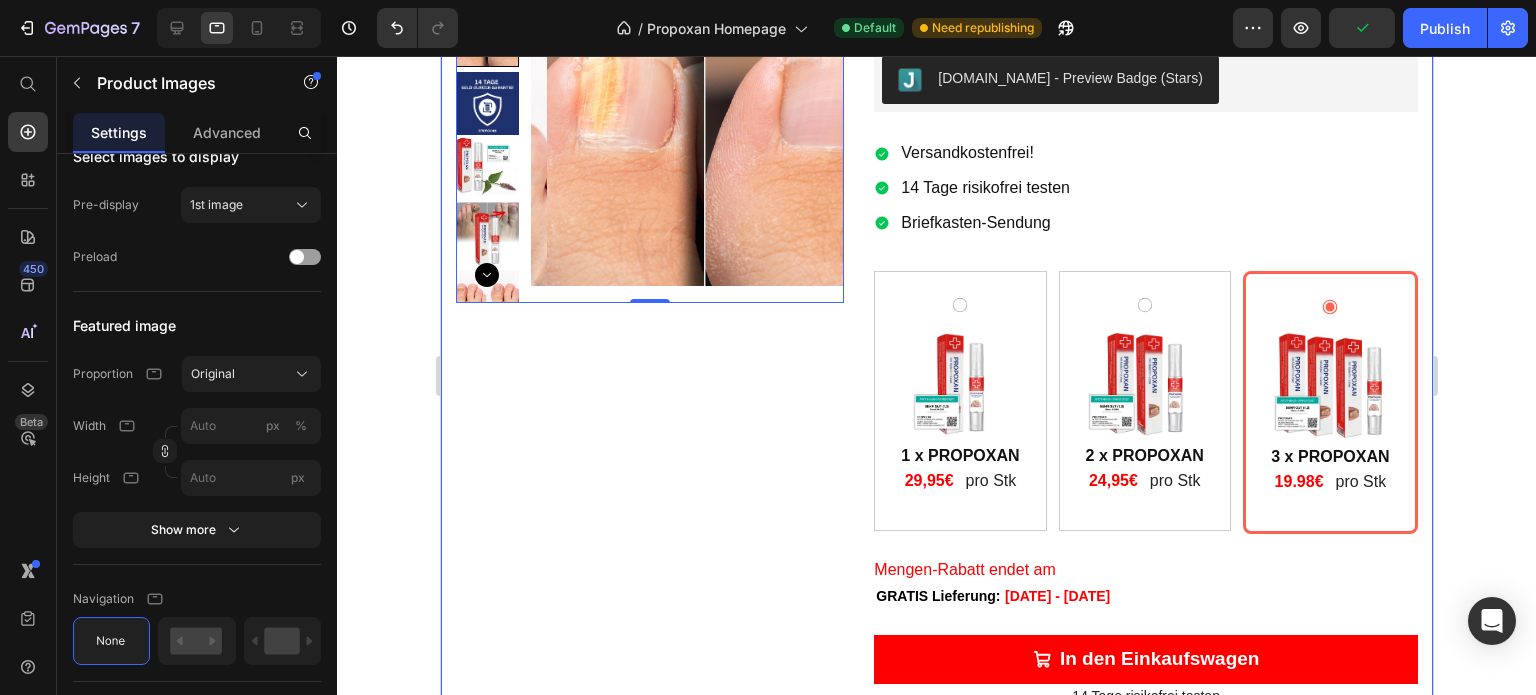 click on "Product Images   0 PROPOXAN - mit Mykofilm-Löser Product Title Judge.me - Preview Badge (Stars) Judge.me Versandkostenfrei! 14 Tage risikofrei testen Briefkasten-Sendung Item List Image 1x Text Block 1 x PROPOXAN Text Block 29,95€ Text Block pro Stk Text Block Row Row Image 2 x PROPOXAN Text Block 2x Text Block 24,95€ Text Block pro Stk Text Block Row Row Image 3x Text Block 3 x PROPOXAN Text Block 19.98€ Text Block pro Stk Text Block Row Row Product Bundle Discount  Mengen-Rabatt endet am      Custom Code
GRATIS Lieferung:
Jul 11 - Jul 12
Delivery Date
In den Einkaufswagen Add to Cart 14 Tage risikofrei testen Text Block Image Row Row Product Icon Icon Icon Icon Icon Icon List Willhelm M. - 59 Jahre Text Block Row Text Block Row
✅   Wie funktioniert es?
💧  Wie lange hält eine Packung Propoxan?
🕒  Wie lange dauert es bis es wirkt?
🧬  Accordion" at bounding box center [936, 807] 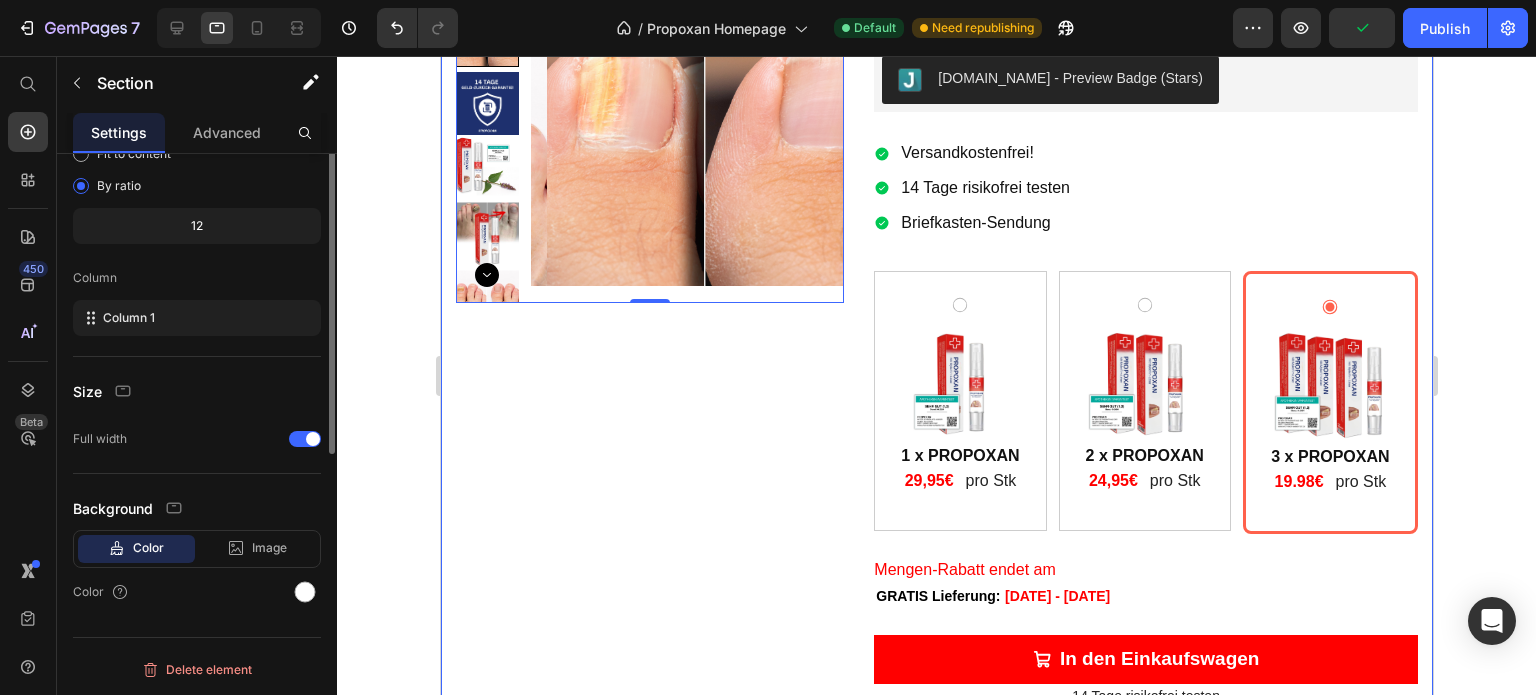 scroll, scrollTop: 0, scrollLeft: 0, axis: both 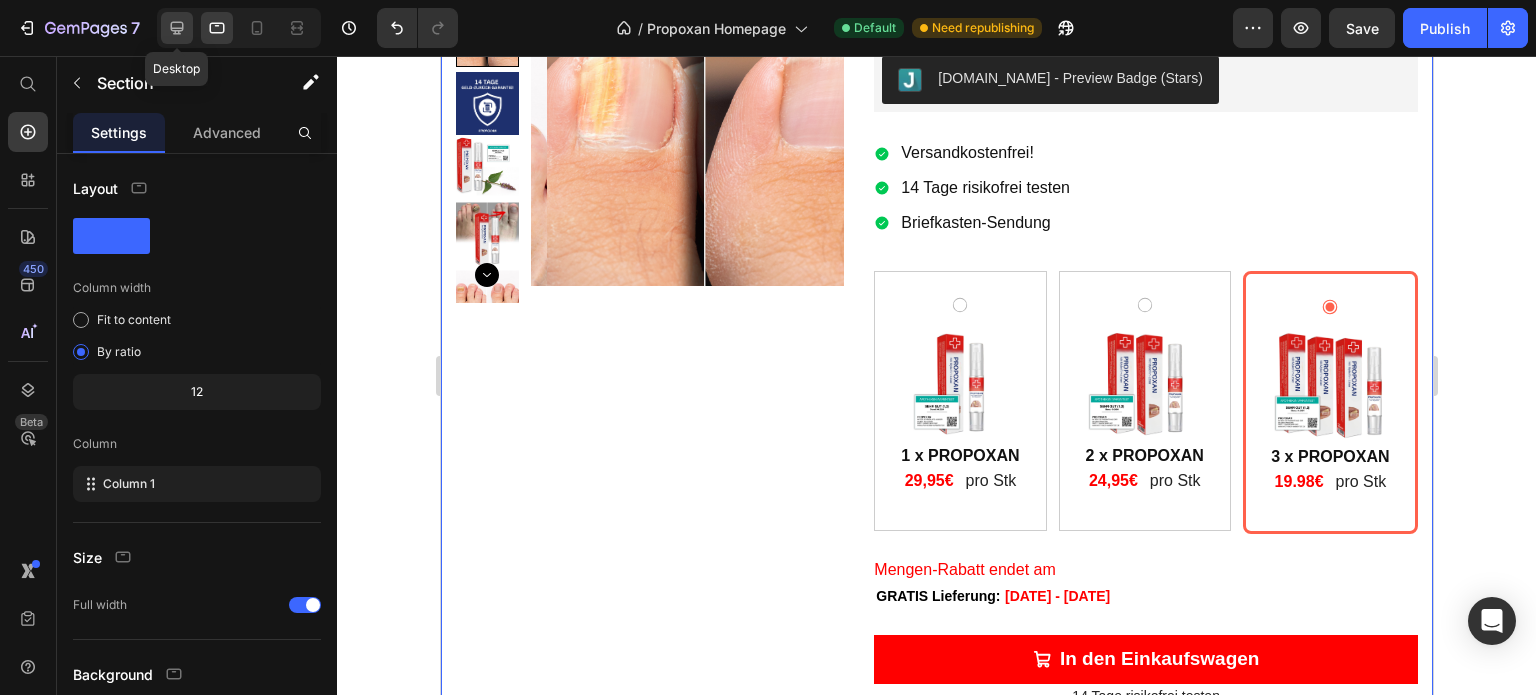 click 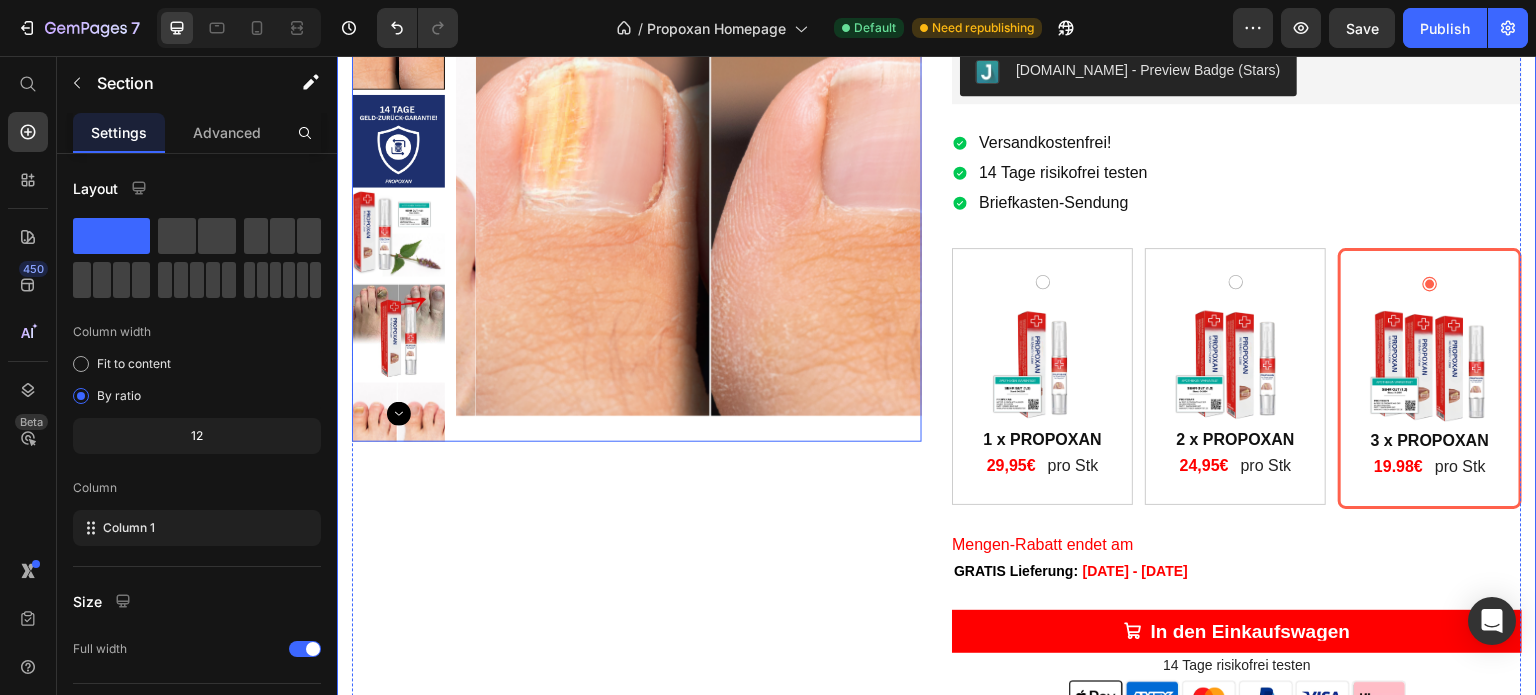 scroll, scrollTop: 3625, scrollLeft: 0, axis: vertical 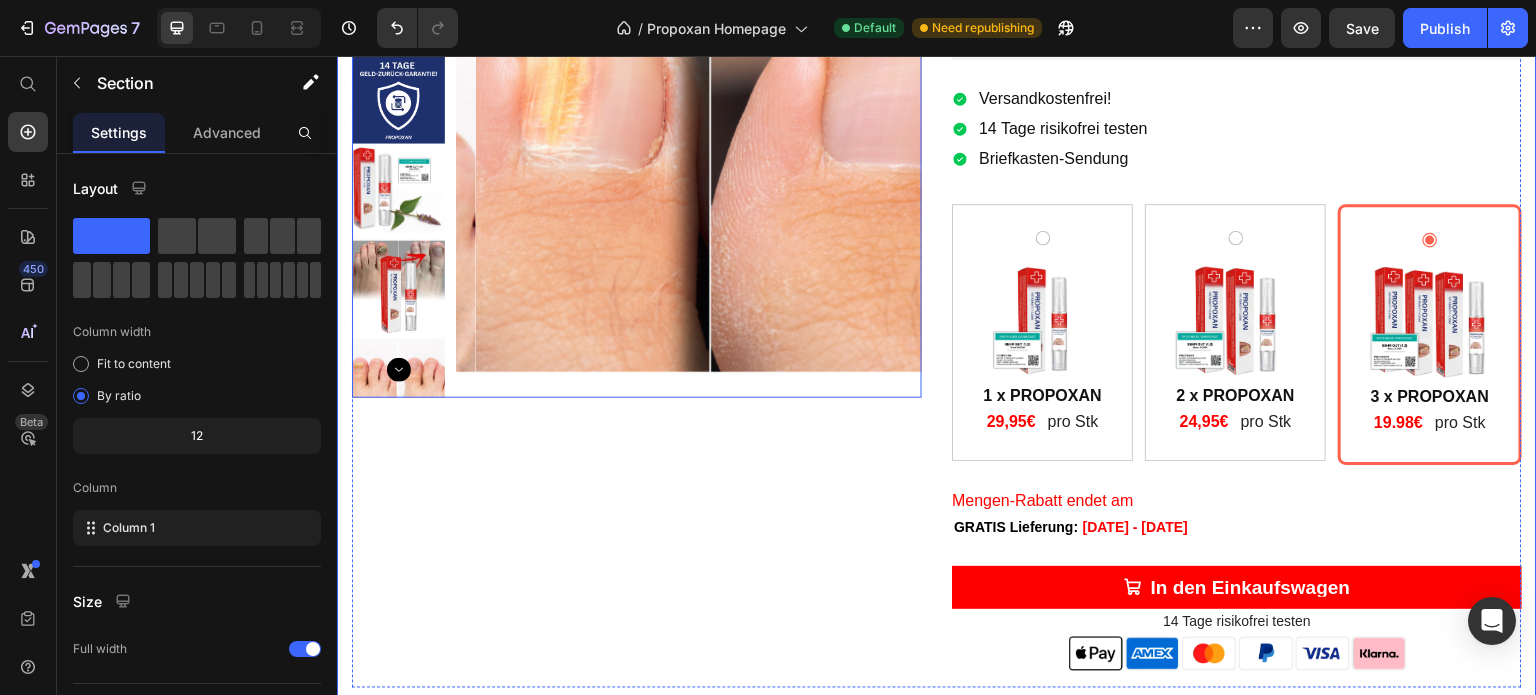 click at bounding box center (708, 177) 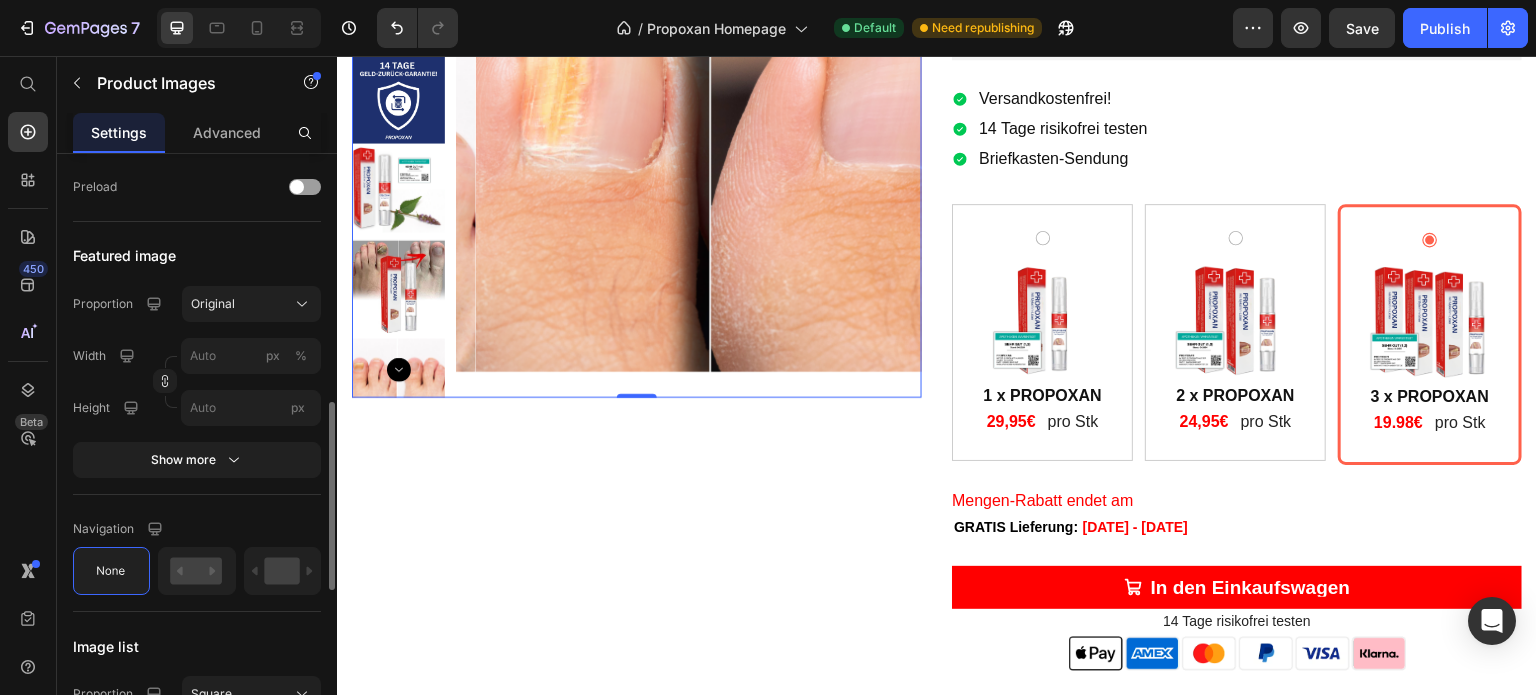 scroll, scrollTop: 744, scrollLeft: 0, axis: vertical 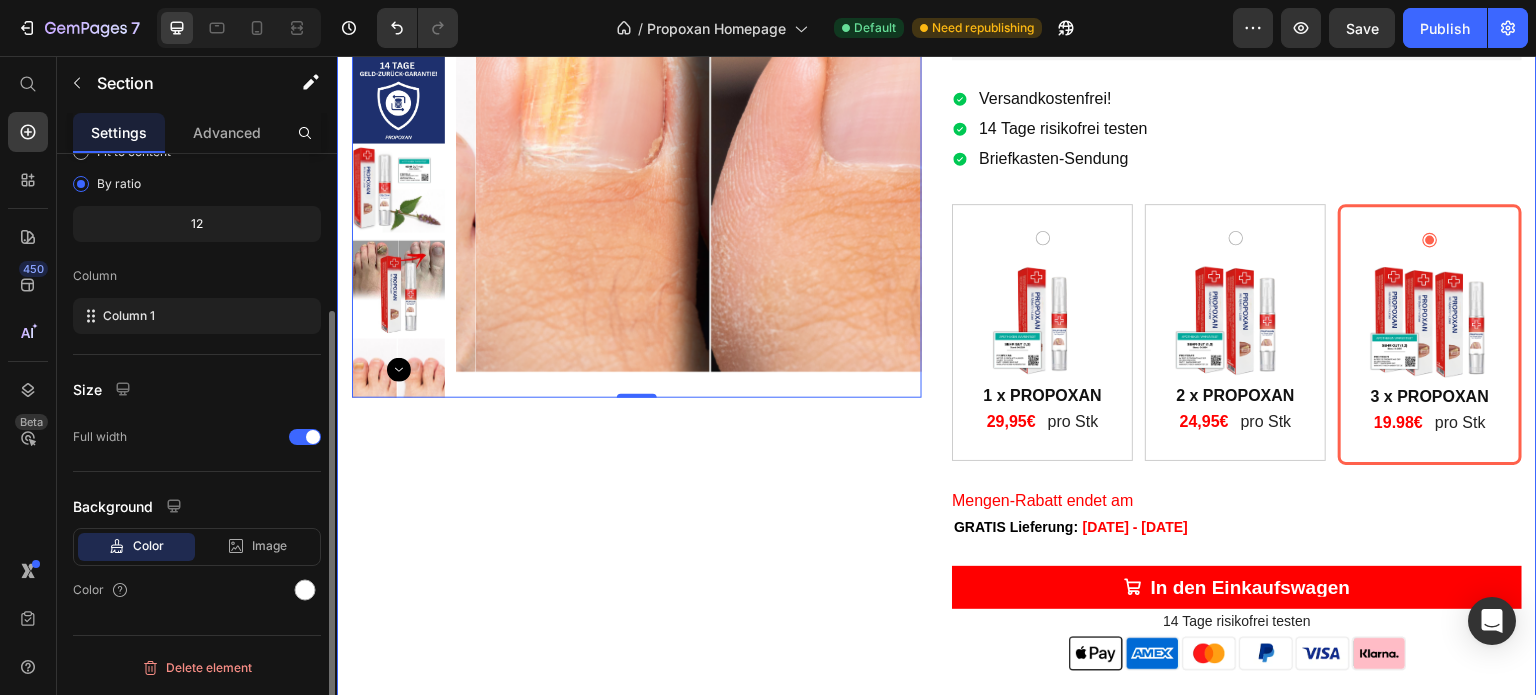 click on "Product Images   0 PROPOXAN - mit Mykofilm-Löser Product Title Judge.me - Preview Badge (Stars) Judge.me Versandkostenfrei! 14 Tage risikofrei testen Briefkasten-Sendung Item List Image 1x Text Block 1 x PROPOXAN Text Block 29,95€ Text Block pro Stk Text Block Row Row Image 2 x PROPOXAN Text Block 2x Text Block 24,95€ Text Block pro Stk Text Block Row Row Image 3x Text Block 3 x PROPOXAN Text Block 19.98€ Text Block pro Stk Text Block Row Row Product Bundle Discount  Mengen-Rabatt endet am      Custom Code
GRATIS Lieferung:
Jul 11 - Jul 12
Delivery Date
In den Einkaufswagen Add to Cart 14 Tage risikofrei testen Text Block Image Row Row Product Icon Icon Icon Icon Icon Icon List Willhelm M. - 59 Jahre Text Block Row Text Block Row
✅   Wie funktioniert es?
💧  Wie lange hält eine Packung Propoxan?
🕒  Wie lange dauert es bis es wirkt?
🧬  Accordion" at bounding box center [937, 738] 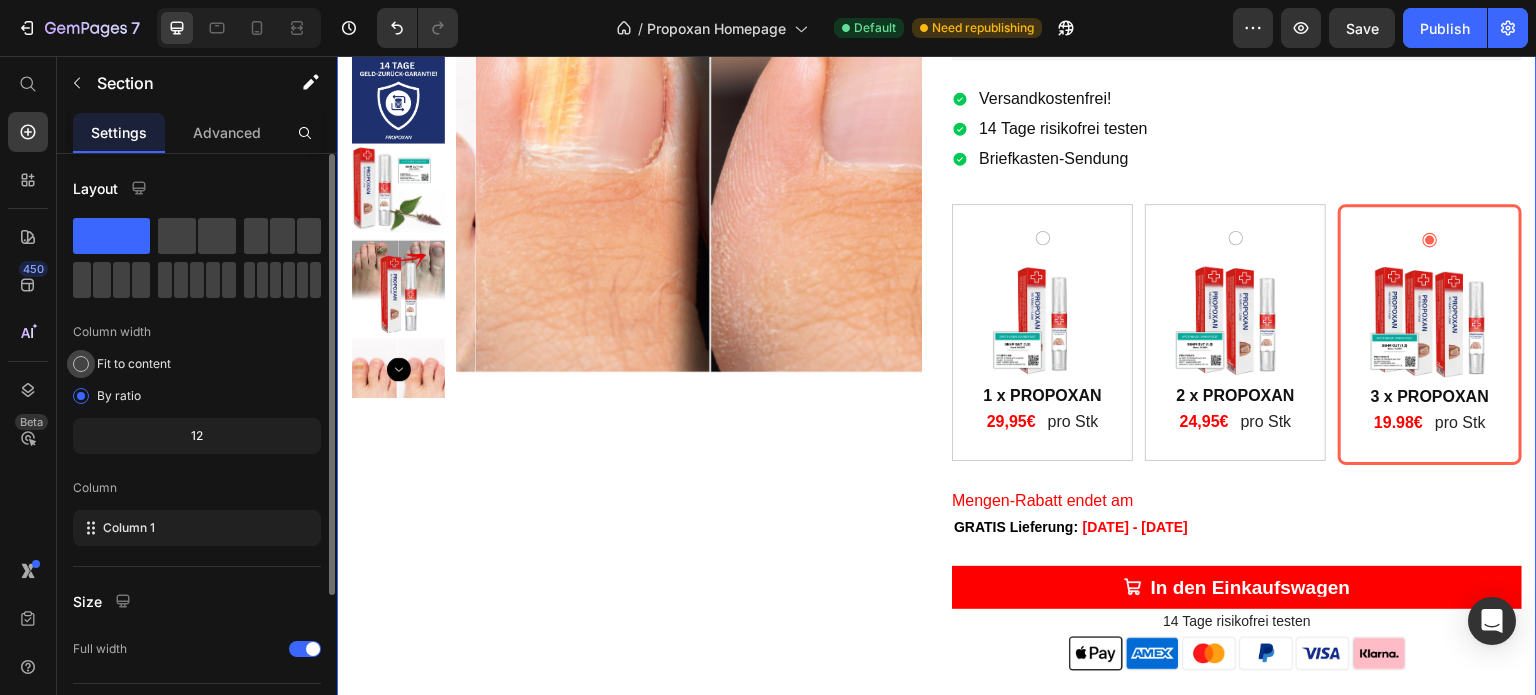 click on "Fit to content" at bounding box center (134, 364) 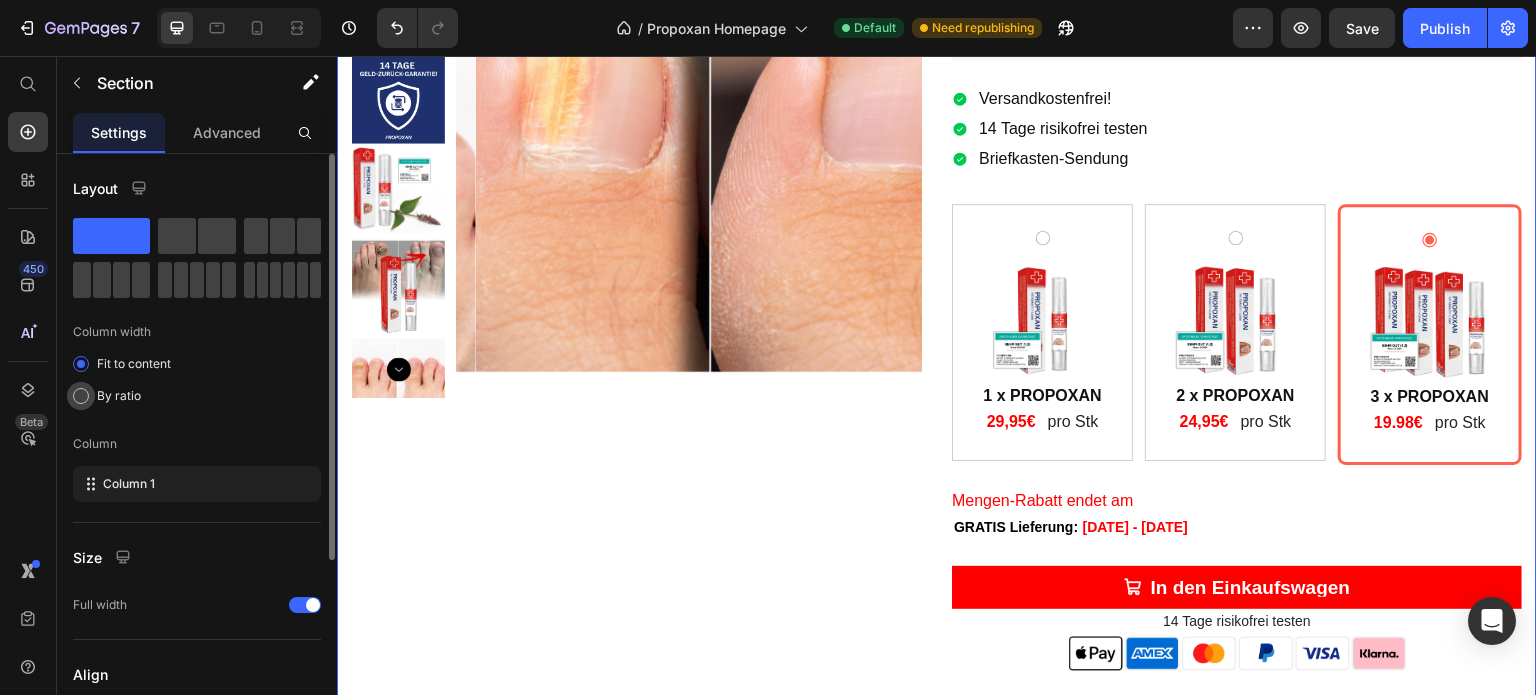 click on "By ratio" at bounding box center (119, 396) 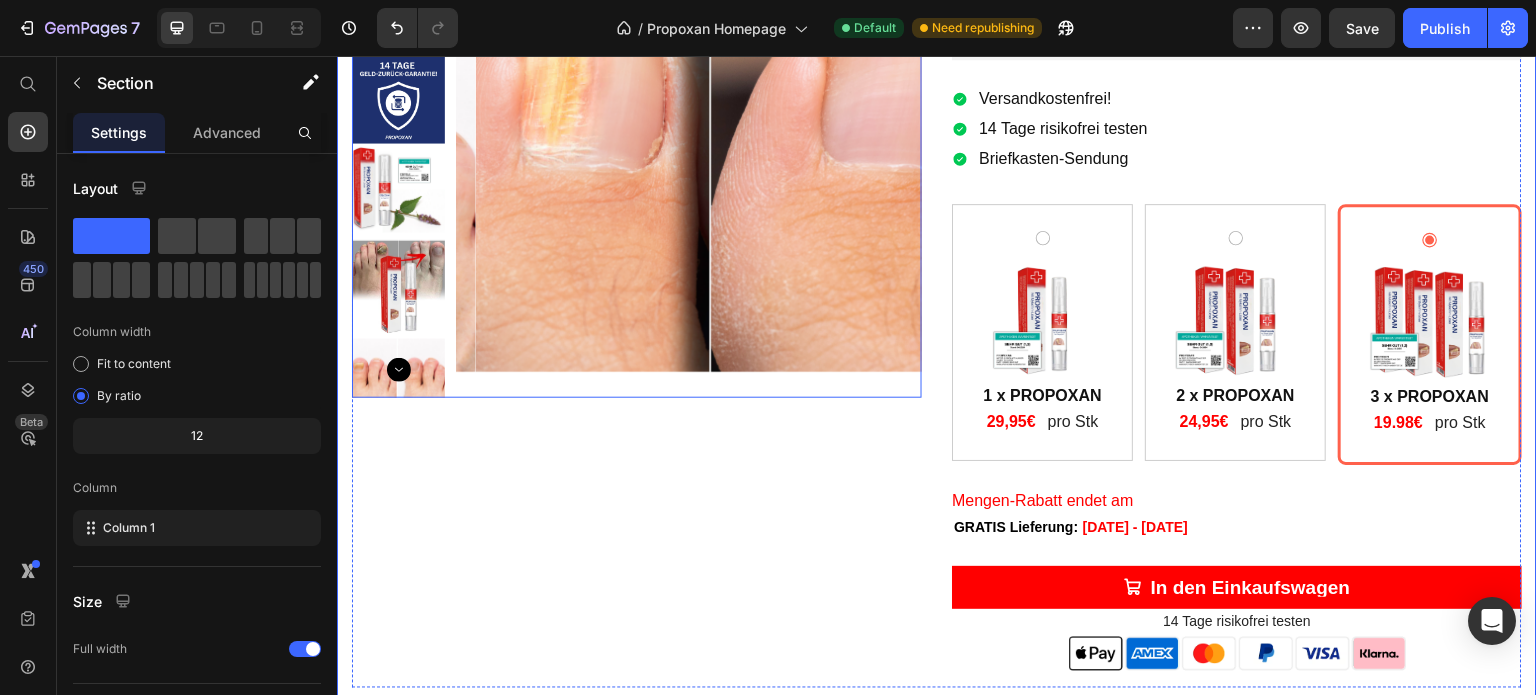 click at bounding box center [708, 177] 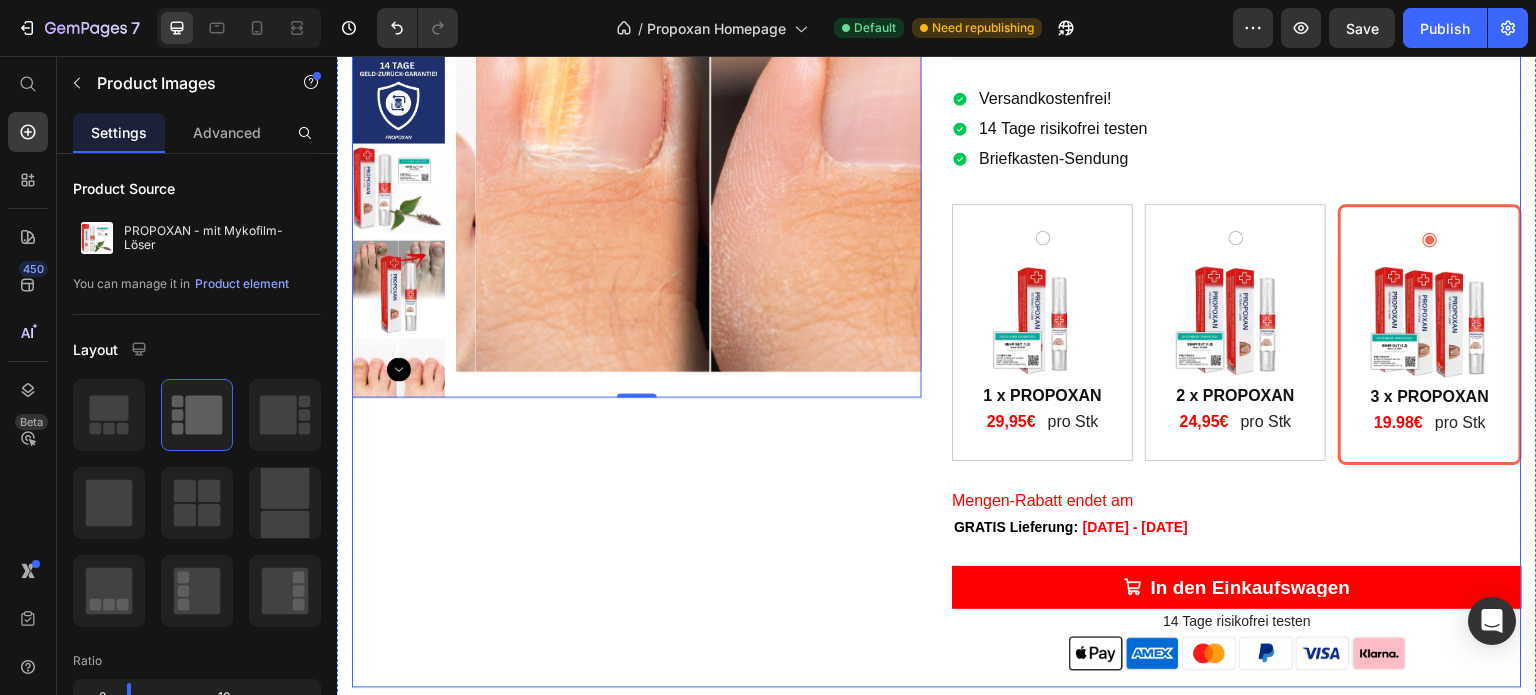 click on "Product Images   0 PROPOXAN - mit Mykofilm-Löser Product Title Judge.me - Preview Badge (Stars) Judge.me Versandkostenfrei! 14 Tage risikofrei testen Briefkasten-Sendung Item List Image 1x Text Block 1 x PROPOXAN Text Block 29,95€ Text Block pro Stk Text Block Row Row Image 2 x PROPOXAN Text Block 2x Text Block 24,95€ Text Block pro Stk Text Block Row Row Image 3x Text Block 3 x PROPOXAN Text Block 19.98€ Text Block pro Stk Text Block Row Row Product Bundle Discount  Mengen-Rabatt endet am      Custom Code
GRATIS Lieferung:
Jul 11 - Jul 12
Delivery Date
In den Einkaufswagen Add to Cart 14 Tage risikofrei testen Text Block Image Row Row Product" at bounding box center [937, 318] 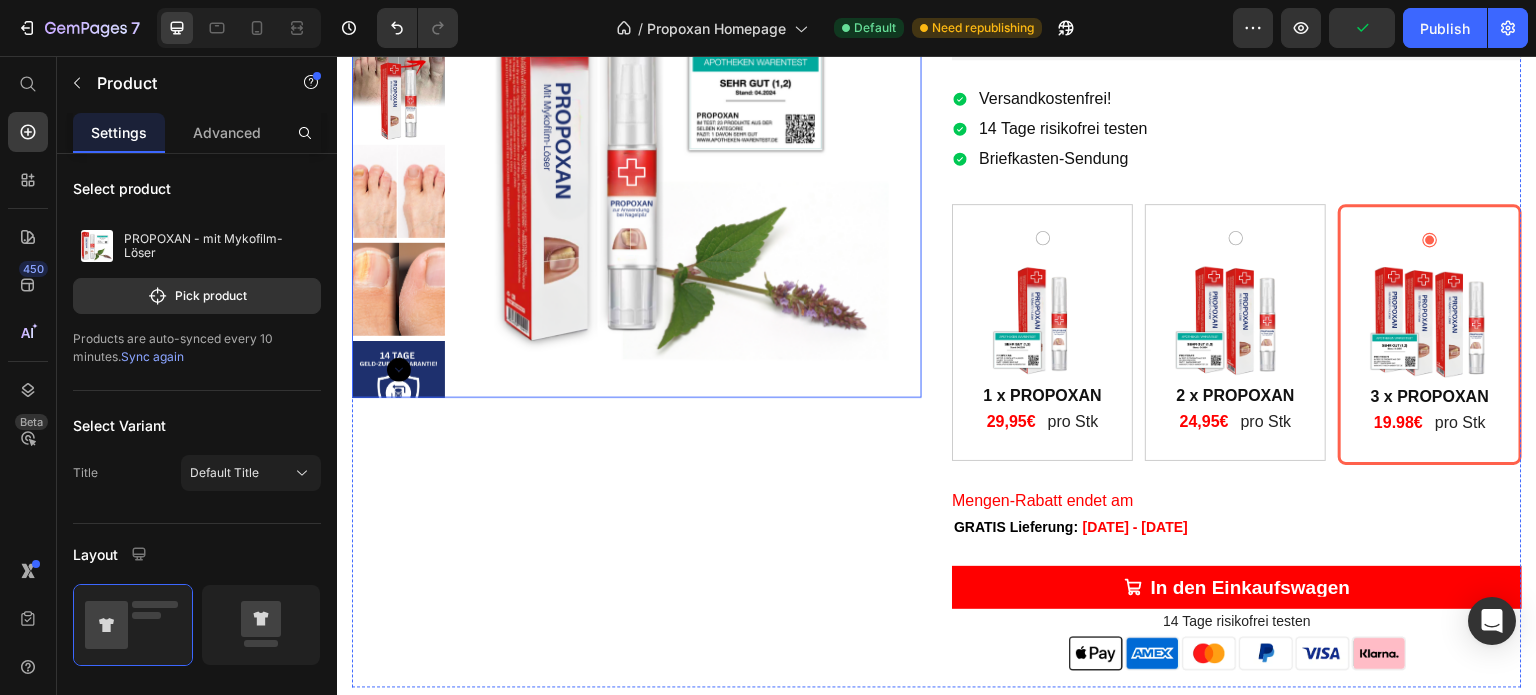 click on "Product Images" at bounding box center [404, -63] 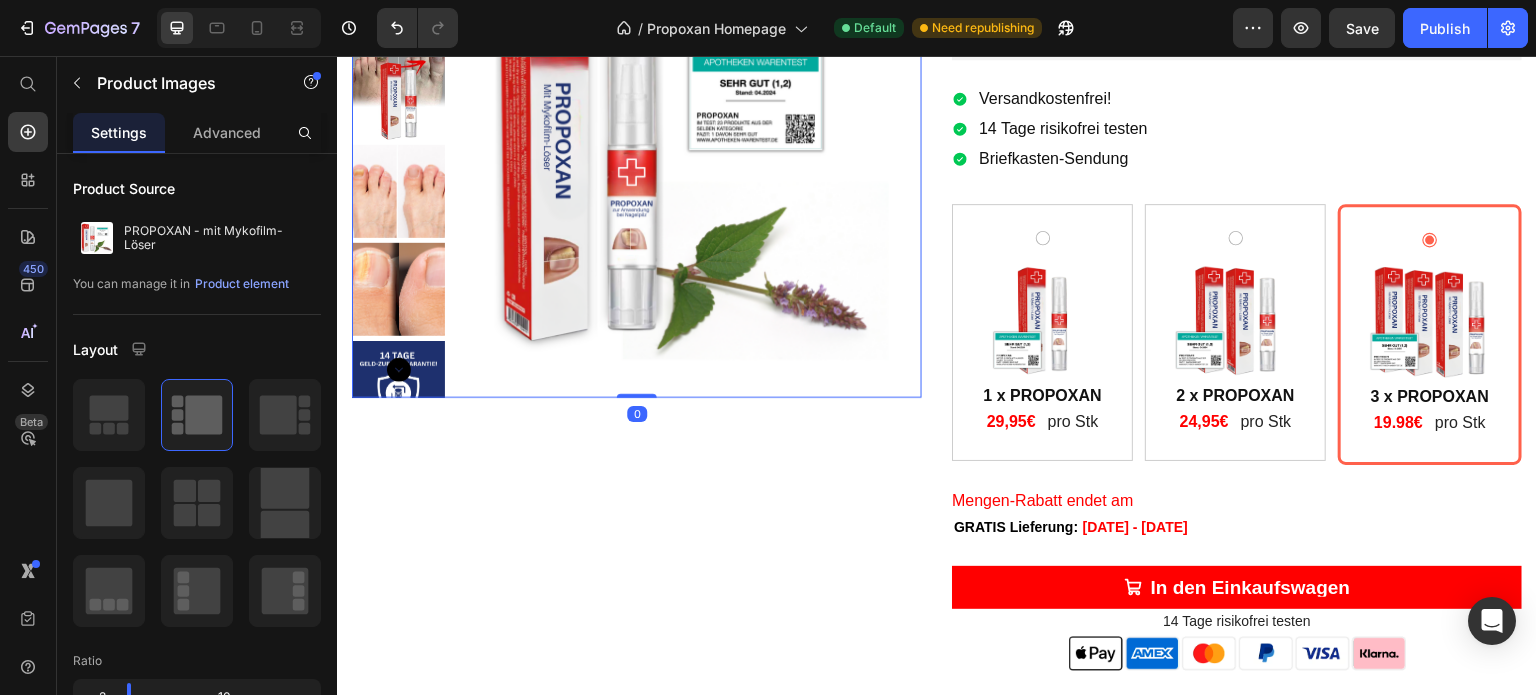 click on "Product Images" at bounding box center [425, -70] 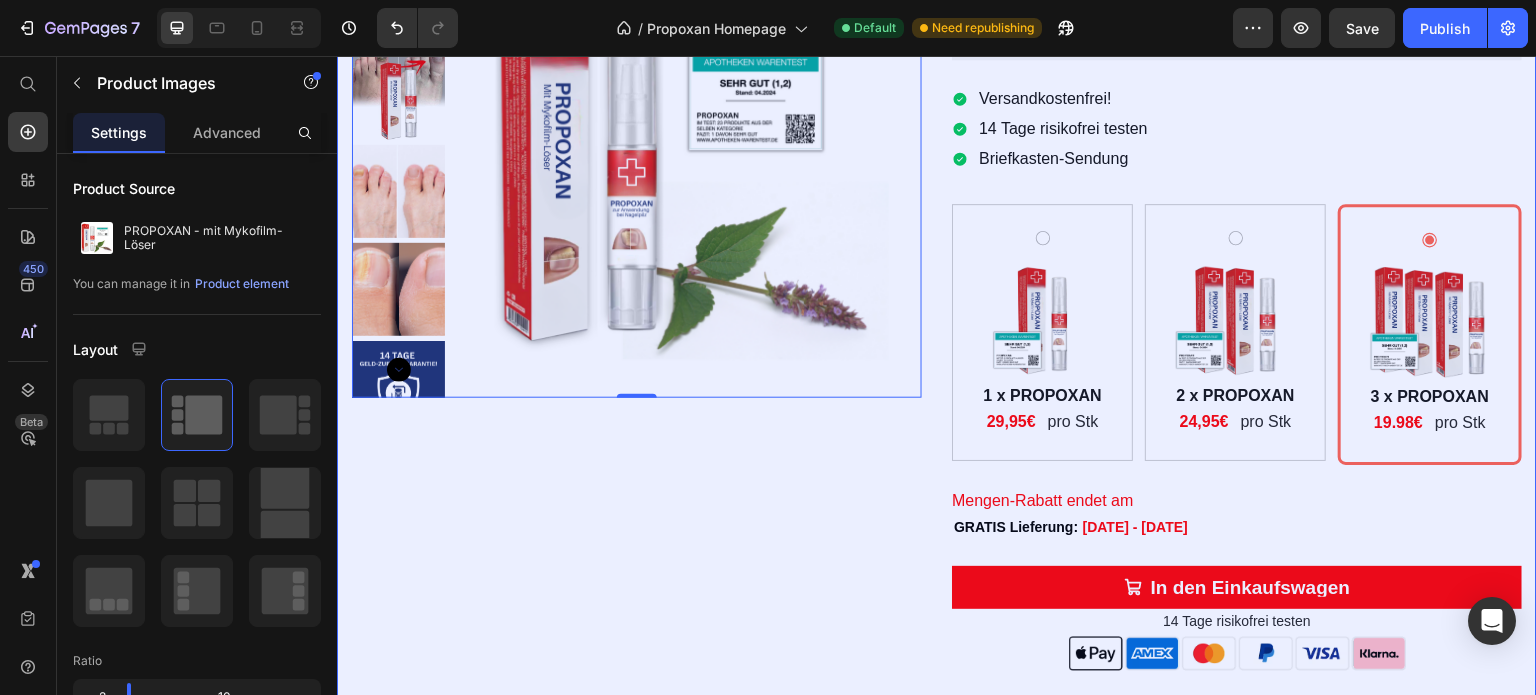 click on "Section" at bounding box center [386, -141] 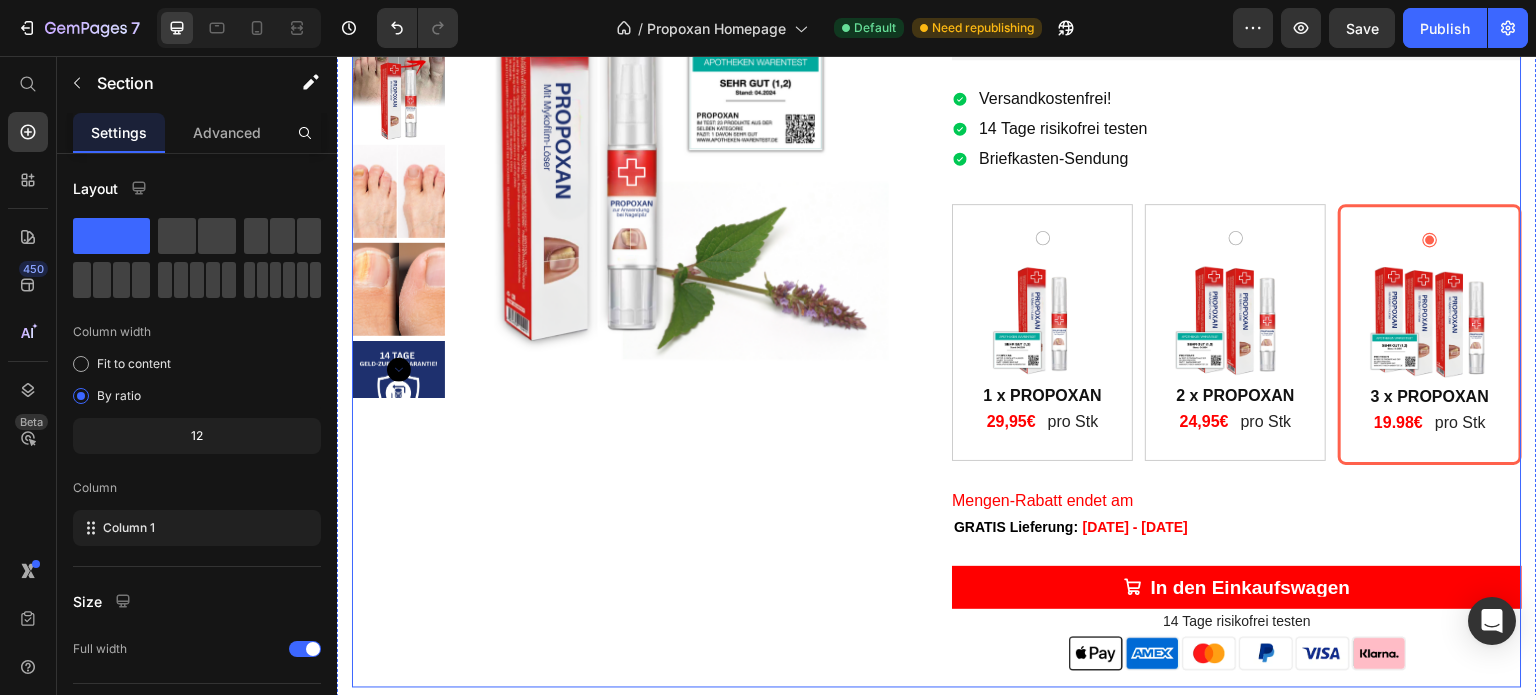 click on "Product Images PROPOXAN - mit Mykofilm-Löser Product Title Judge.me - Preview Badge (Stars) Judge.me Versandkostenfrei! 14 Tage risikofrei testen Briefkasten-Sendung Item List Image 1x Text Block 1 x PROPOXAN Text Block 29,95€ Text Block pro Stk Text Block Row Row Image 2 x PROPOXAN Text Block 2x Text Block 24,95€ Text Block pro Stk Text Block Row Row Image 3x Text Block 3 x PROPOXAN Text Block 19.98€ Text Block pro Stk Text Block Row Row Product Bundle Discount  Mengen-Rabatt endet am      Custom Code
GRATIS Lieferung:
Jul 11 - Jul 12
Delivery Date
In den Einkaufswagen Add to Cart 14 Tage risikofrei testen Text Block Image Row Row Product" at bounding box center [937, 318] 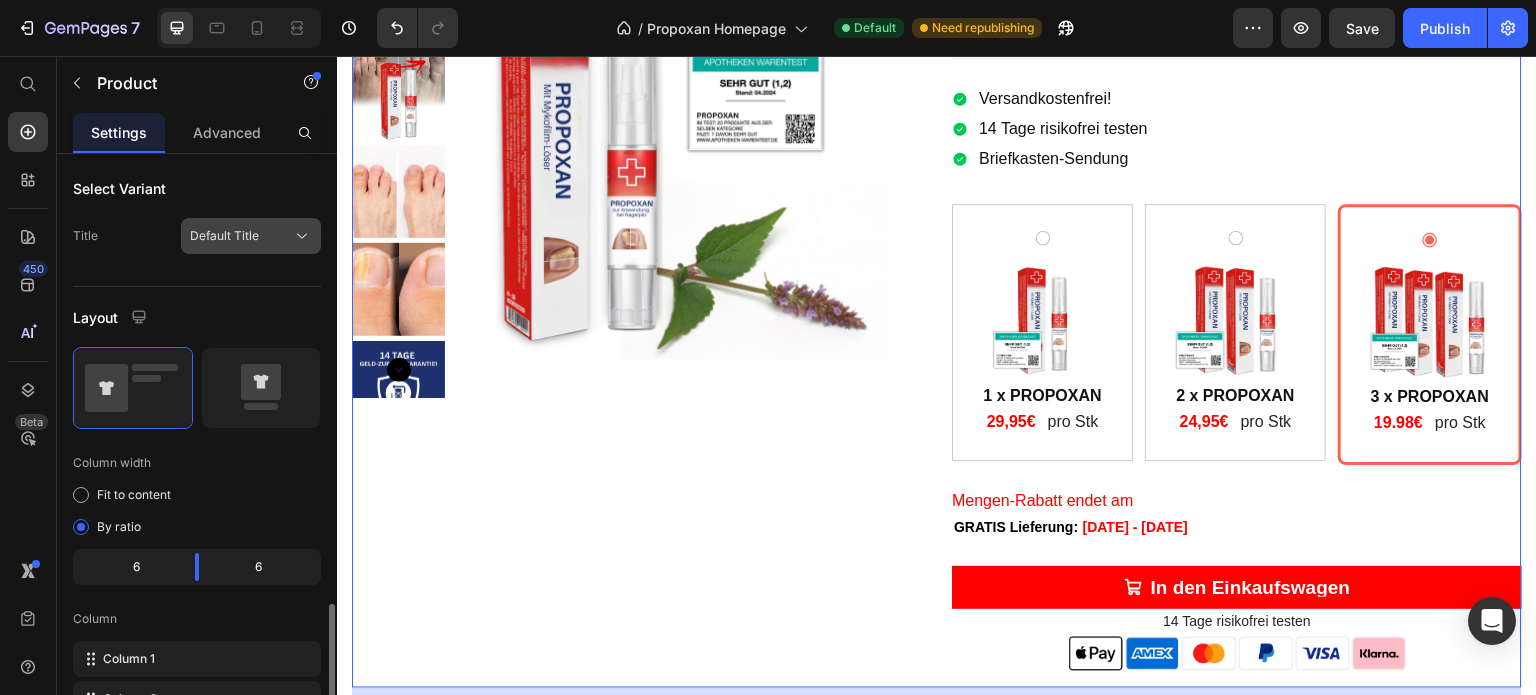 scroll, scrollTop: 480, scrollLeft: 0, axis: vertical 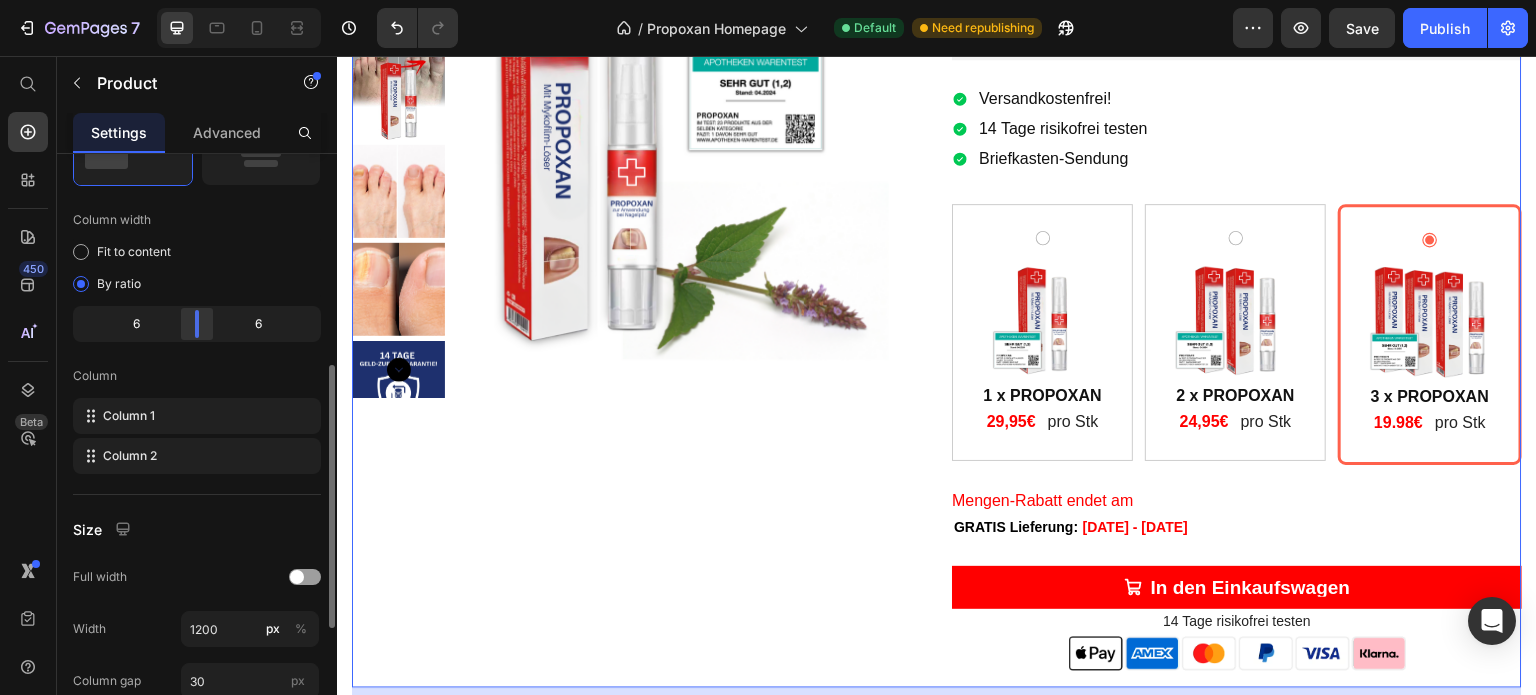 click on "7  Version history  /  Propoxan Homepage Default Need republishing Preview  Save   Publish  450 Beta Start with Sections Elements Hero Section Product Detail Brands Trusted Badges Guarantee Product Breakdown How to use Testimonials Compare Bundle FAQs Social Proof Brand Story Product List Collection Blog List Contact Sticky Add to Cart Custom Footer Browse Library 450 Layout
Row
Row
Row
Row Text
Heading
Text Block Button
Button
Button
Sticky Back to top Media
Image" at bounding box center [768, 0] 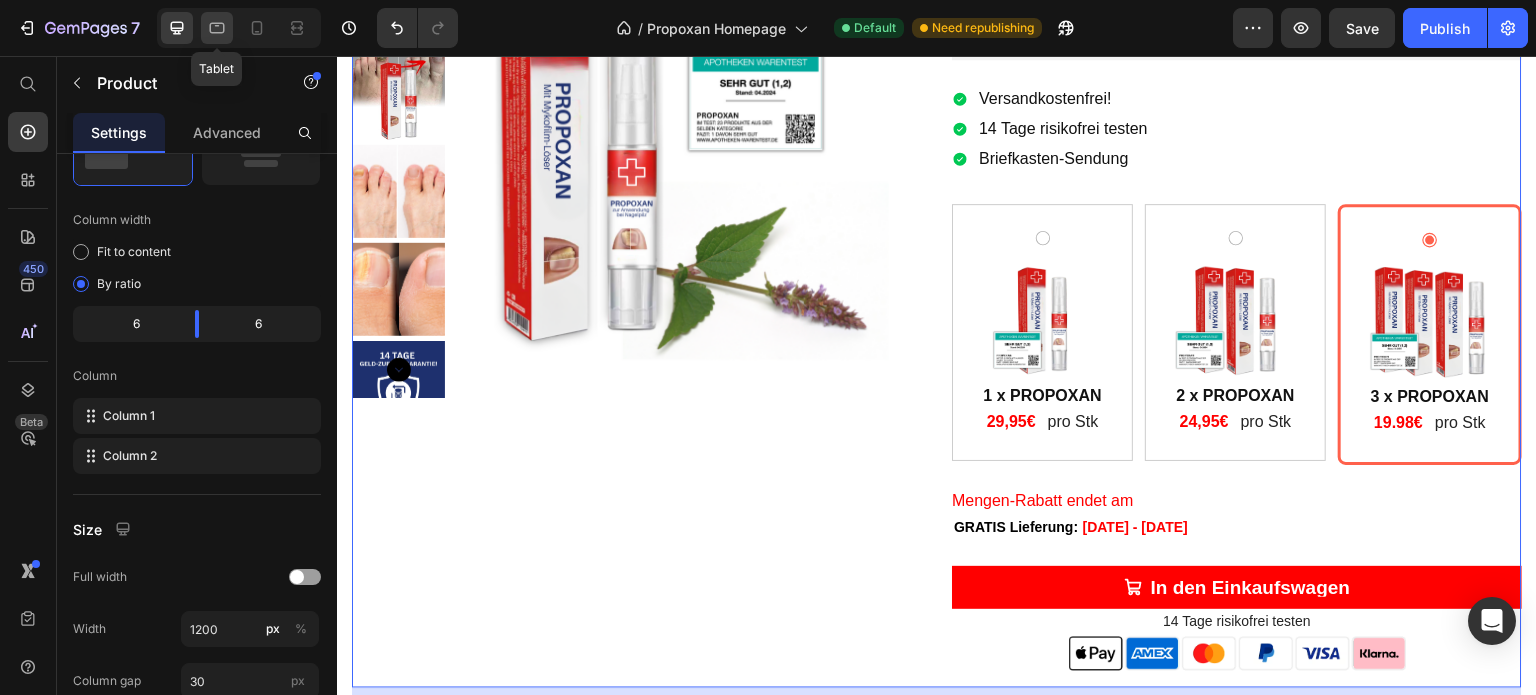 click 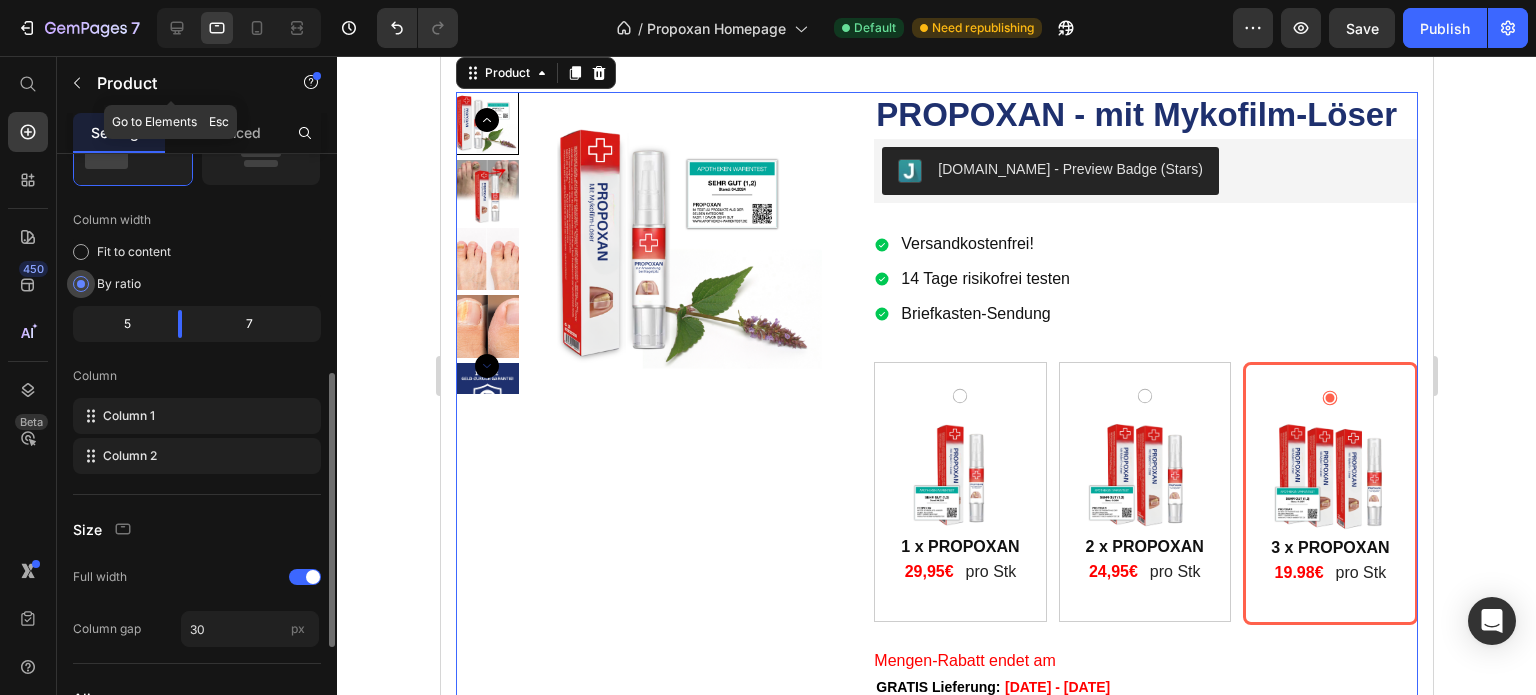scroll, scrollTop: 3810, scrollLeft: 0, axis: vertical 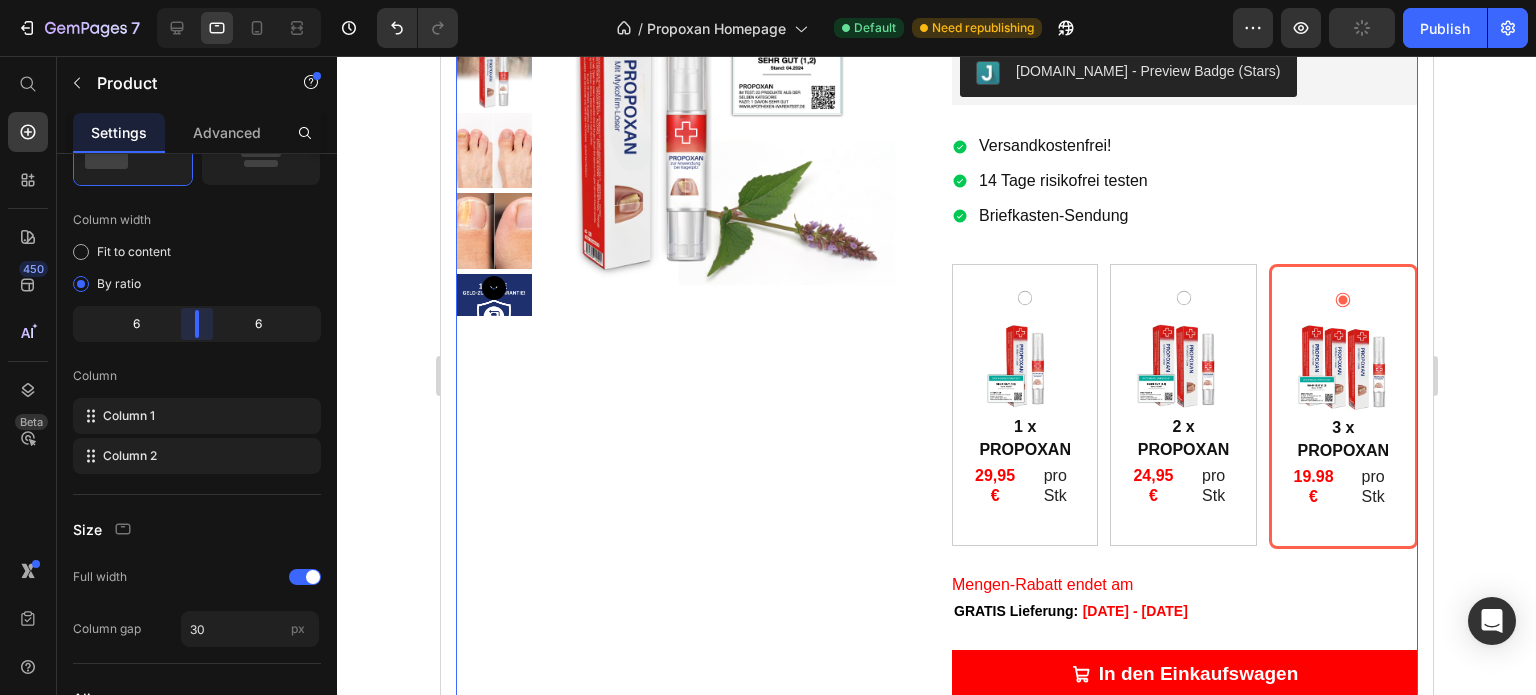 drag, startPoint x: 178, startPoint y: 323, endPoint x: 196, endPoint y: 323, distance: 18 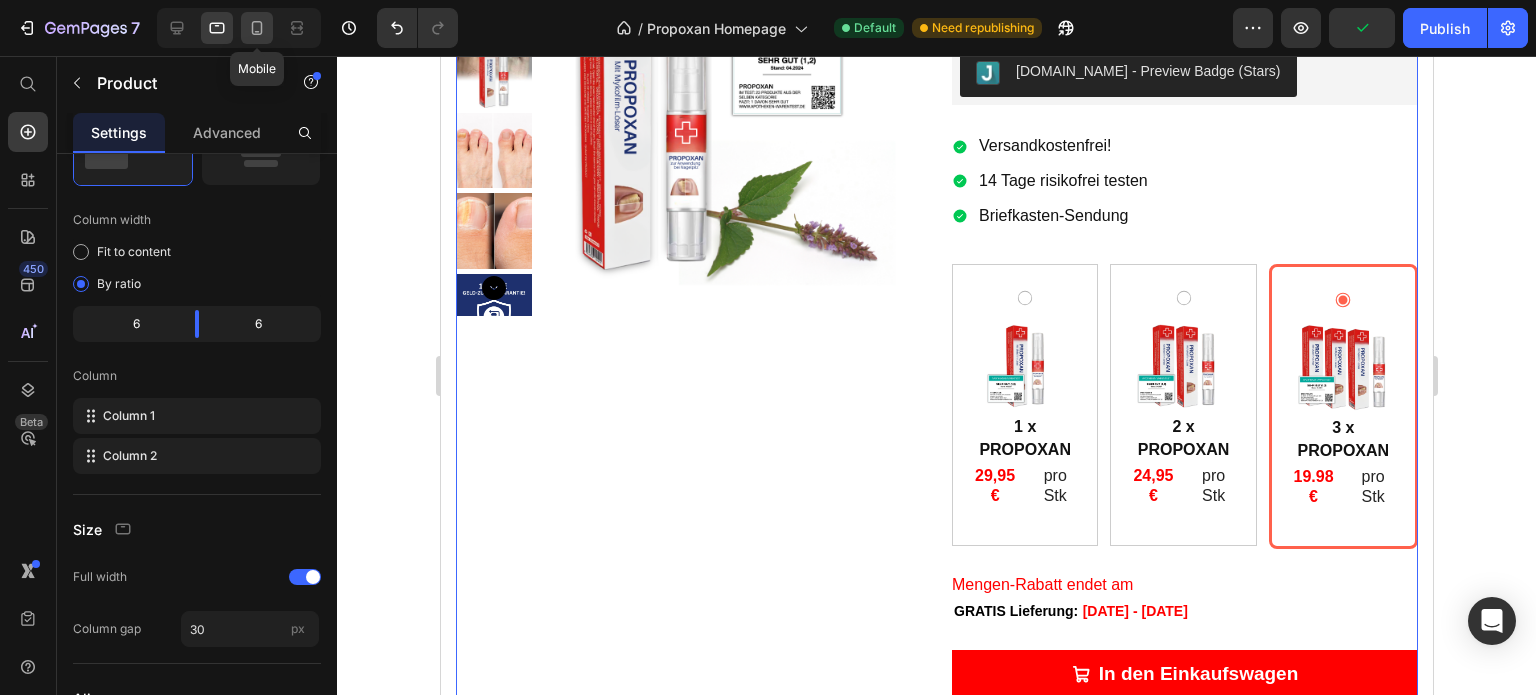 click 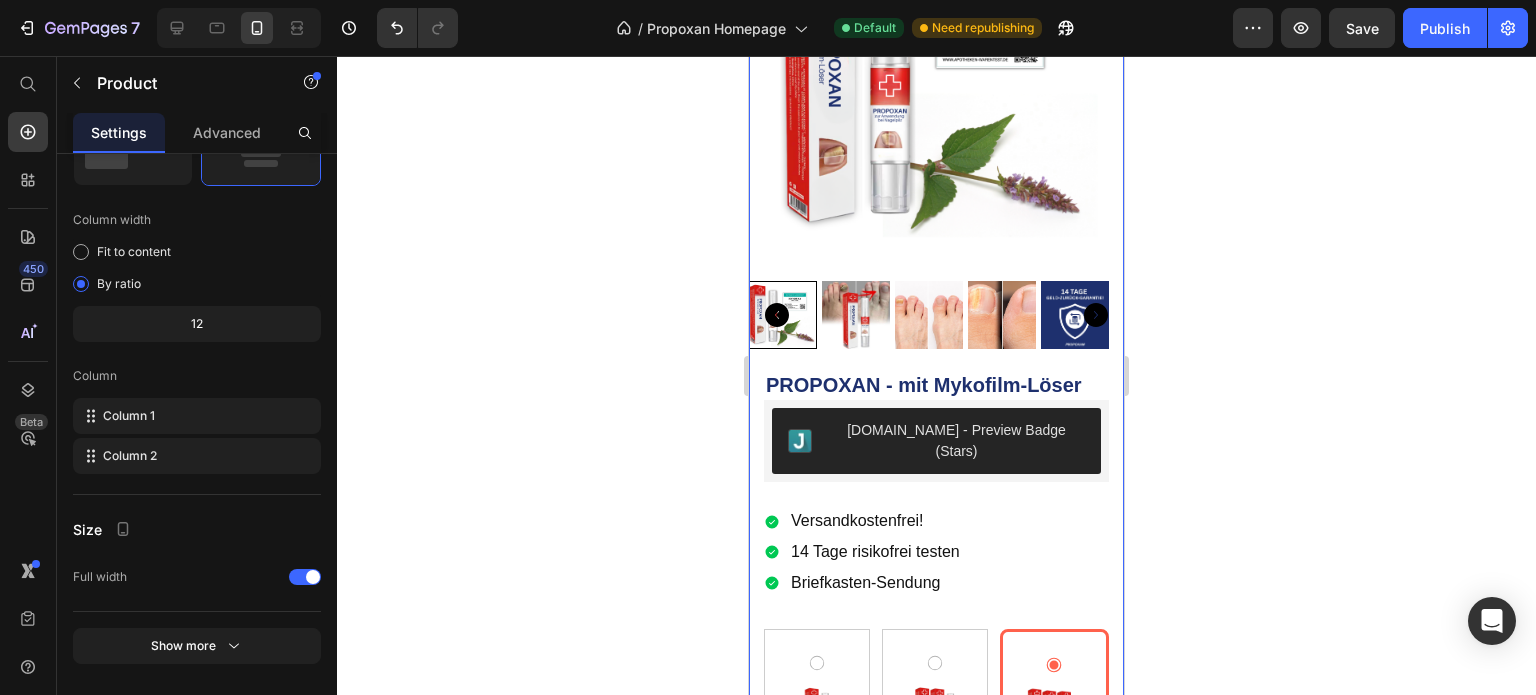scroll, scrollTop: 3613, scrollLeft: 0, axis: vertical 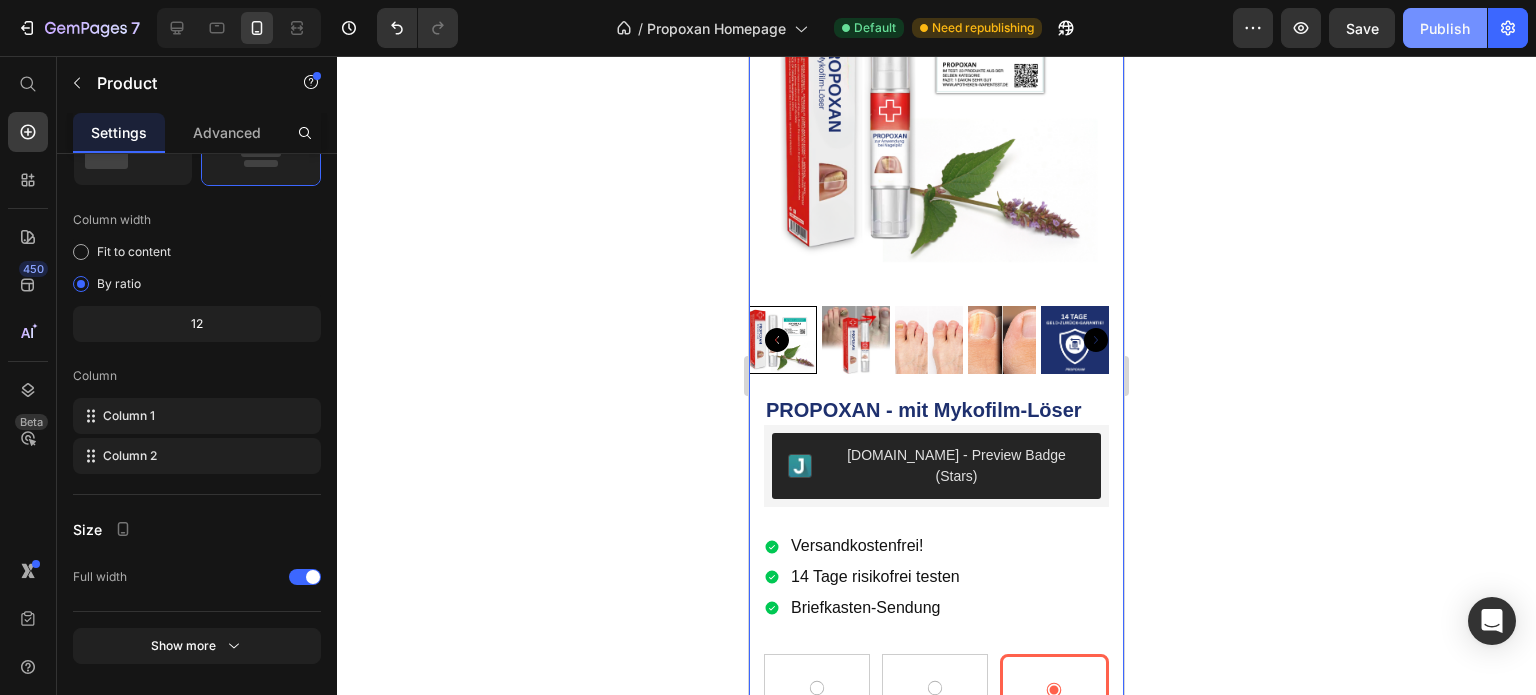 click on "Publish" at bounding box center (1445, 28) 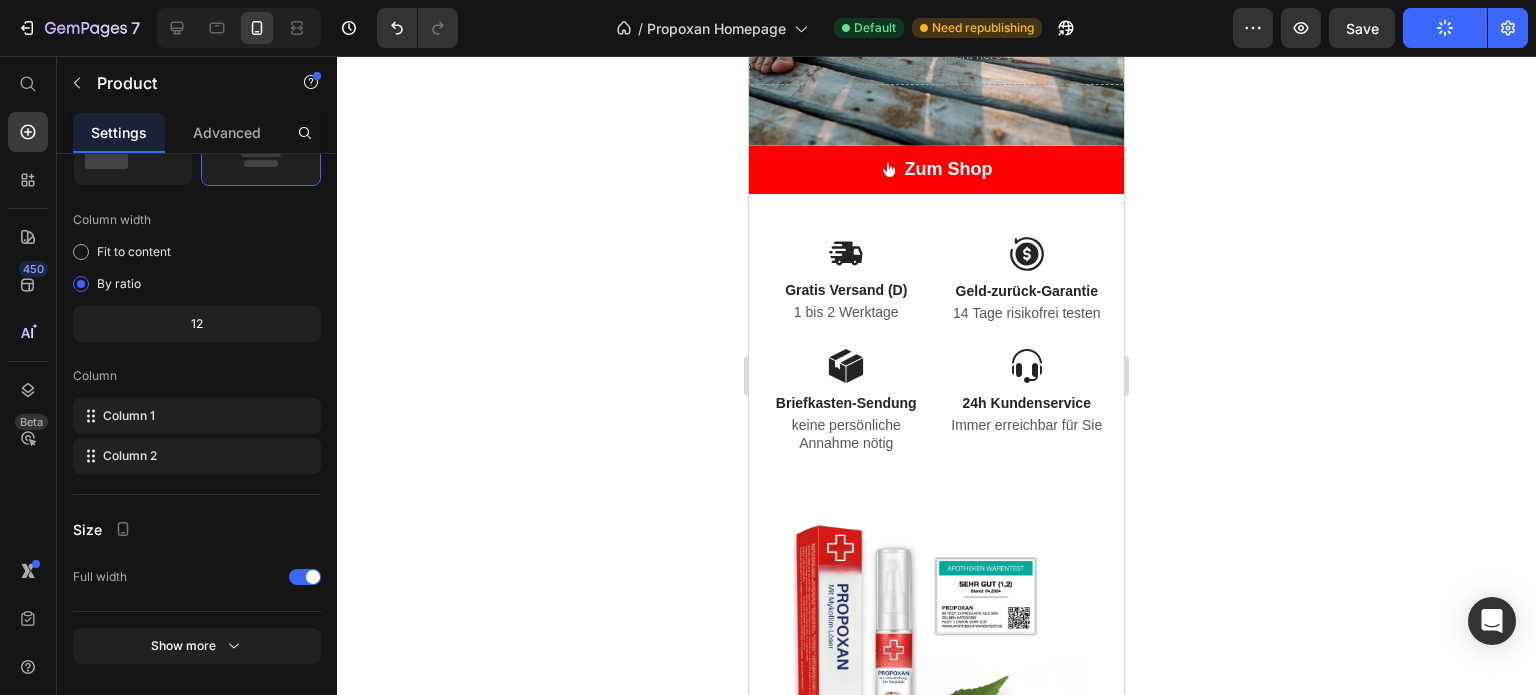 scroll, scrollTop: 0, scrollLeft: 0, axis: both 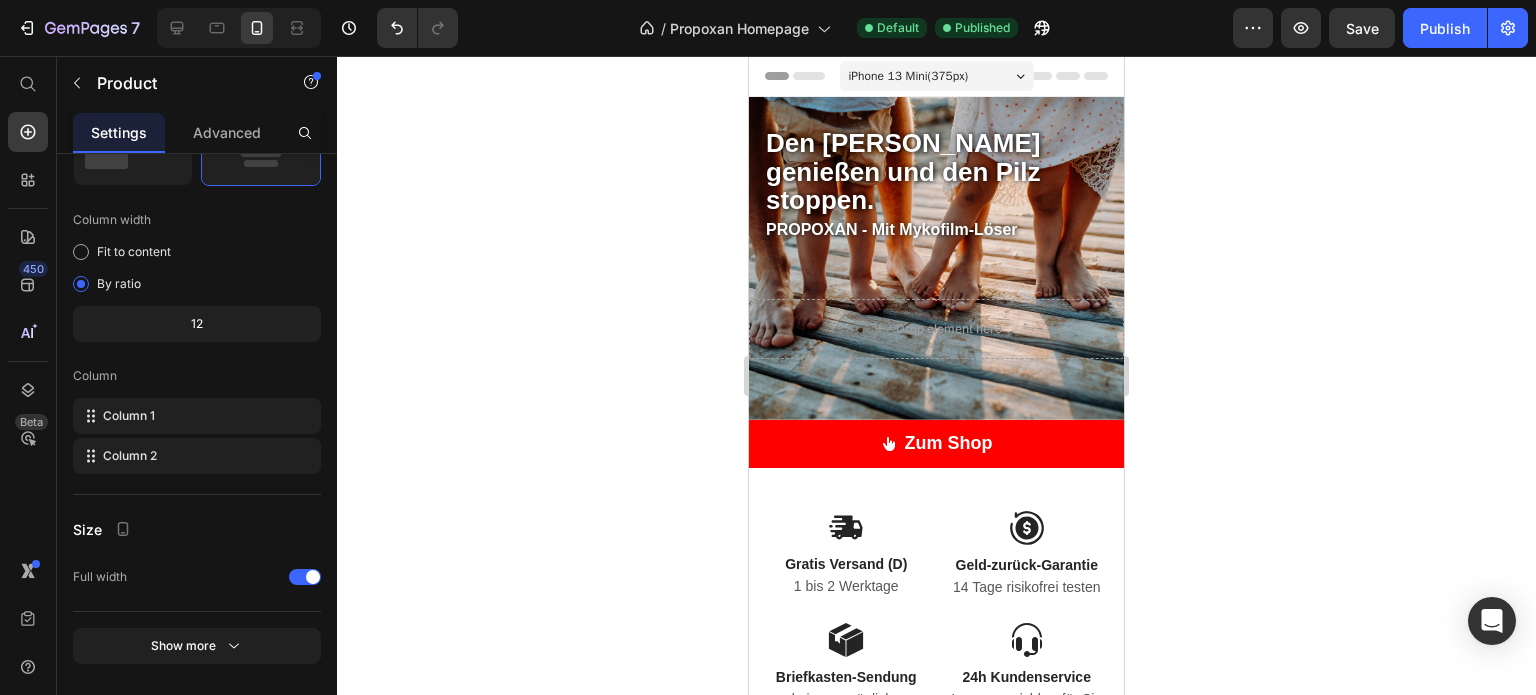 drag, startPoint x: 711, startPoint y: 257, endPoint x: 736, endPoint y: 77, distance: 181.72781 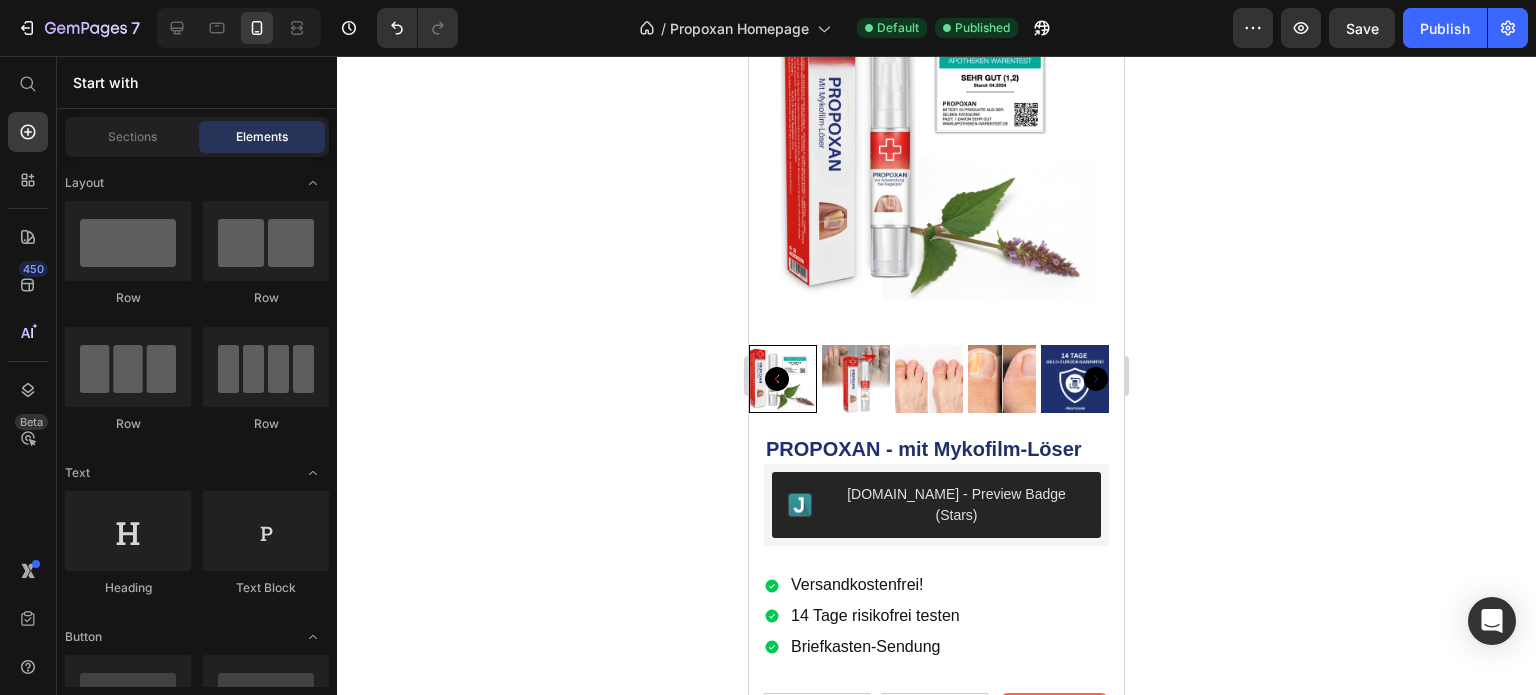 scroll, scrollTop: 3570, scrollLeft: 0, axis: vertical 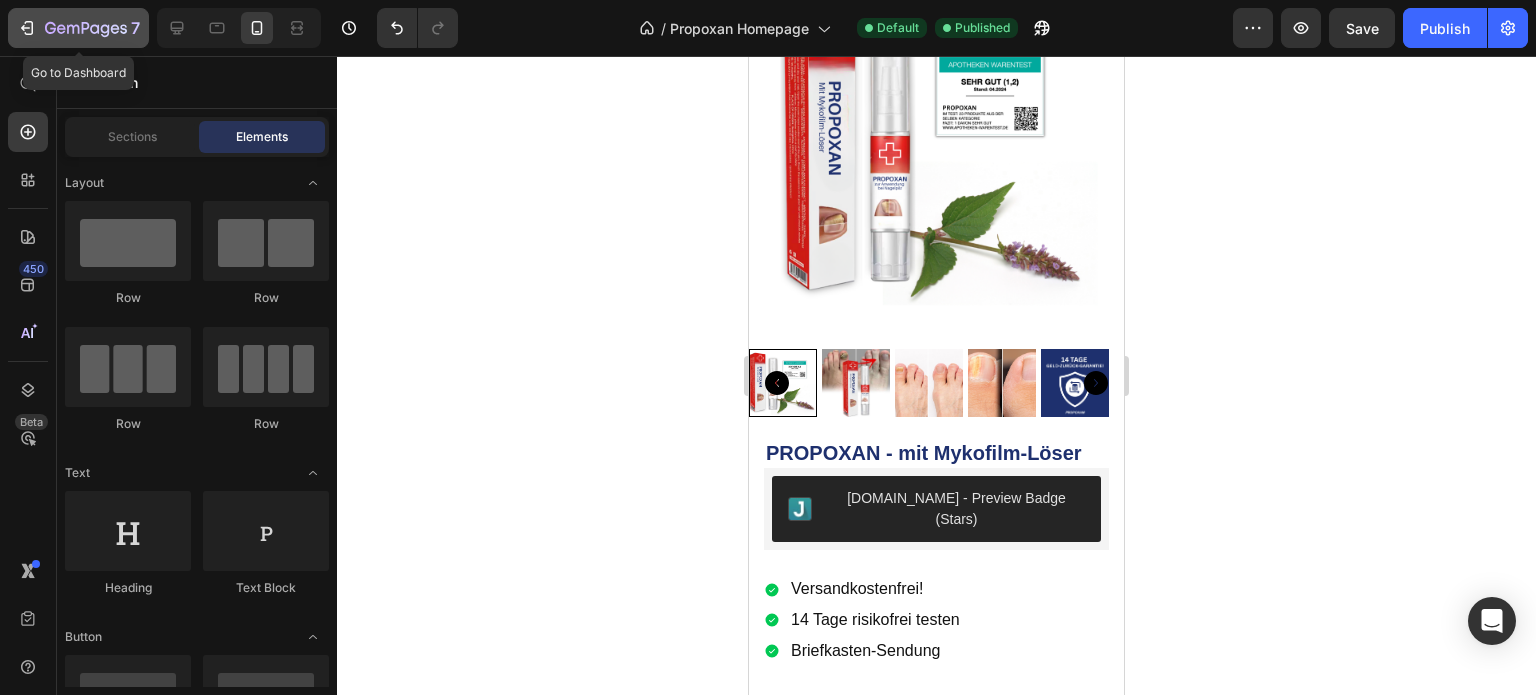 click 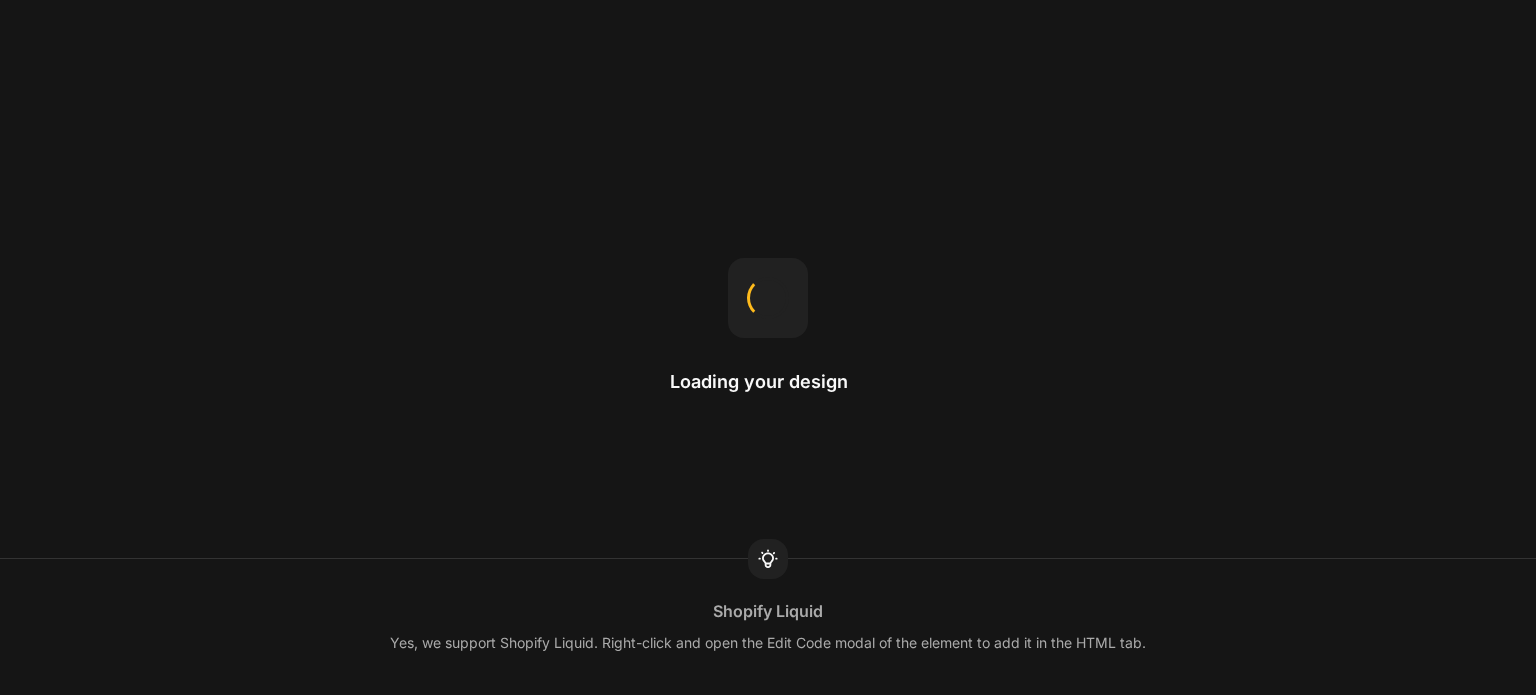 scroll, scrollTop: 0, scrollLeft: 0, axis: both 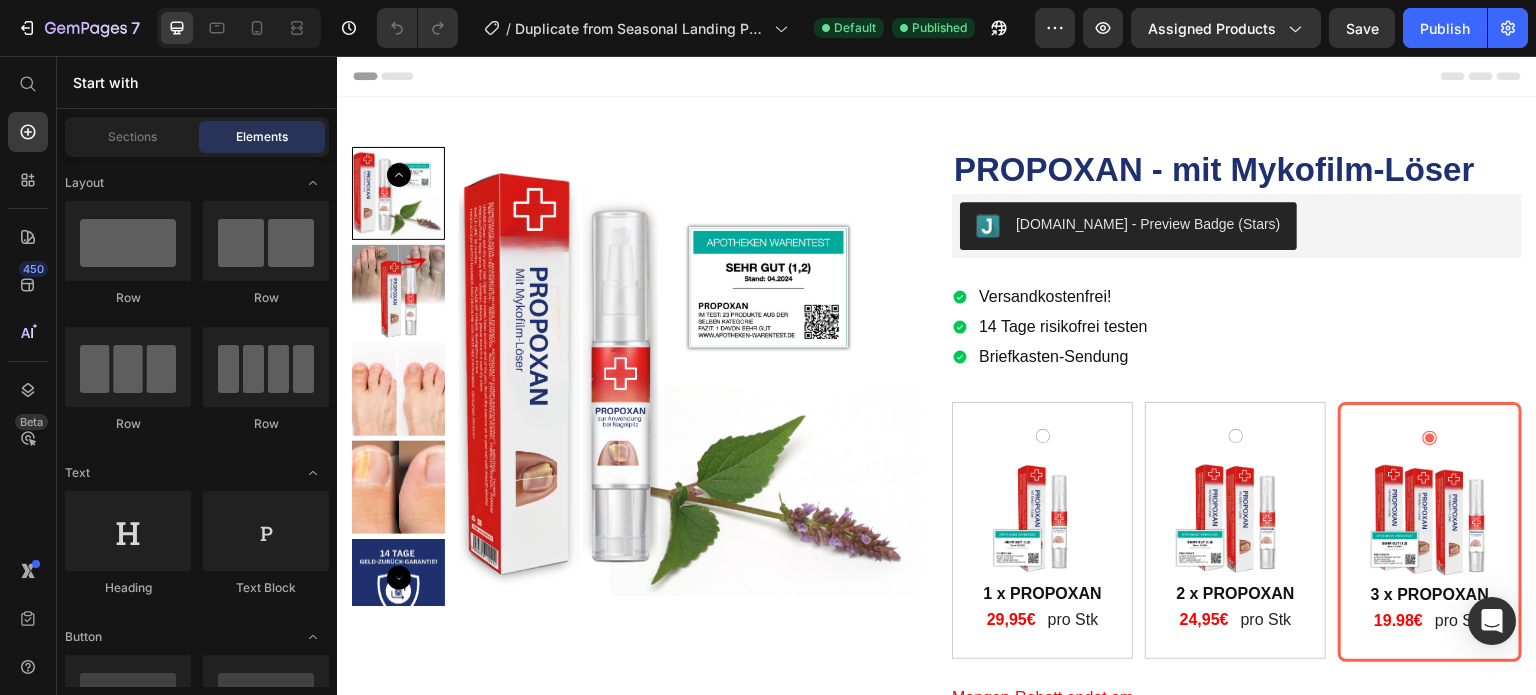 click at bounding box center (689, 379) 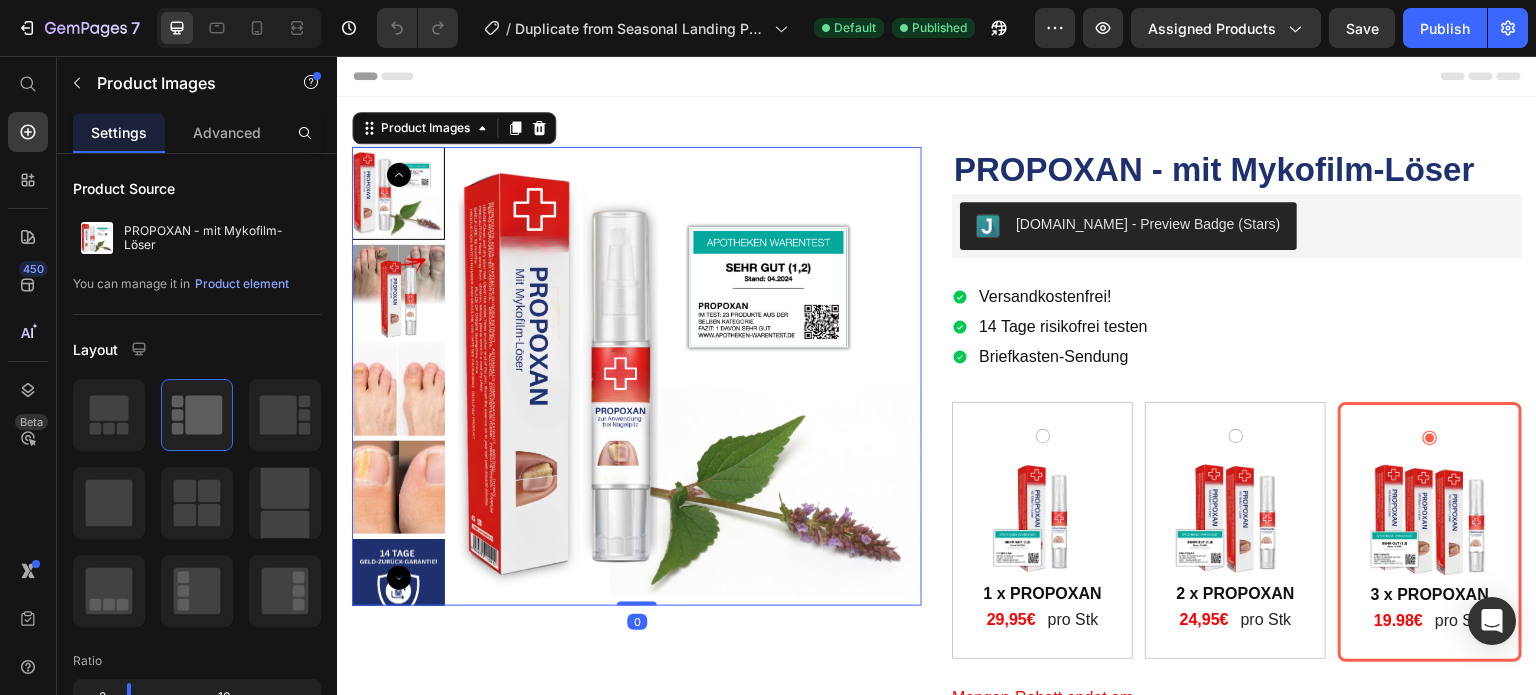 click at bounding box center [689, 379] 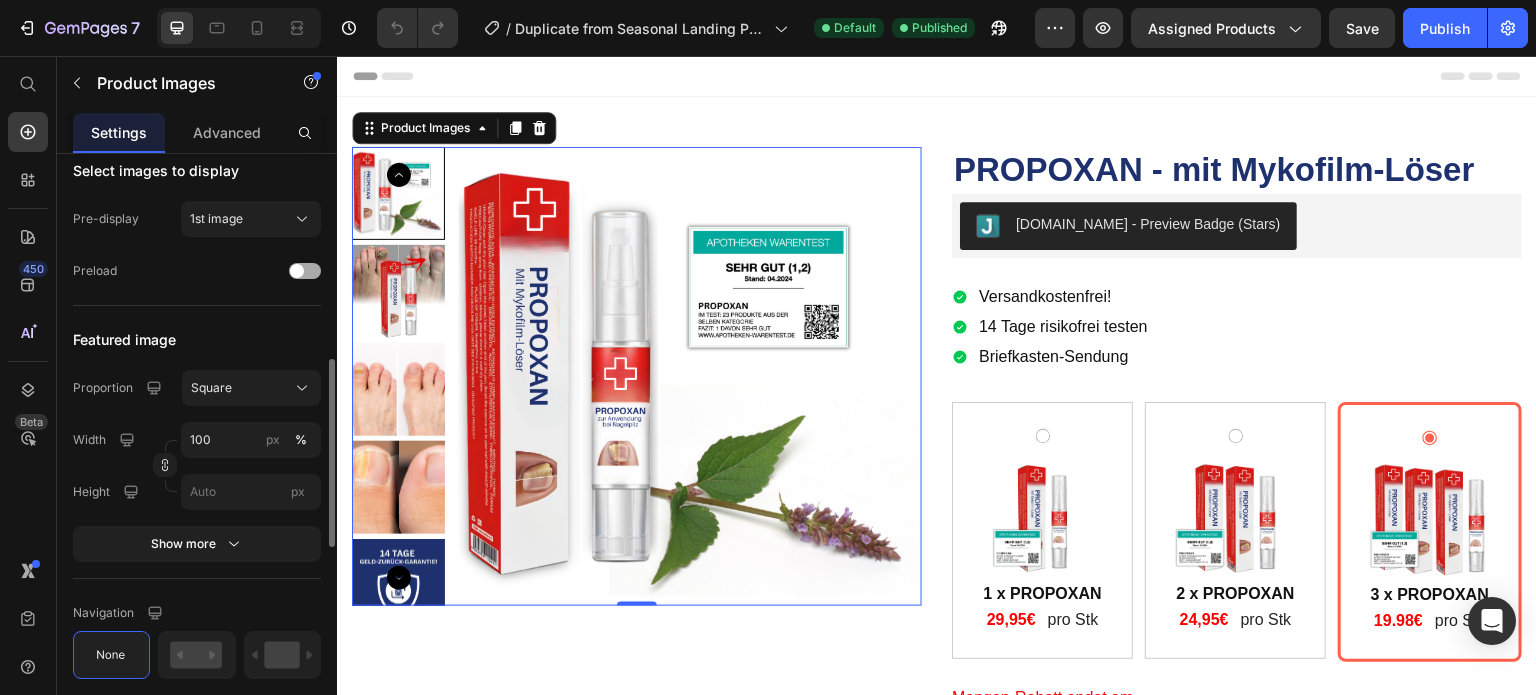 scroll, scrollTop: 648, scrollLeft: 0, axis: vertical 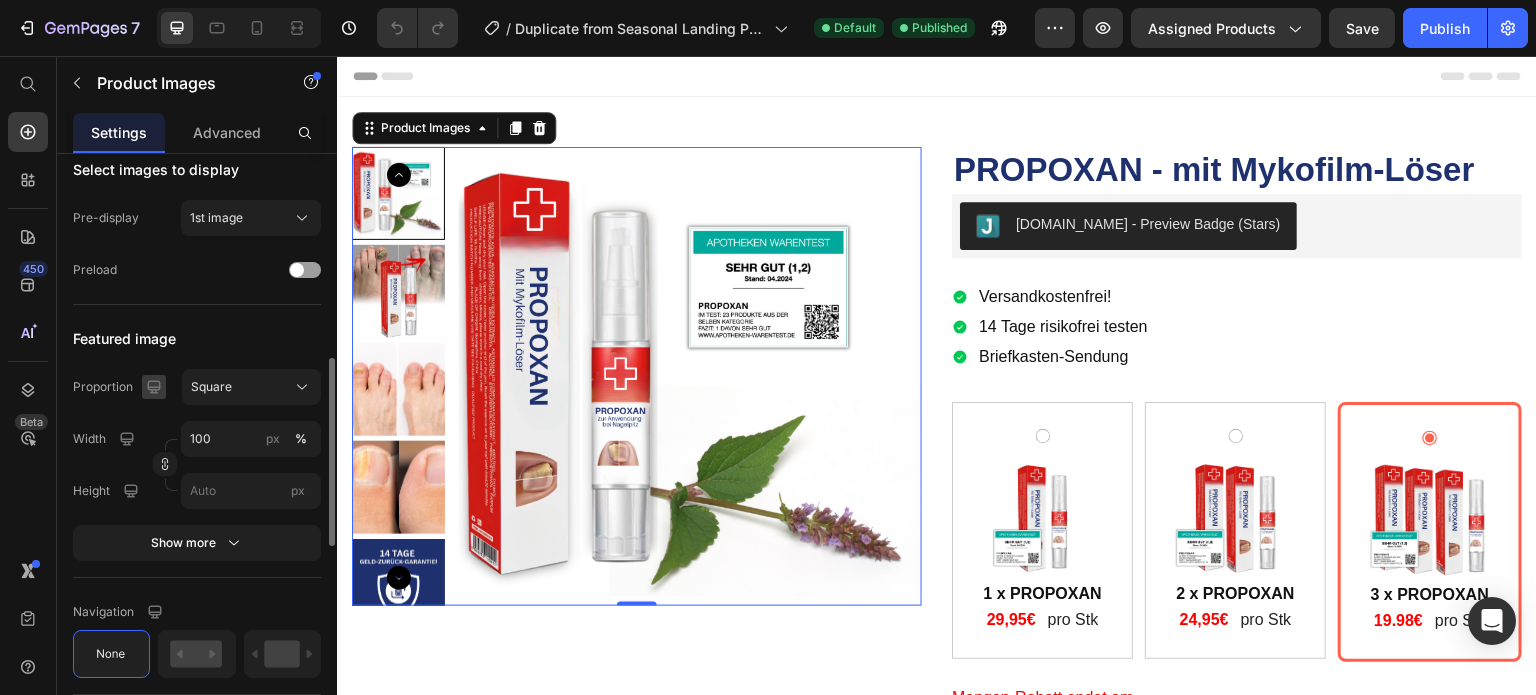click 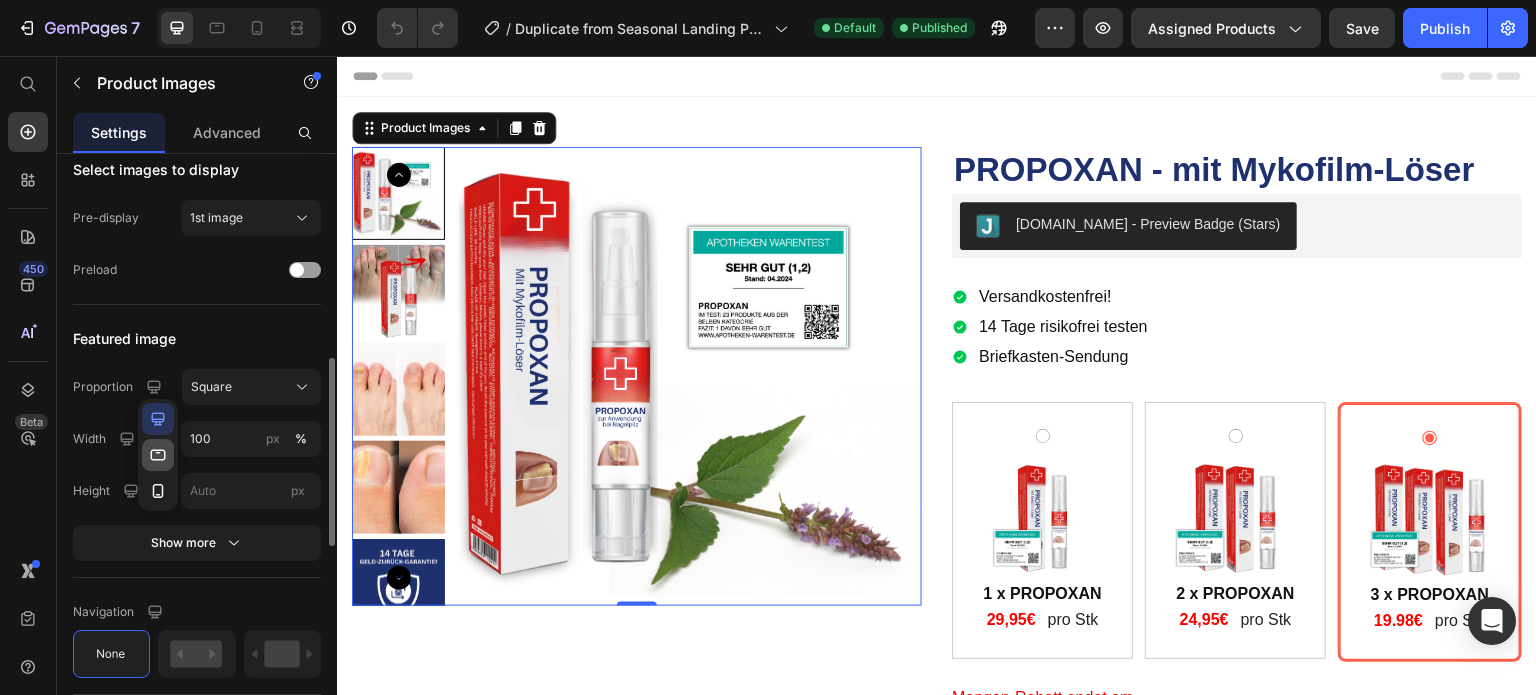 click 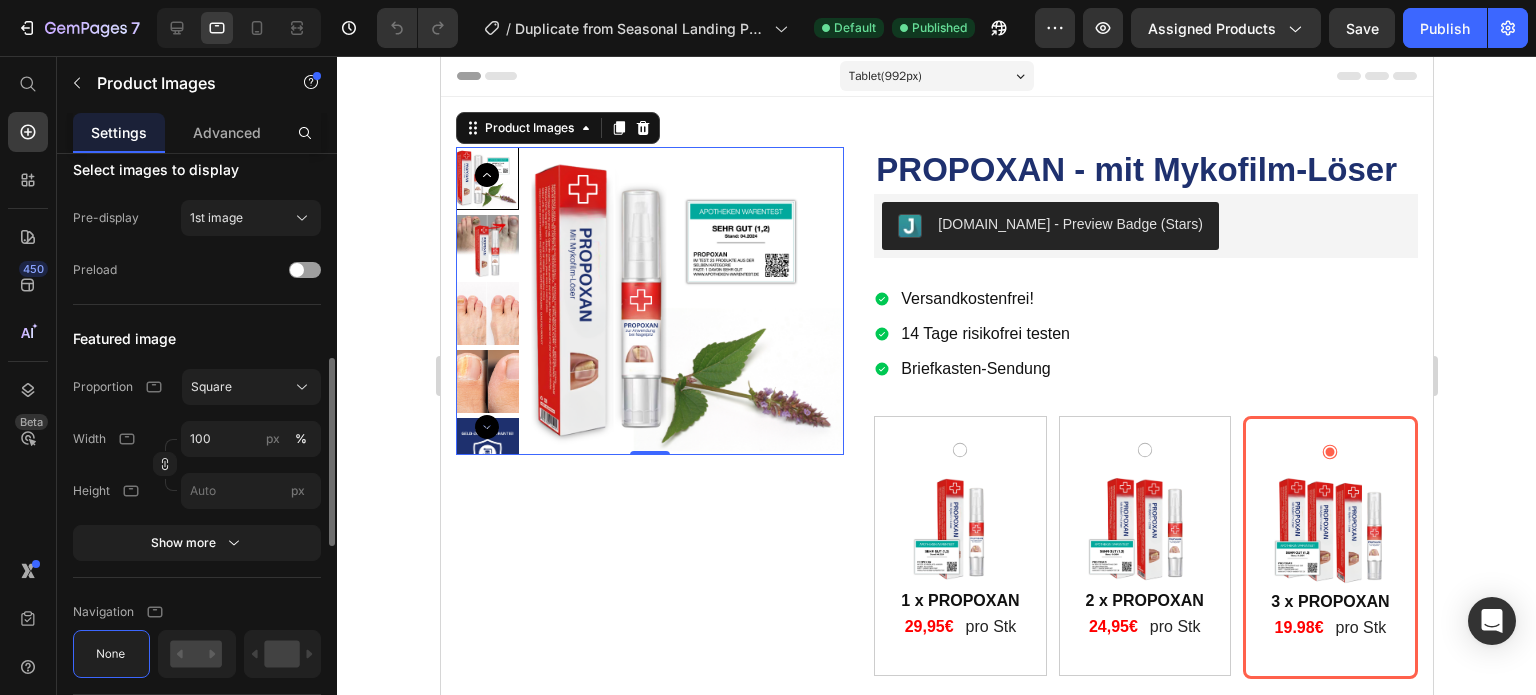scroll, scrollTop: 20, scrollLeft: 0, axis: vertical 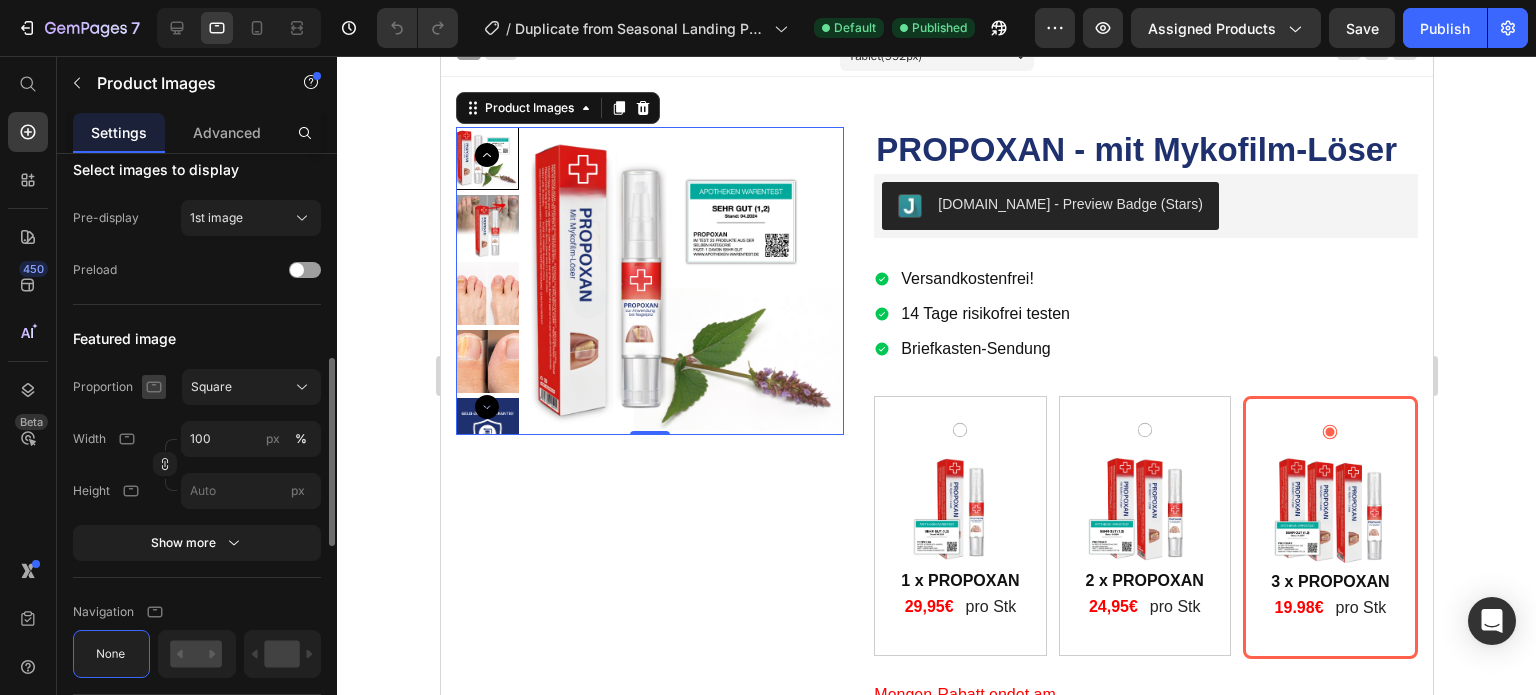 click 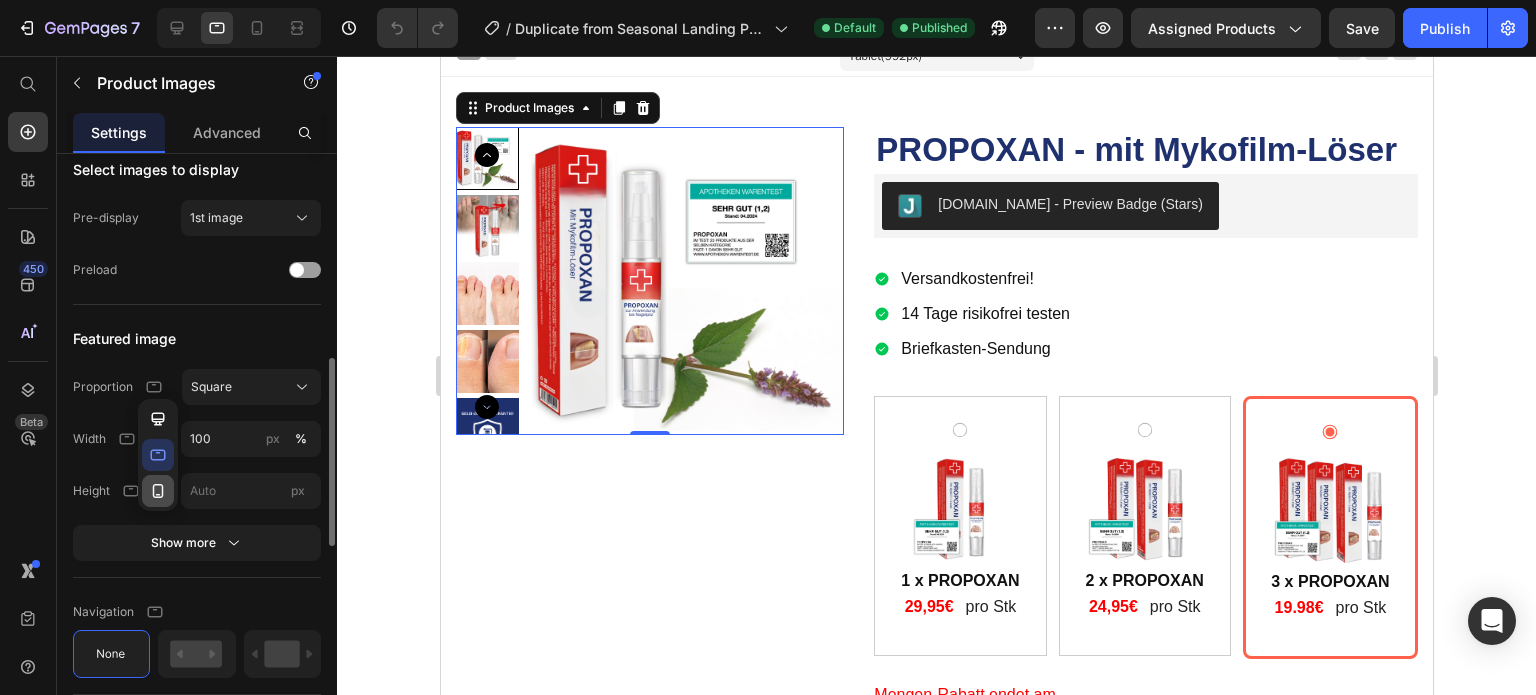 click 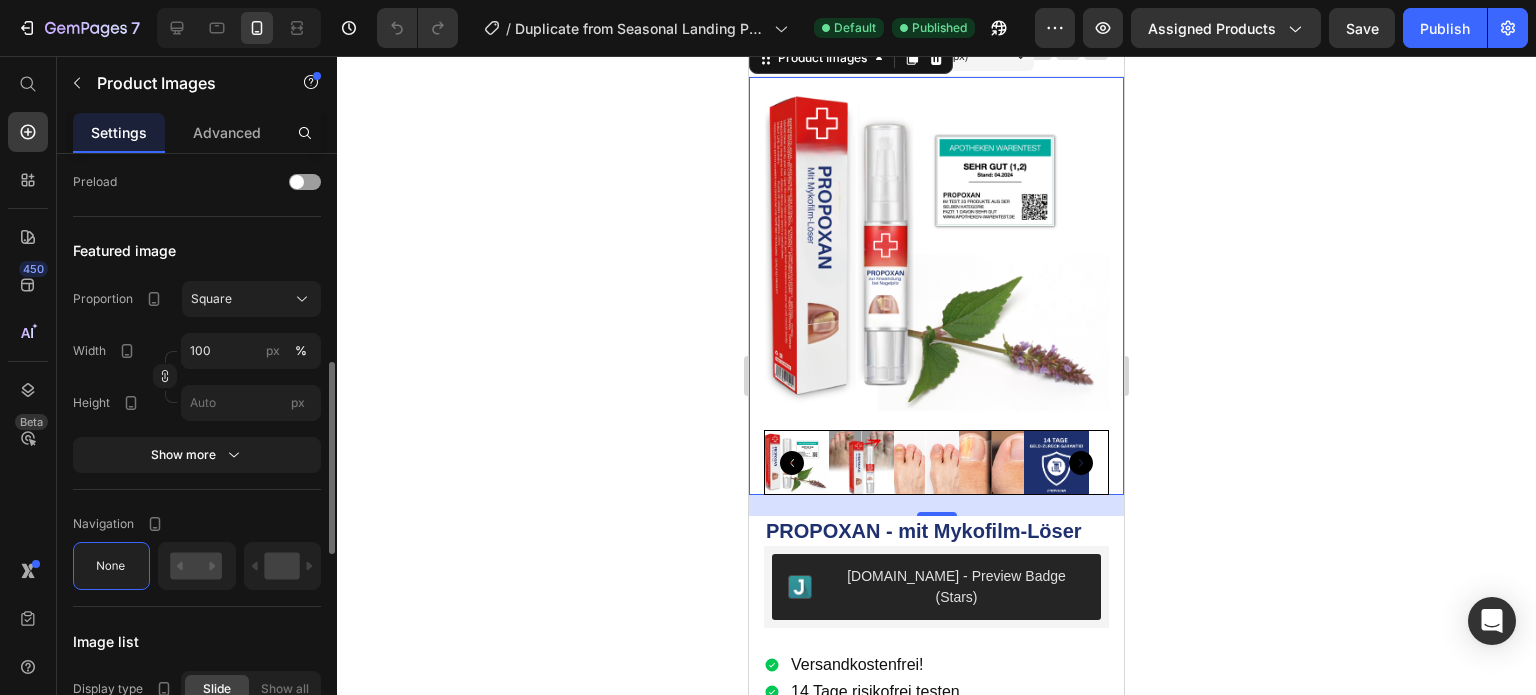 scroll, scrollTop: 0, scrollLeft: 0, axis: both 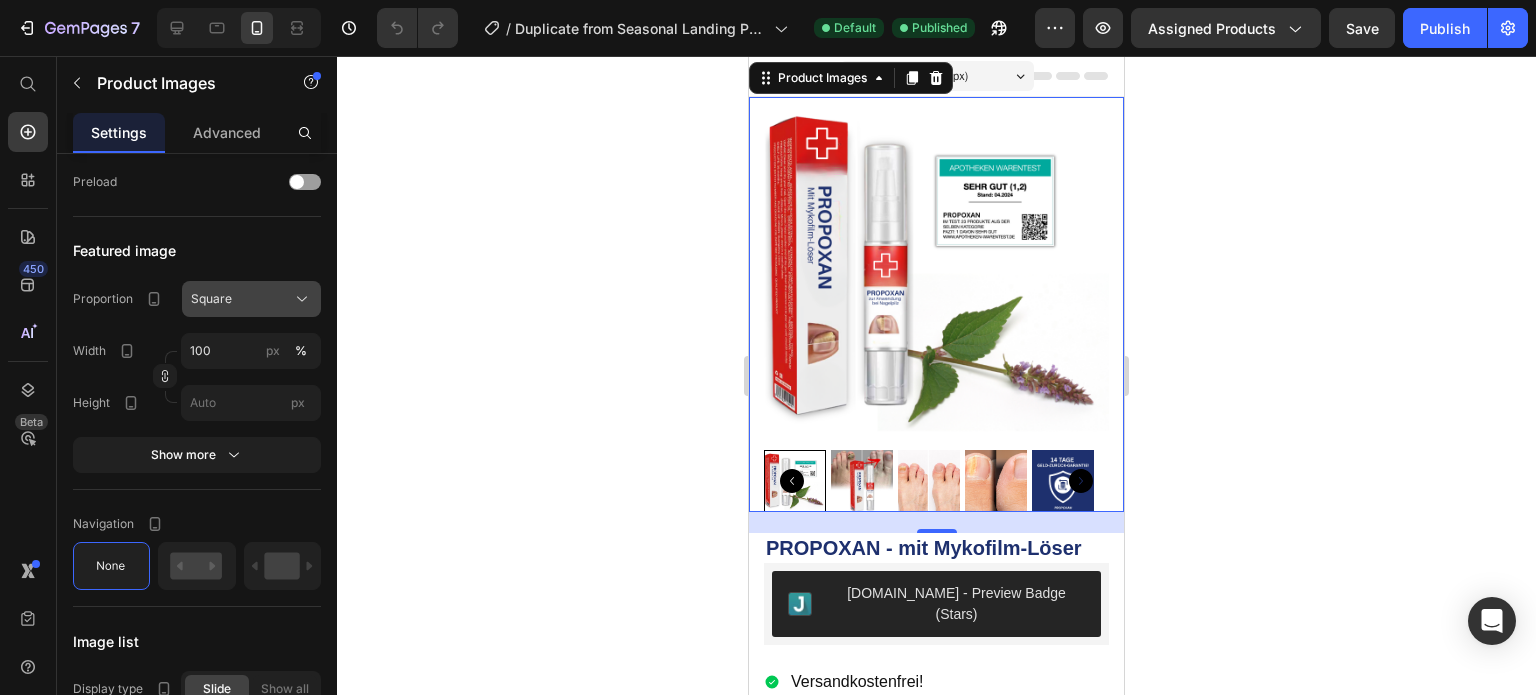 click on "Square" 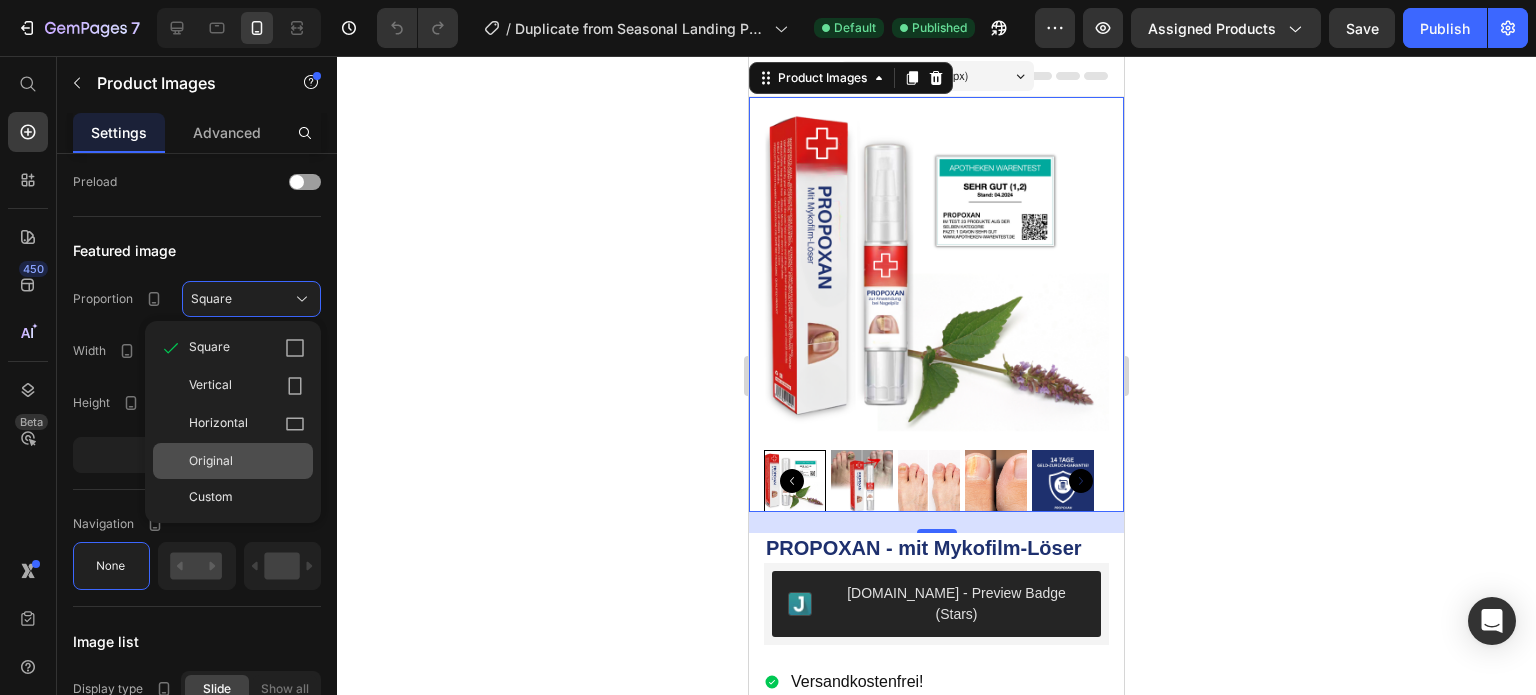 click on "Original" at bounding box center (211, 461) 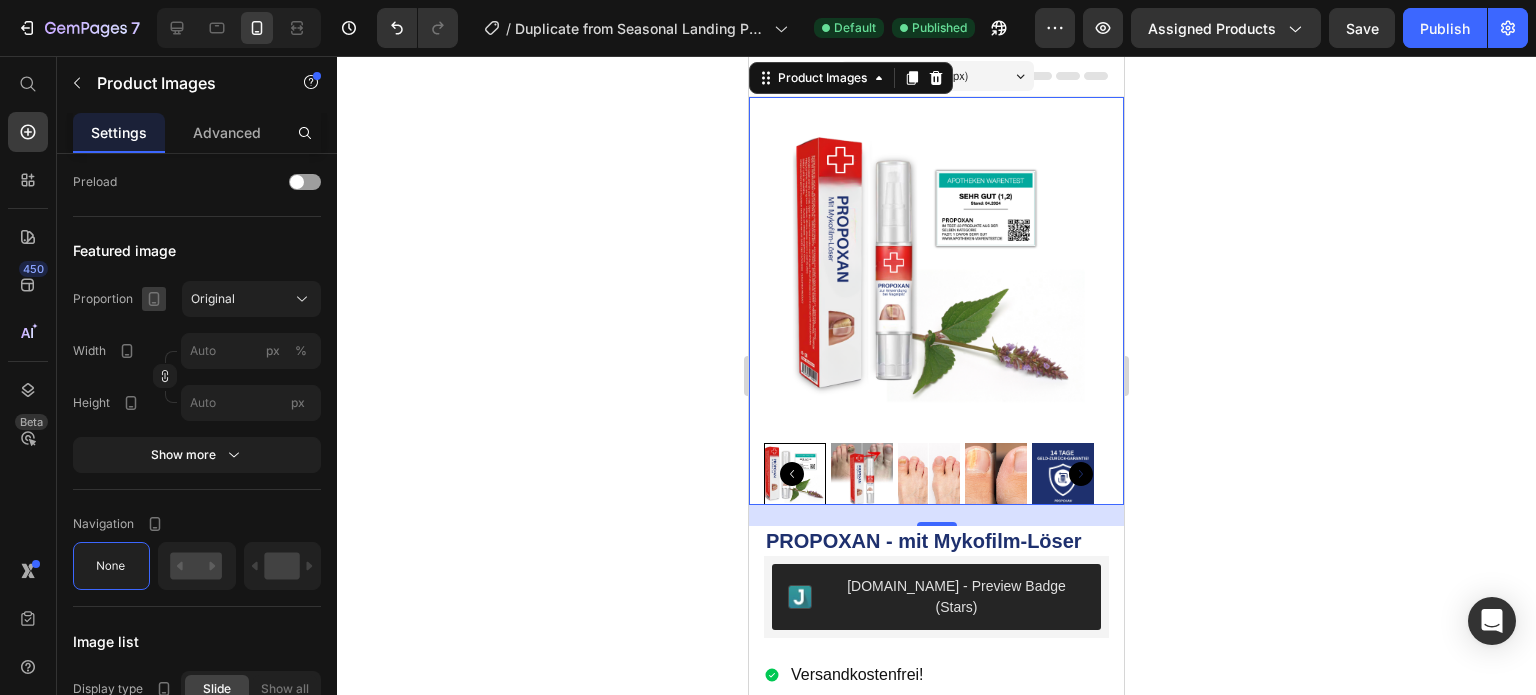 click 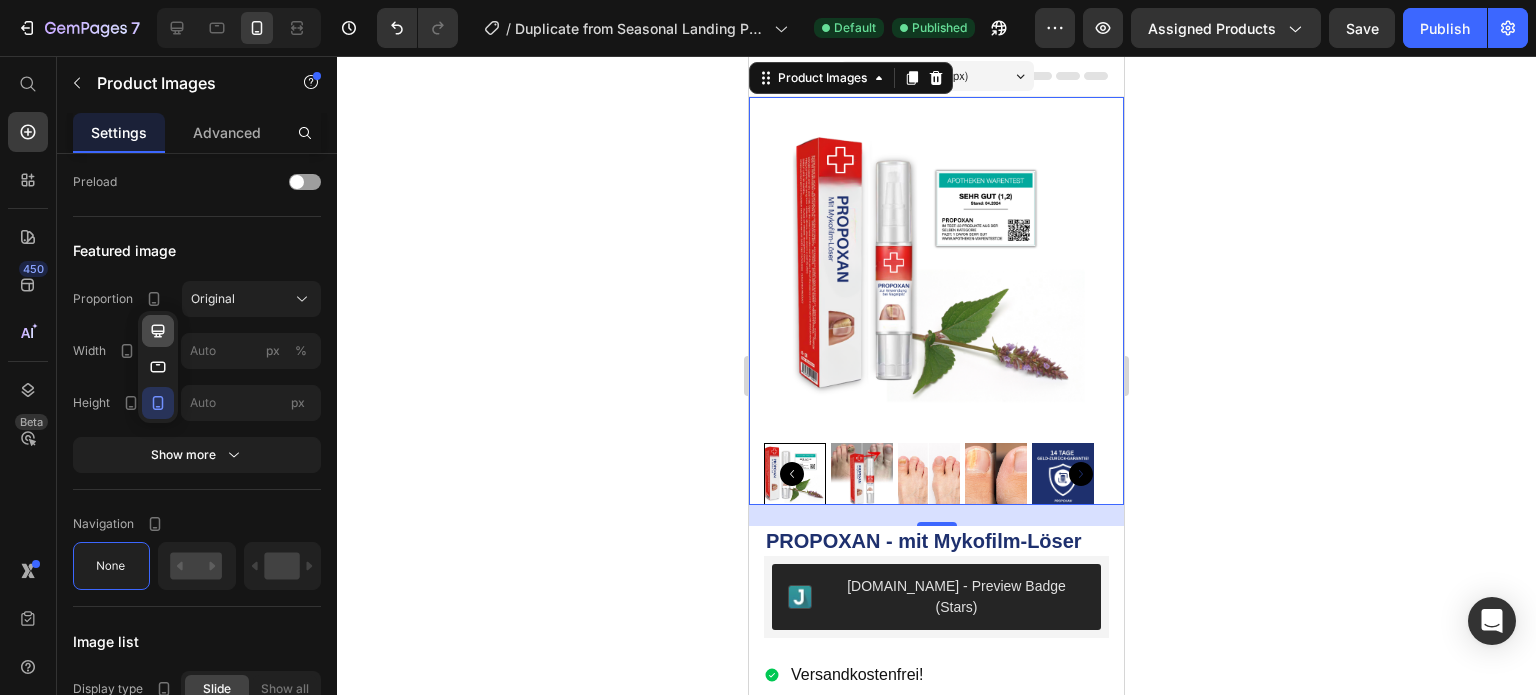 click 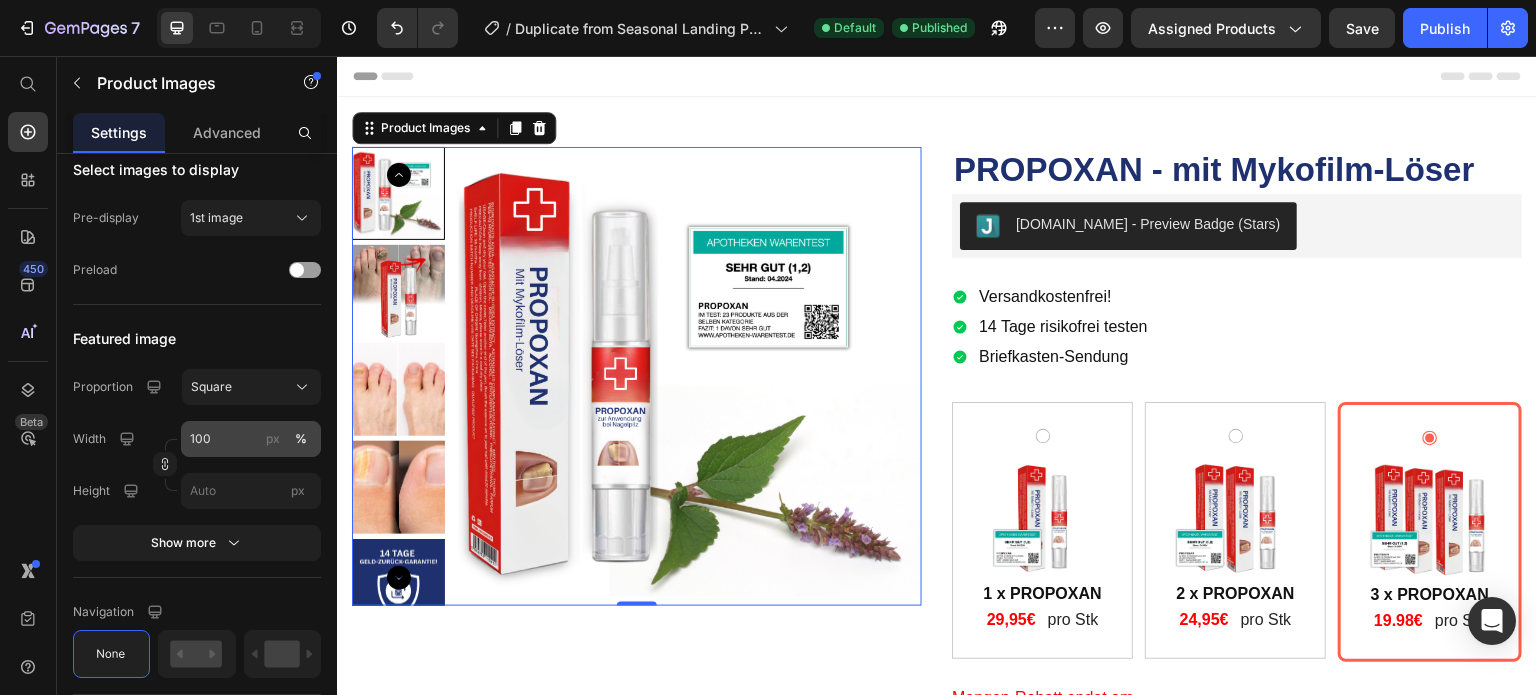 scroll, scrollTop: 20, scrollLeft: 0, axis: vertical 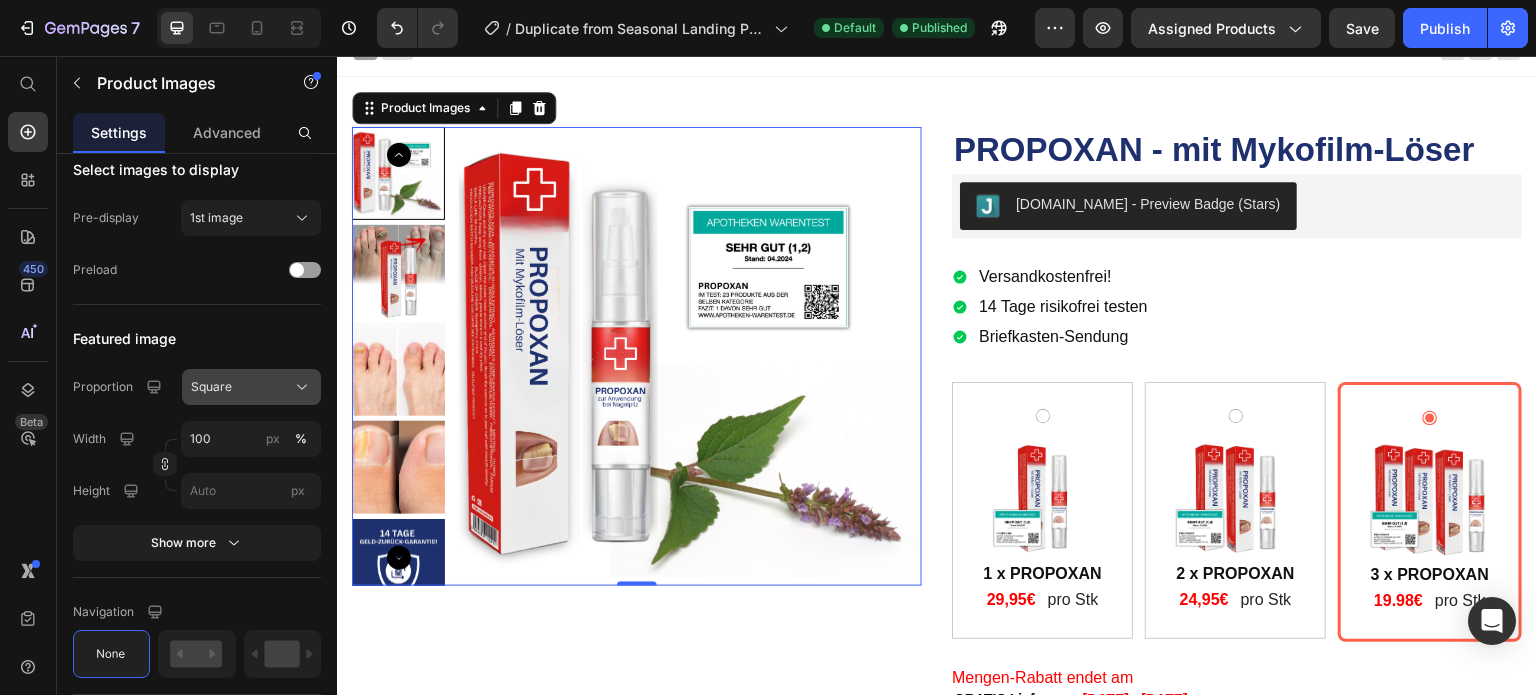 click on "Square" at bounding box center (211, 387) 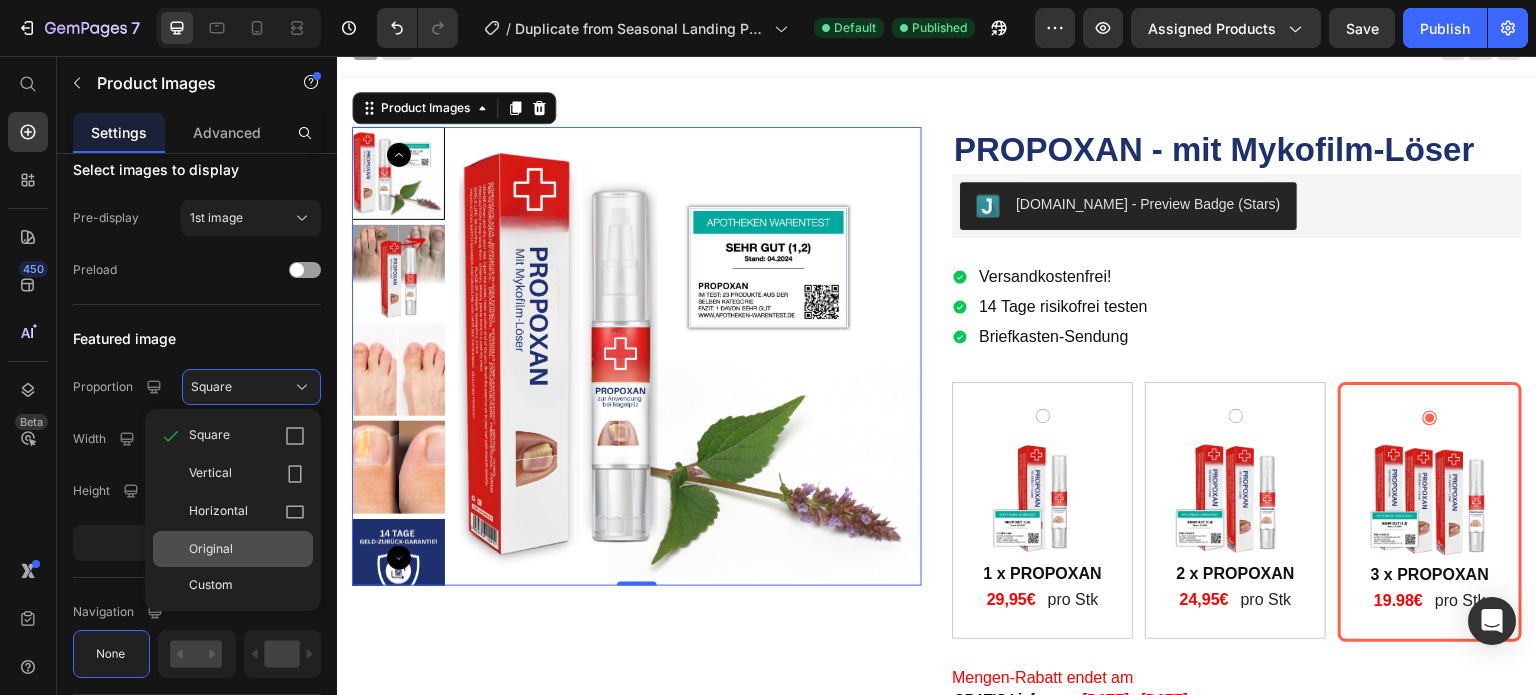 click on "Original" at bounding box center (211, 549) 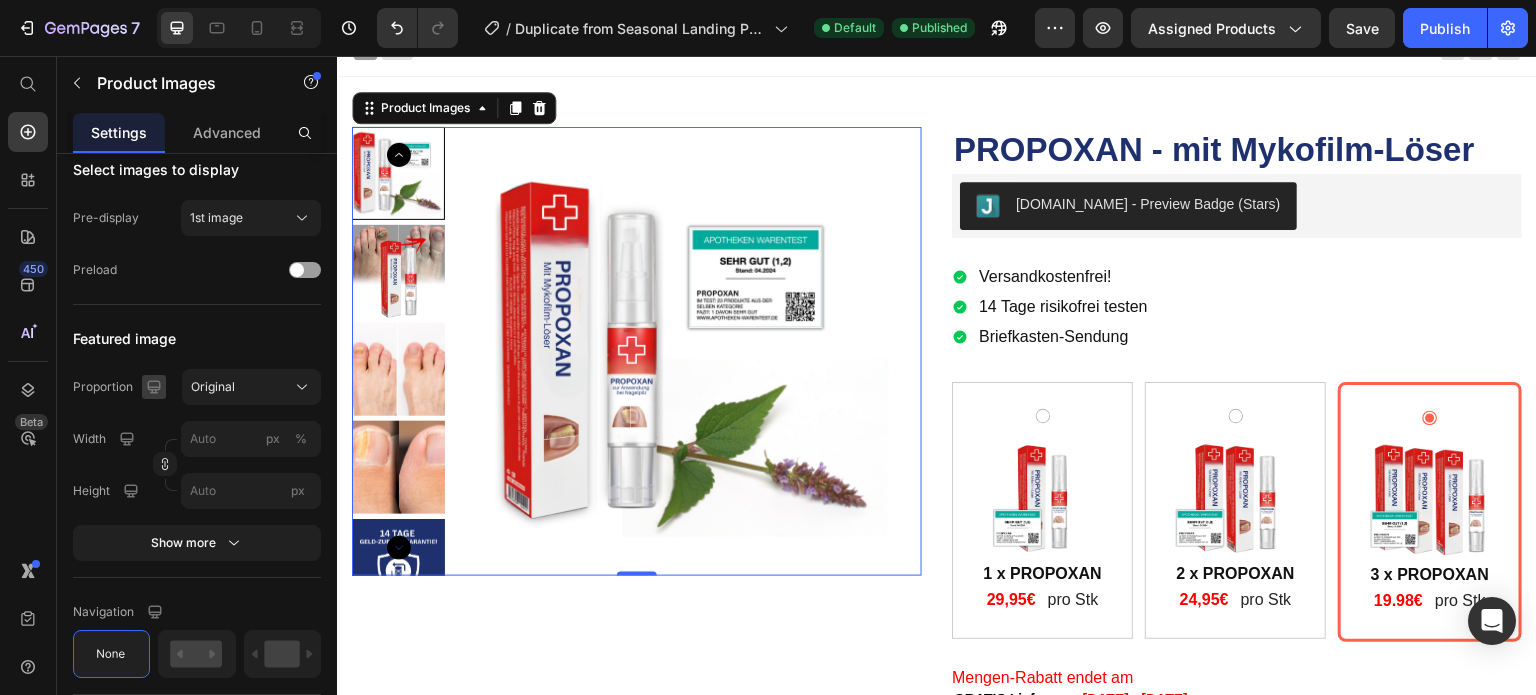 click 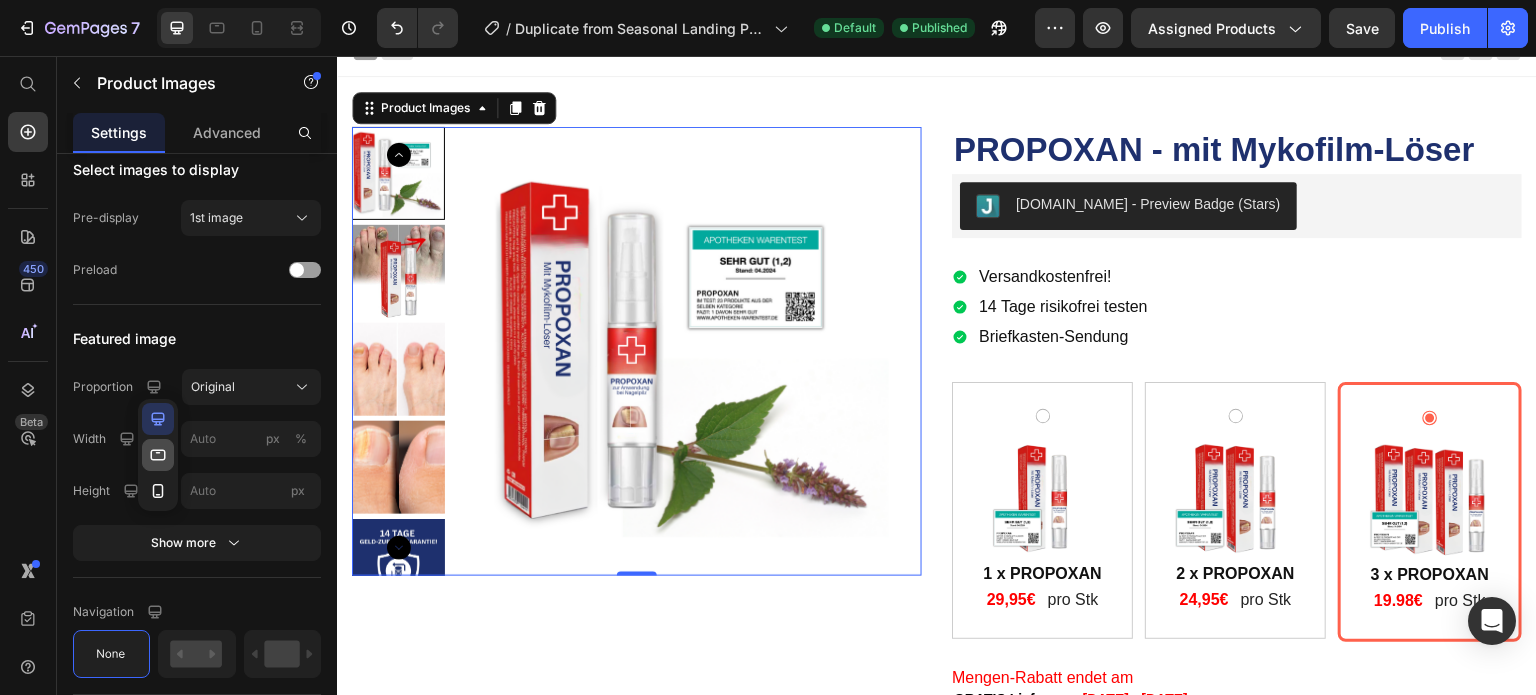 click 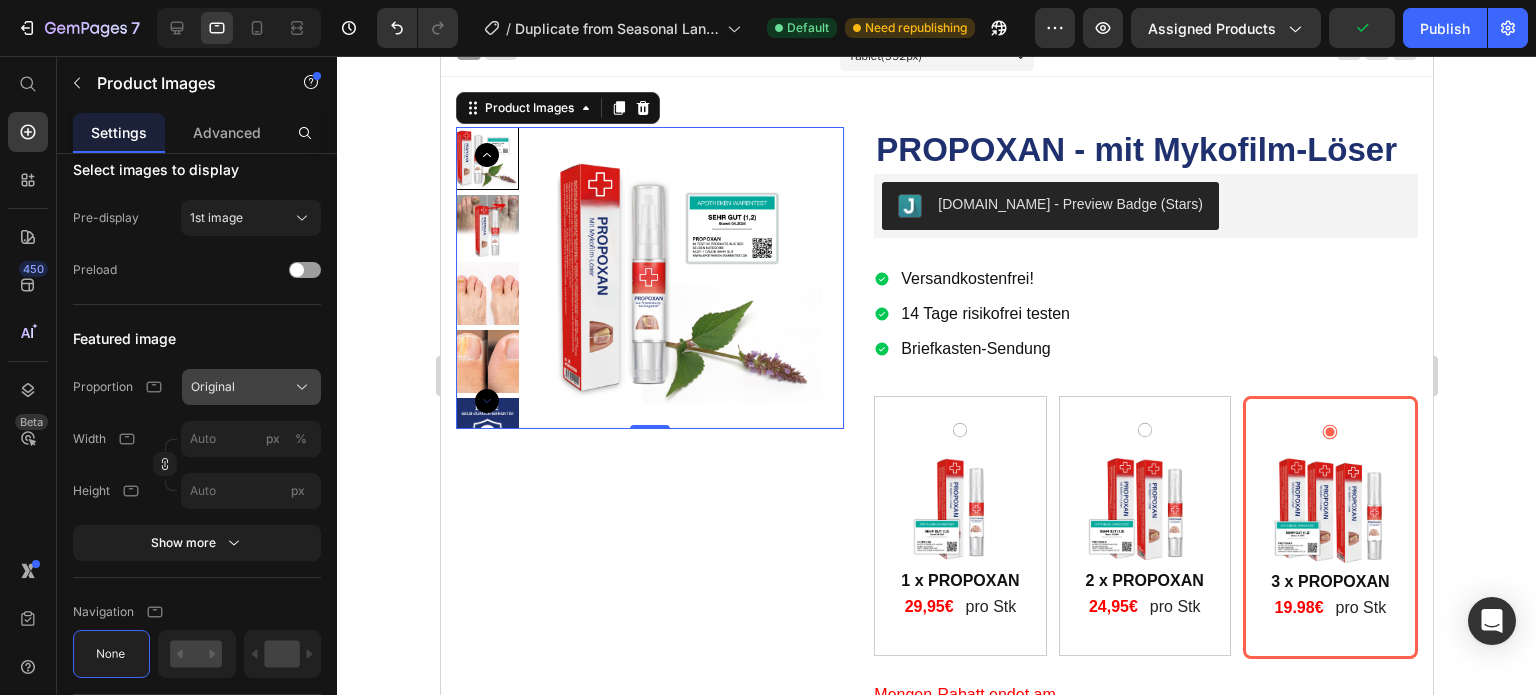 click on "Original" at bounding box center (251, 387) 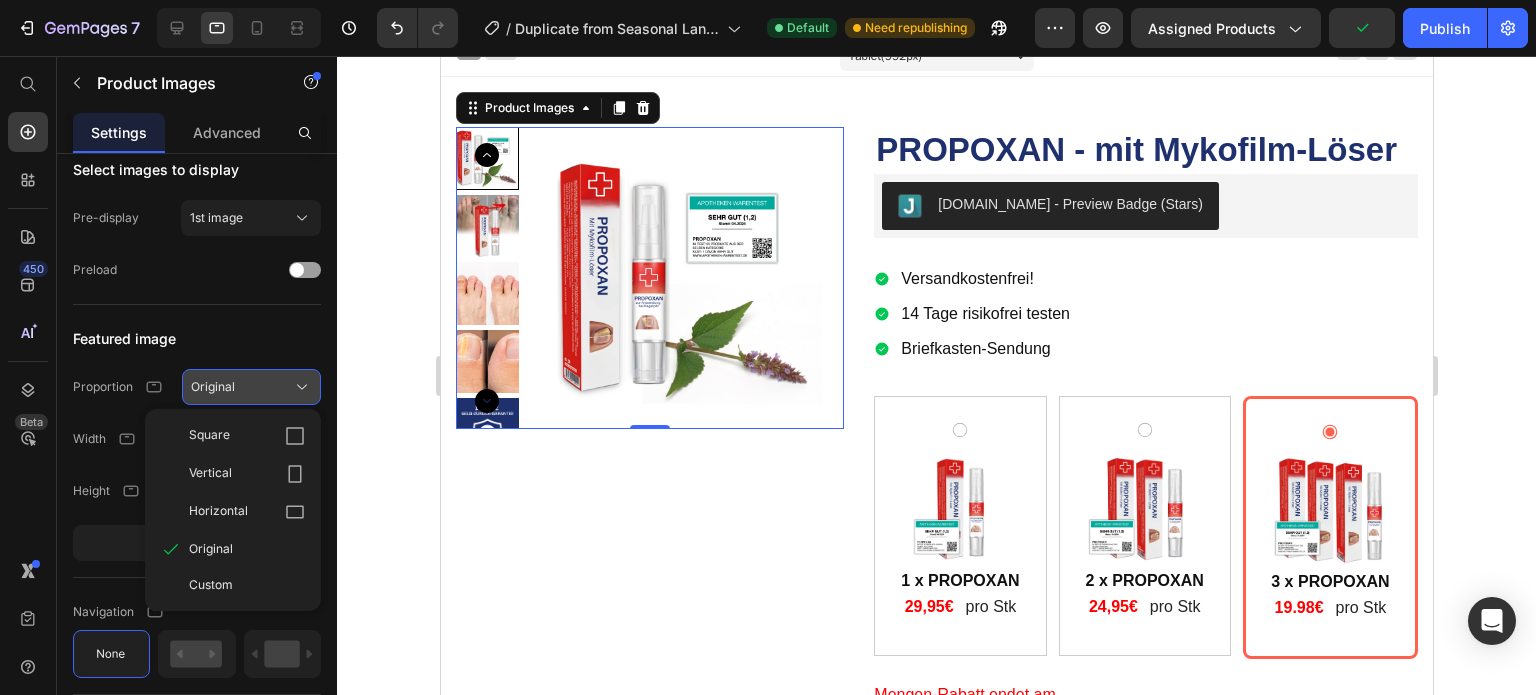 click on "Original" at bounding box center (251, 387) 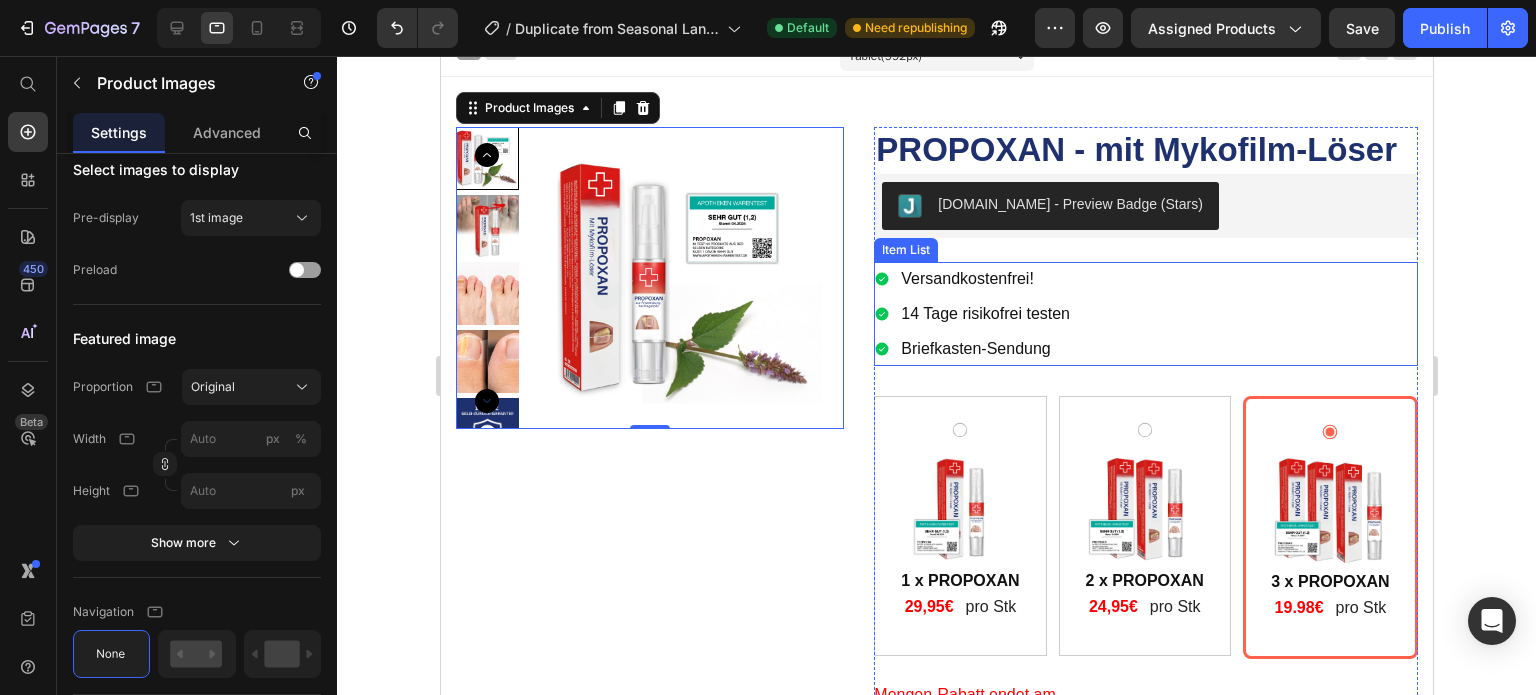 scroll, scrollTop: 0, scrollLeft: 0, axis: both 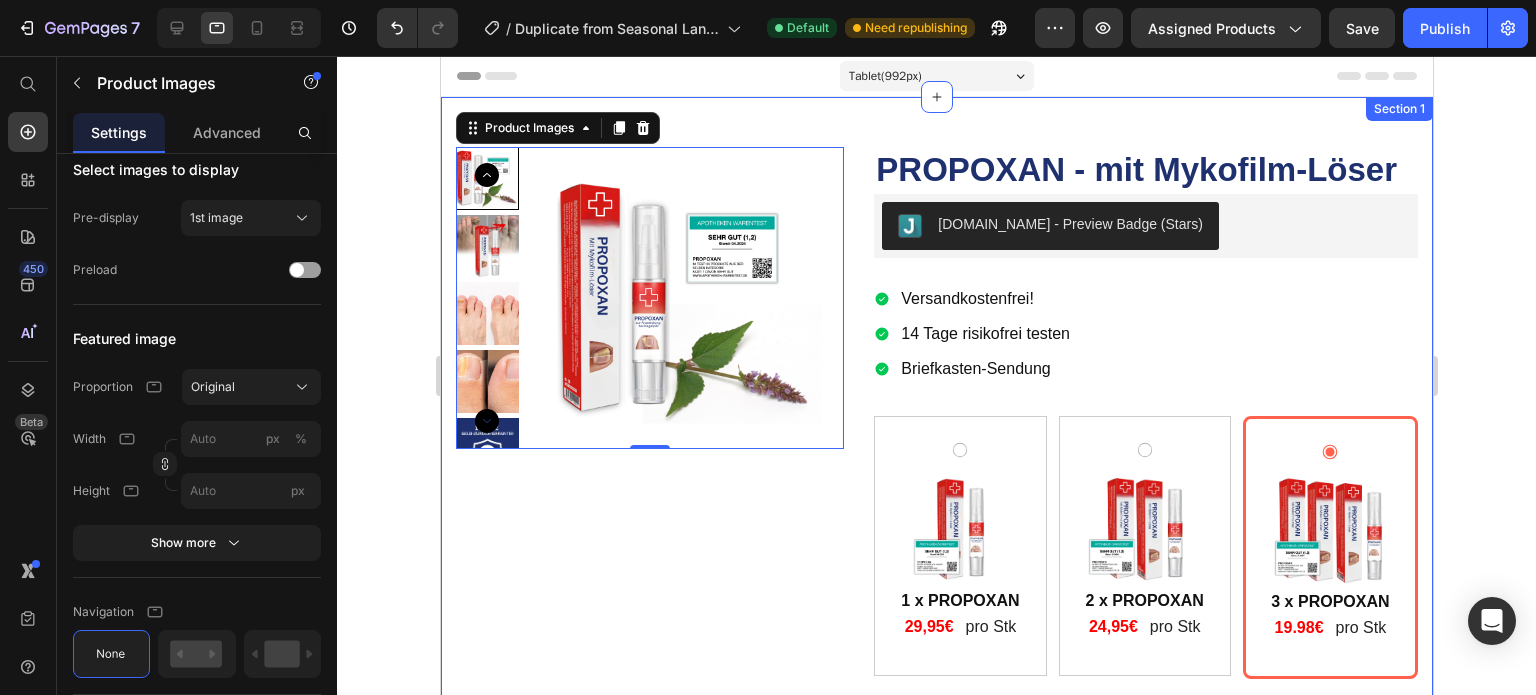 click on "Product Images   0 PROPOXAN - mit Mykofilm-Löser Product Title [DOMAIN_NAME] - Preview Badge (Stars) [DOMAIN_NAME] Versandkostenfrei! 14 Tage risikofrei testen Briefkasten-Sendung Item List Image 1x Text Block 1 x PROPOXAN Text Block 29,95€ Text Block pro Stk Text Block Row Row Image 2 x PROPOXAN Text Block 2x Text Block 24,95€ Text Block pro Stk Text Block Row Row Image 3x Text Block 3 x PROPOXAN Text Block 19.98€ Text Block pro Stk Text Block Row Row Product Bundle Discount  Mengen-Rabatt endet am      Custom Code
GRATIS Lieferung:
[DATE] - [DATE]
Delivery Date
In den Einkaufswagen Add to Cart 14 Tage risikofrei testen Text Block Image Row Row Product Icon Icon Icon Icon Icon Icon List Willhelm  M. - 59 Jahre Text Block Row Text Block Row
✅   Wie funktioniert es?
💧  Wie lange hält eine Packung Propoxan?
🕒  Wie lange dauert es bis es wirkt?
Row" at bounding box center [936, 859] 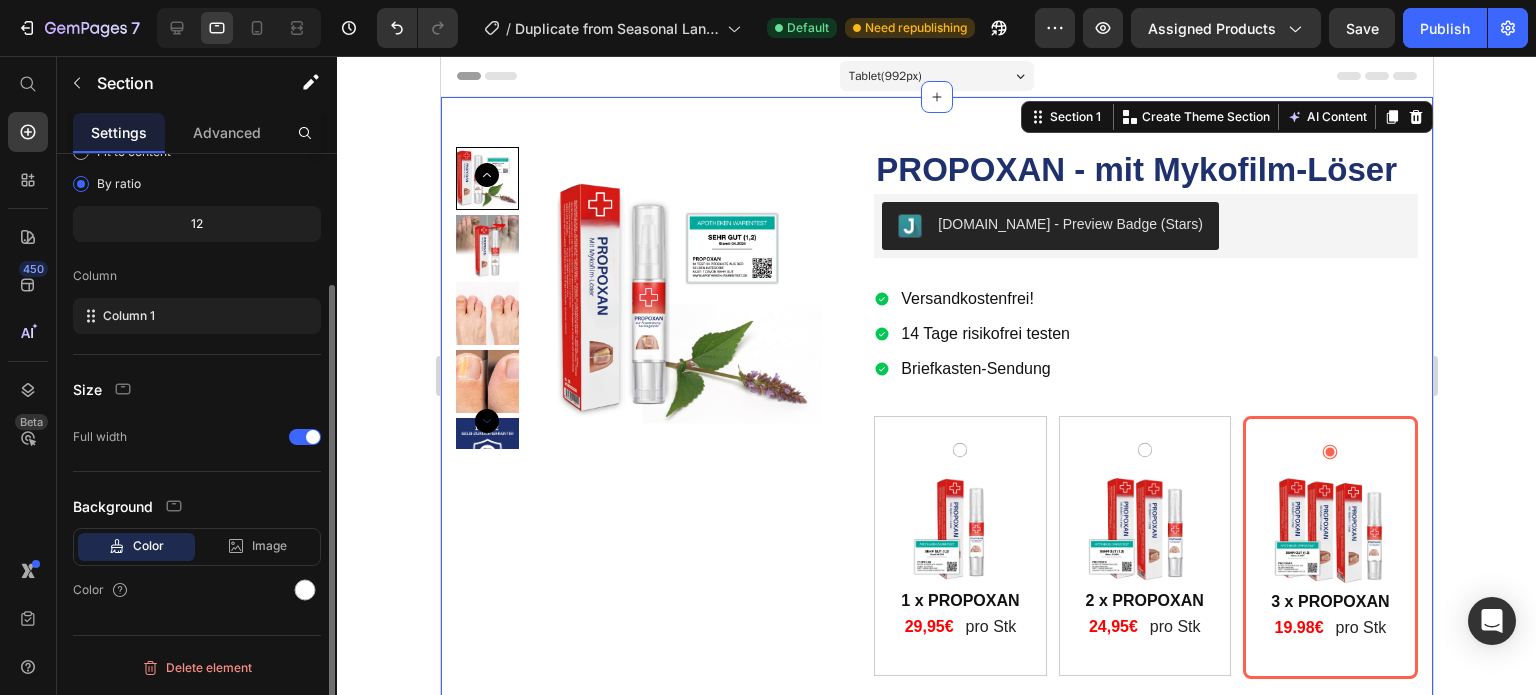 scroll, scrollTop: 0, scrollLeft: 0, axis: both 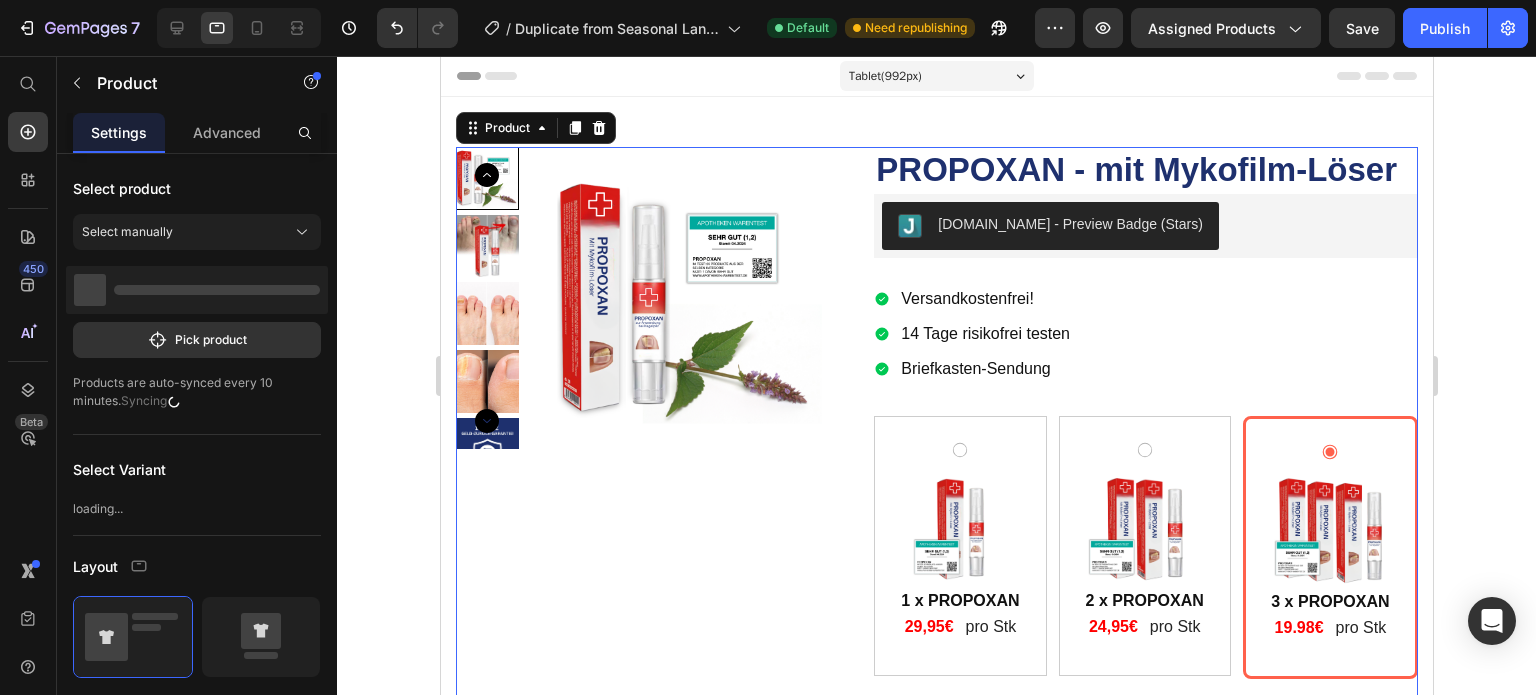 click on "Product Images PROPOXAN - mit Mykofilm-Löser Product Title [DOMAIN_NAME] - Preview Badge (Stars) [DOMAIN_NAME] Versandkostenfrei! 14 Tage risikofrei testen Briefkasten-Sendung Item List Image 1x Text Block 1 x PROPOXAN Text Block 29,95€ Text Block pro Stk Text Block Row Row Image 2 x PROPOXAN Text Block 2x Text Block 24,95€ Text Block pro Stk Text Block Row Row Image 3x Text Block 3 x PROPOXAN Text Block 19.98€ Text Block pro Stk Text Block Row Row Product Bundle Discount  Mengen-Rabatt endet am      Custom Code
GRATIS Lieferung:
[DATE] - [DATE]
Delivery Date
In den Einkaufswagen Add to Cart 14 Tage risikofrei testen Text Block Image Row Row Product   0" at bounding box center [936, 533] 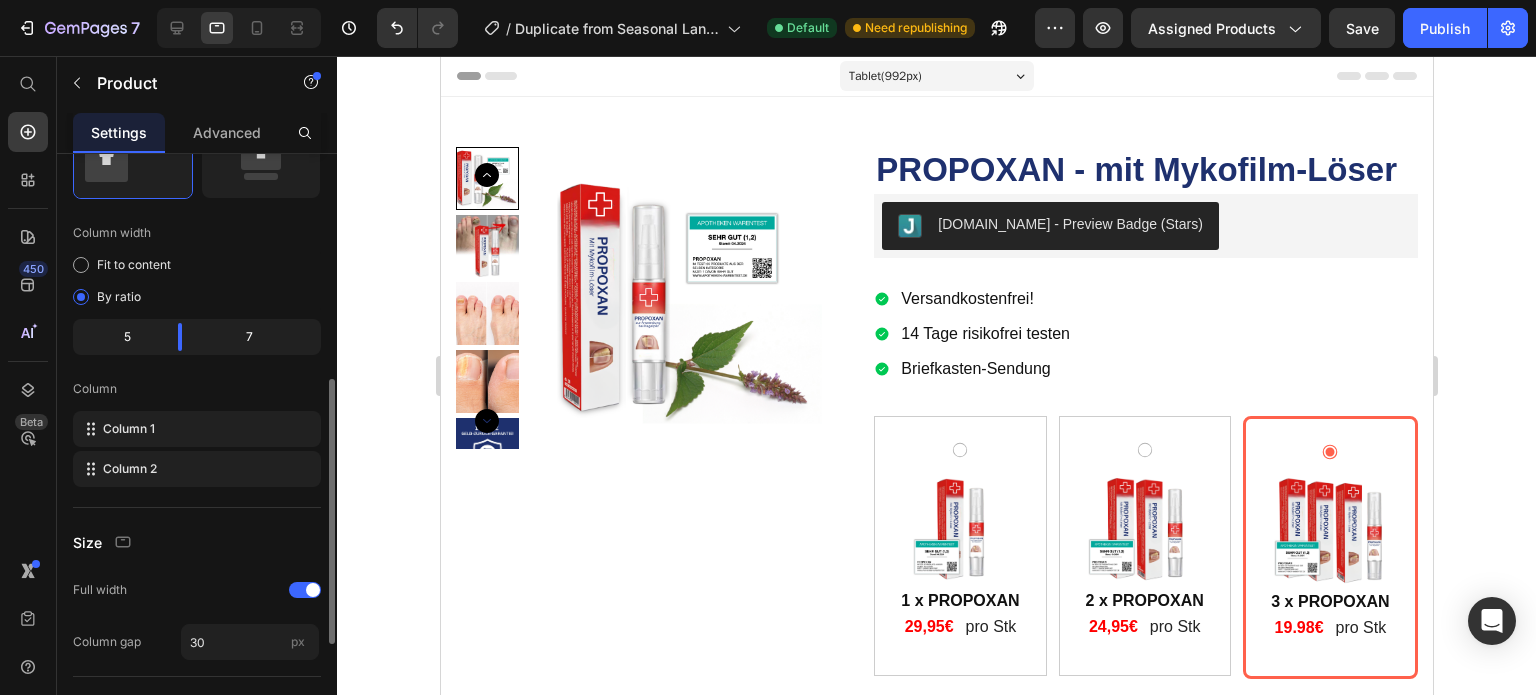scroll, scrollTop: 510, scrollLeft: 0, axis: vertical 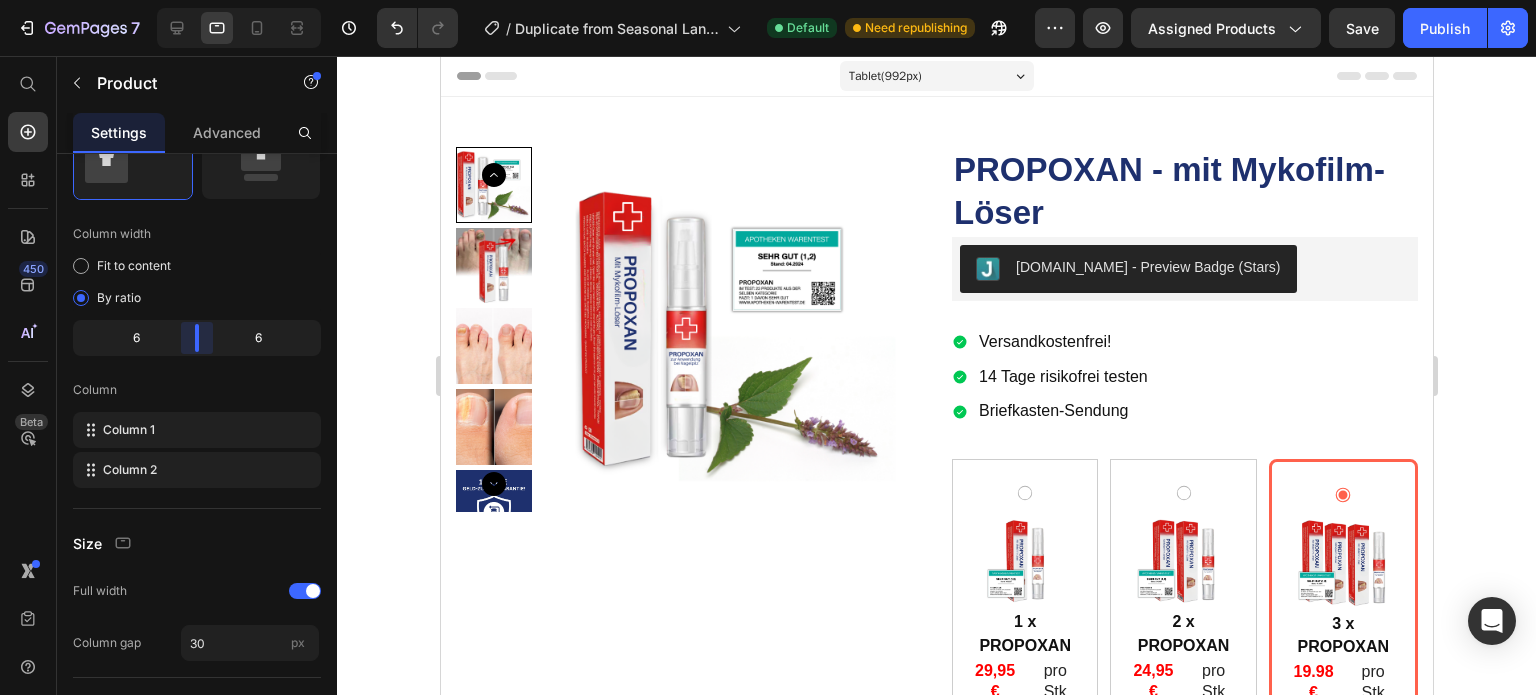 drag, startPoint x: 183, startPoint y: 345, endPoint x: 203, endPoint y: 338, distance: 21.189621 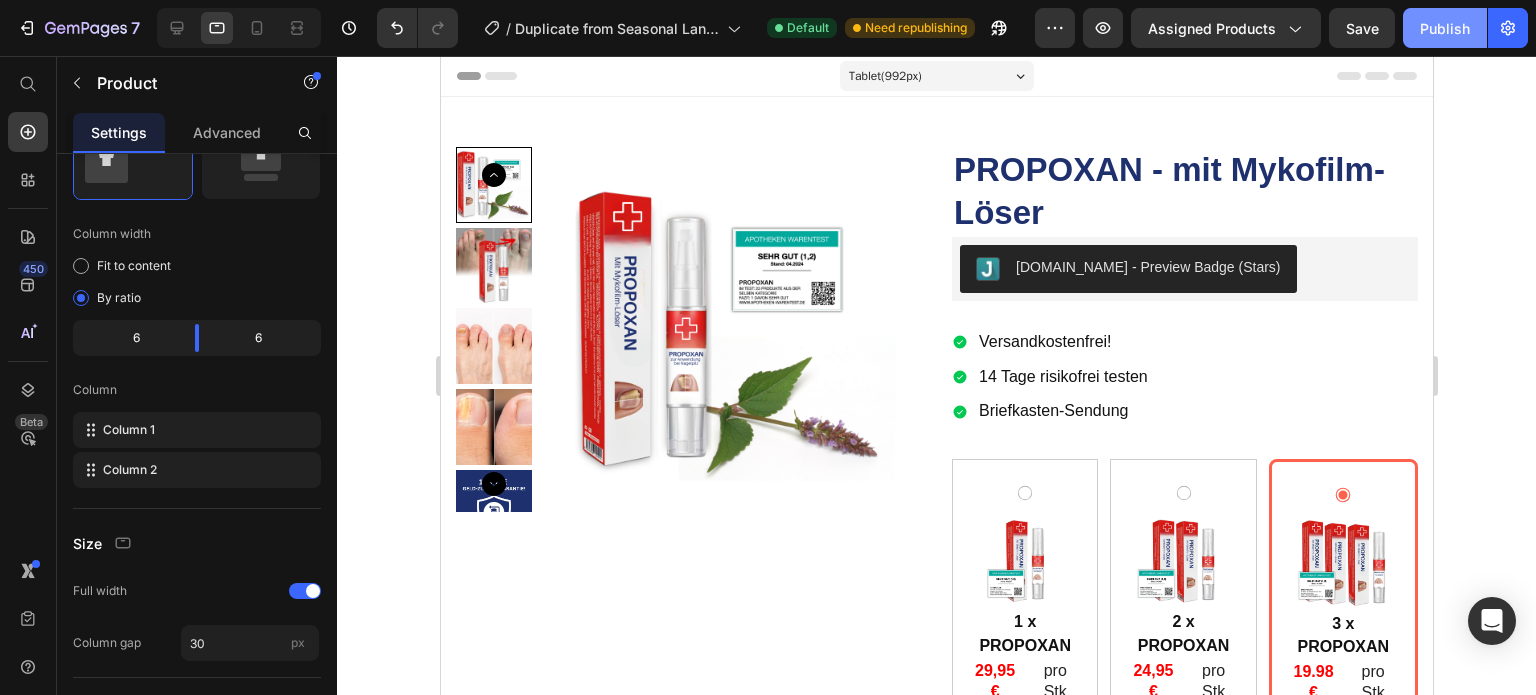 click on "Publish" at bounding box center (1445, 28) 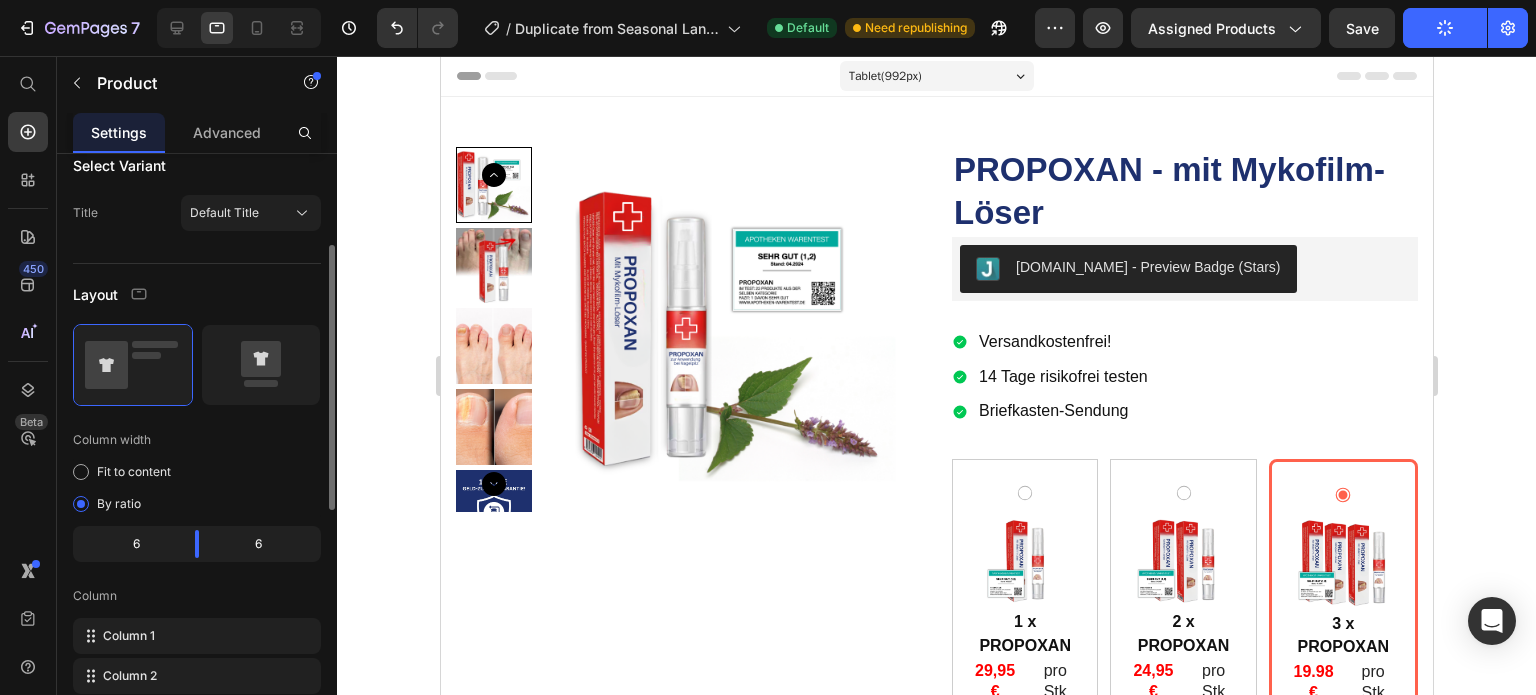 scroll, scrollTop: 200, scrollLeft: 0, axis: vertical 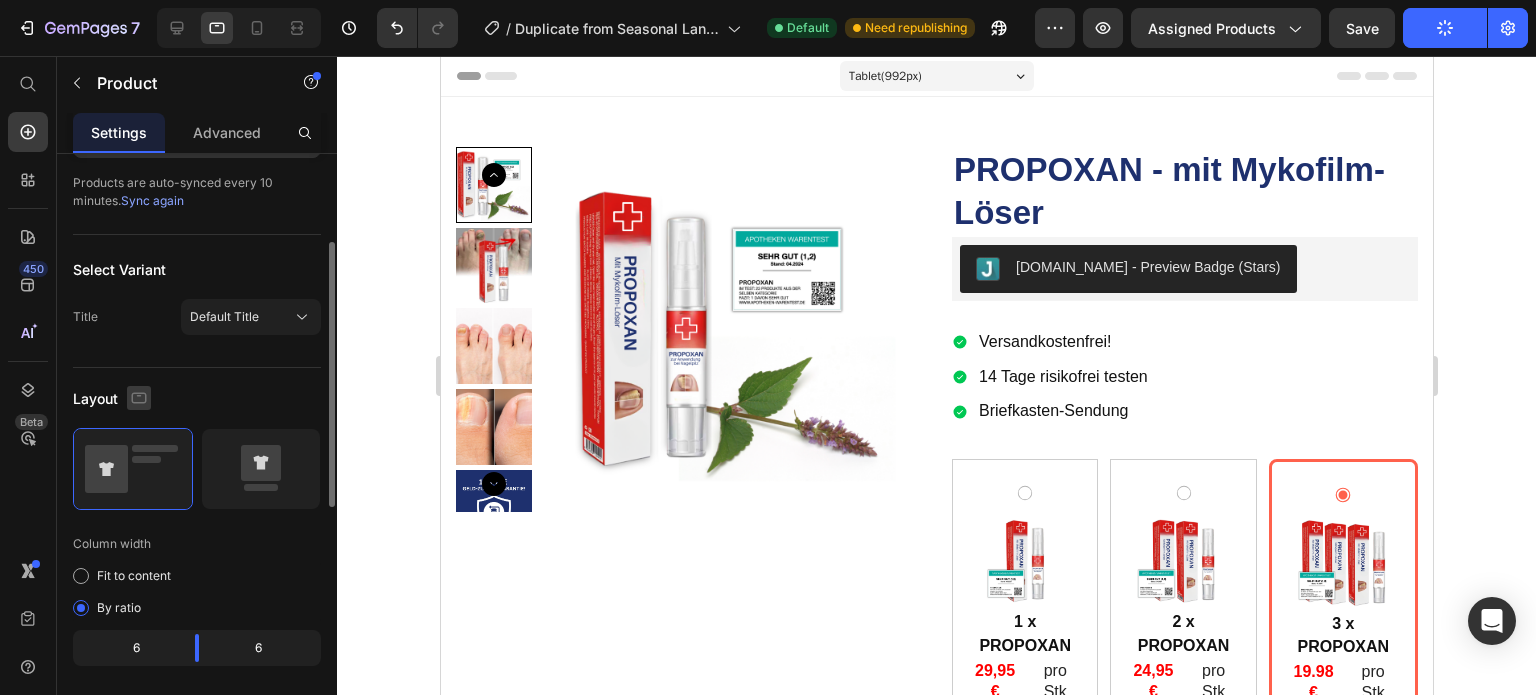 click 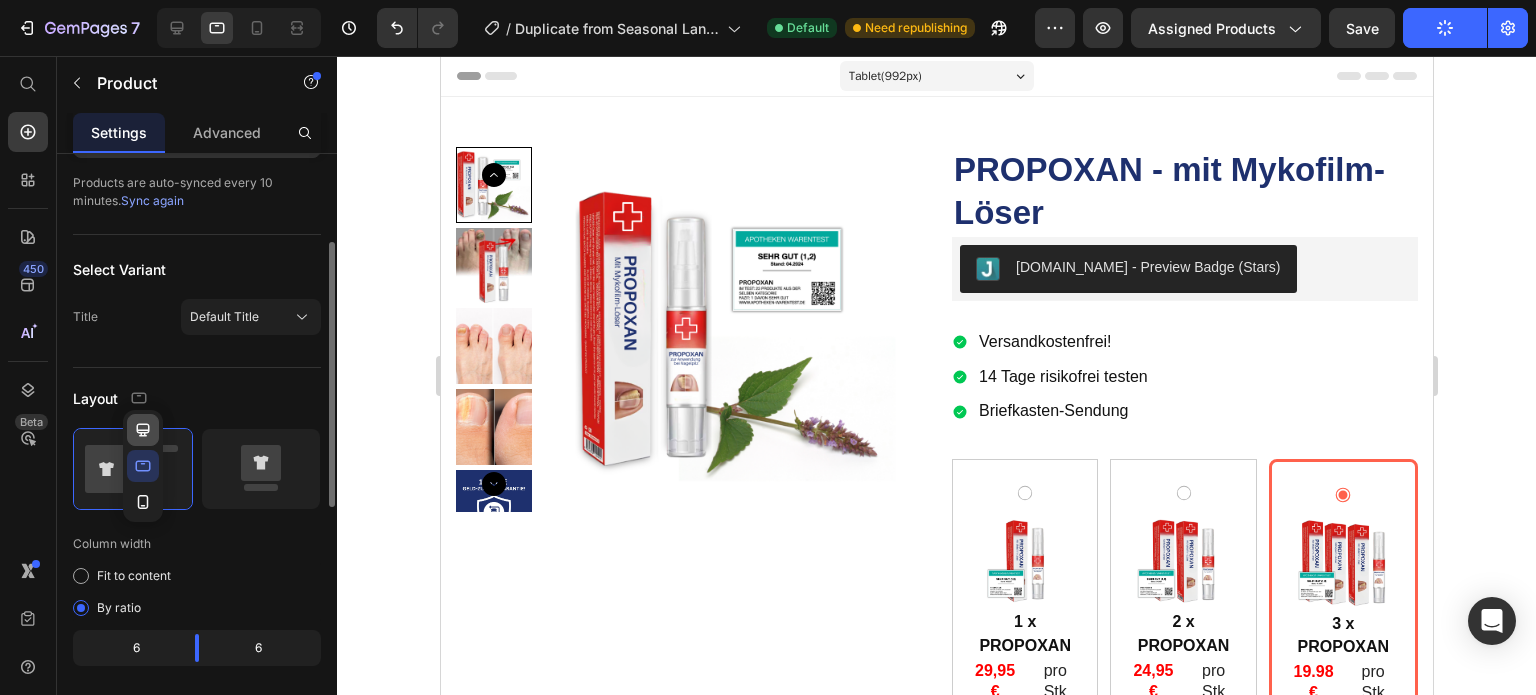 click 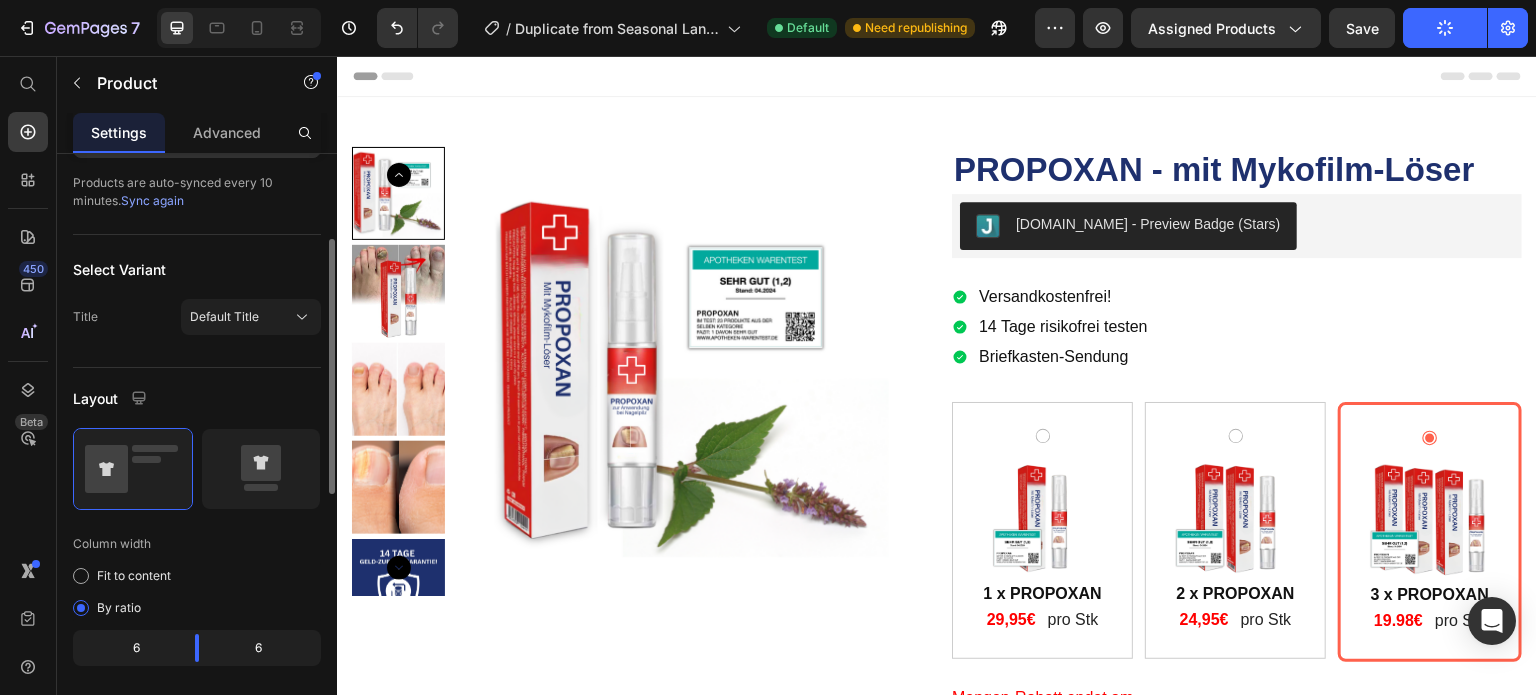 scroll, scrollTop: 20, scrollLeft: 0, axis: vertical 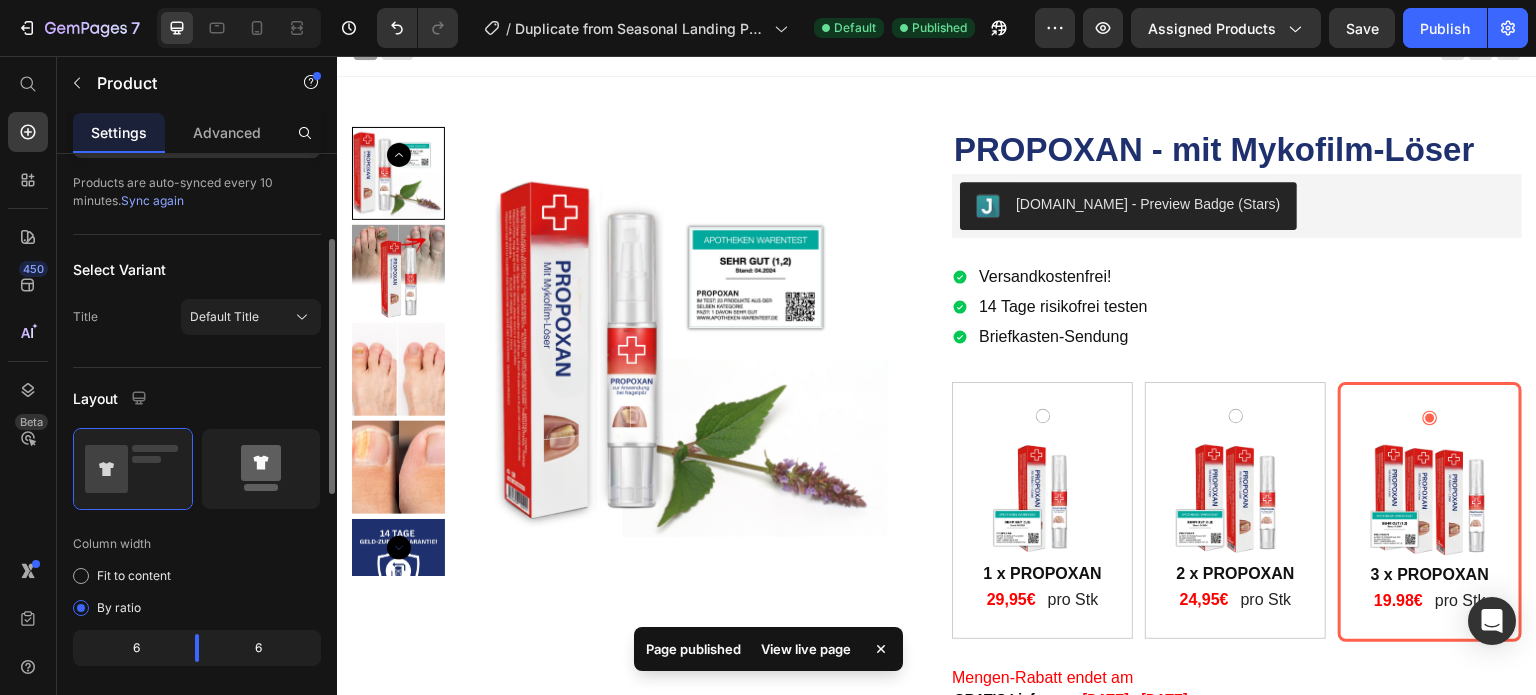 click 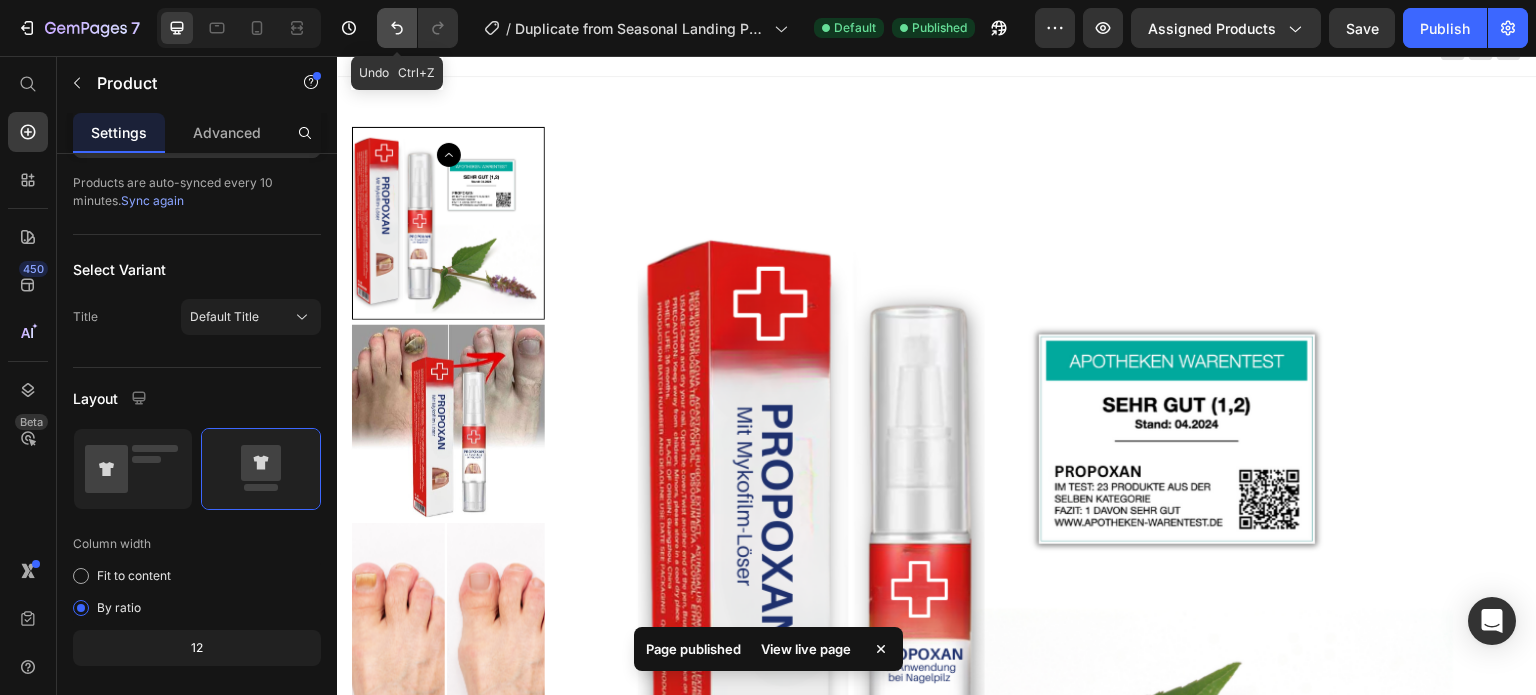 click 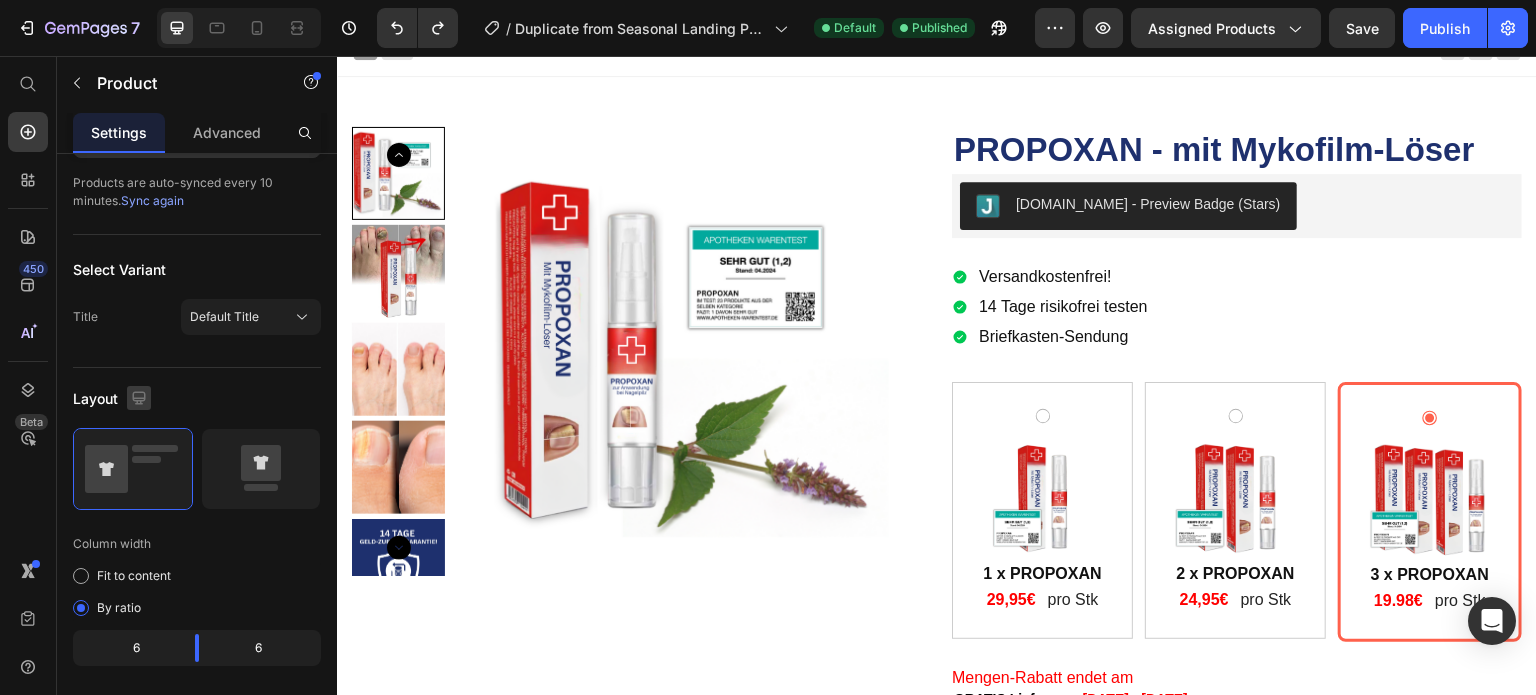 click 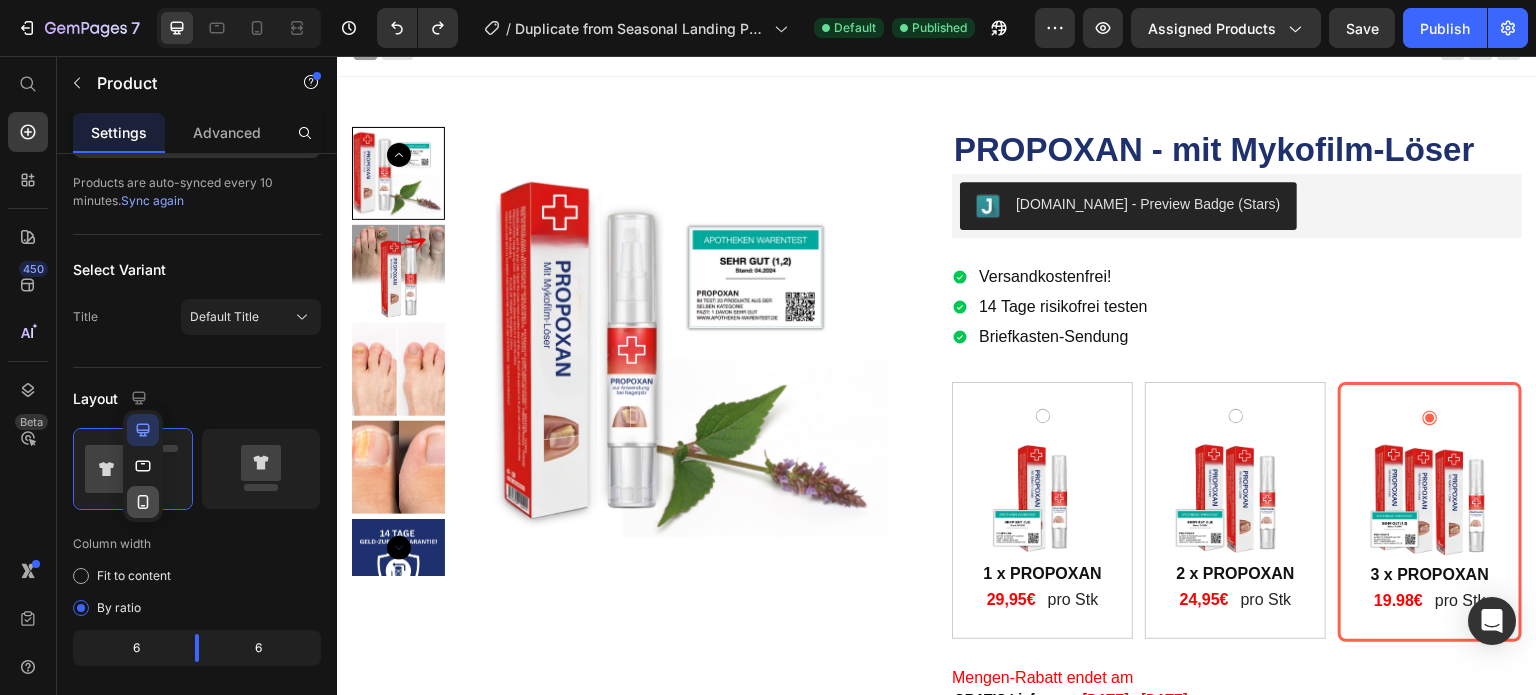click 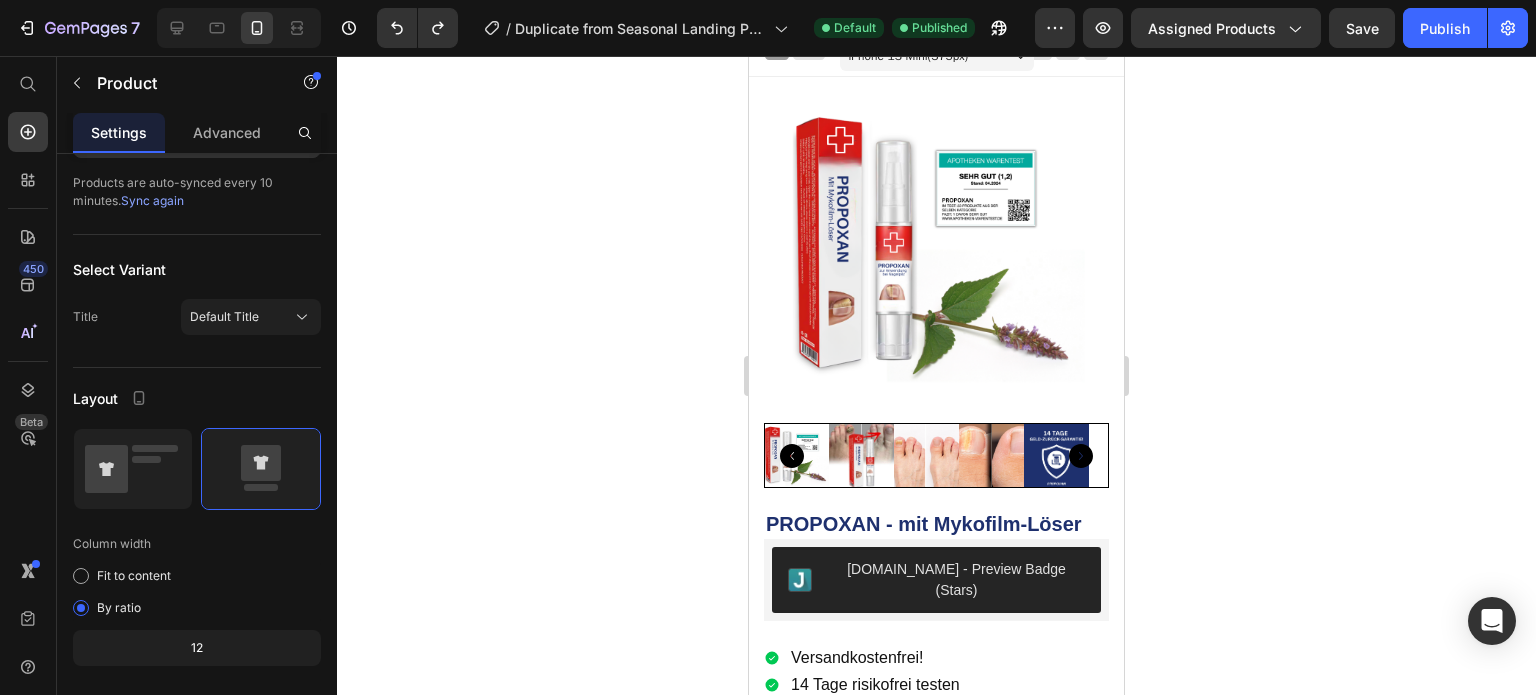 scroll, scrollTop: 0, scrollLeft: 0, axis: both 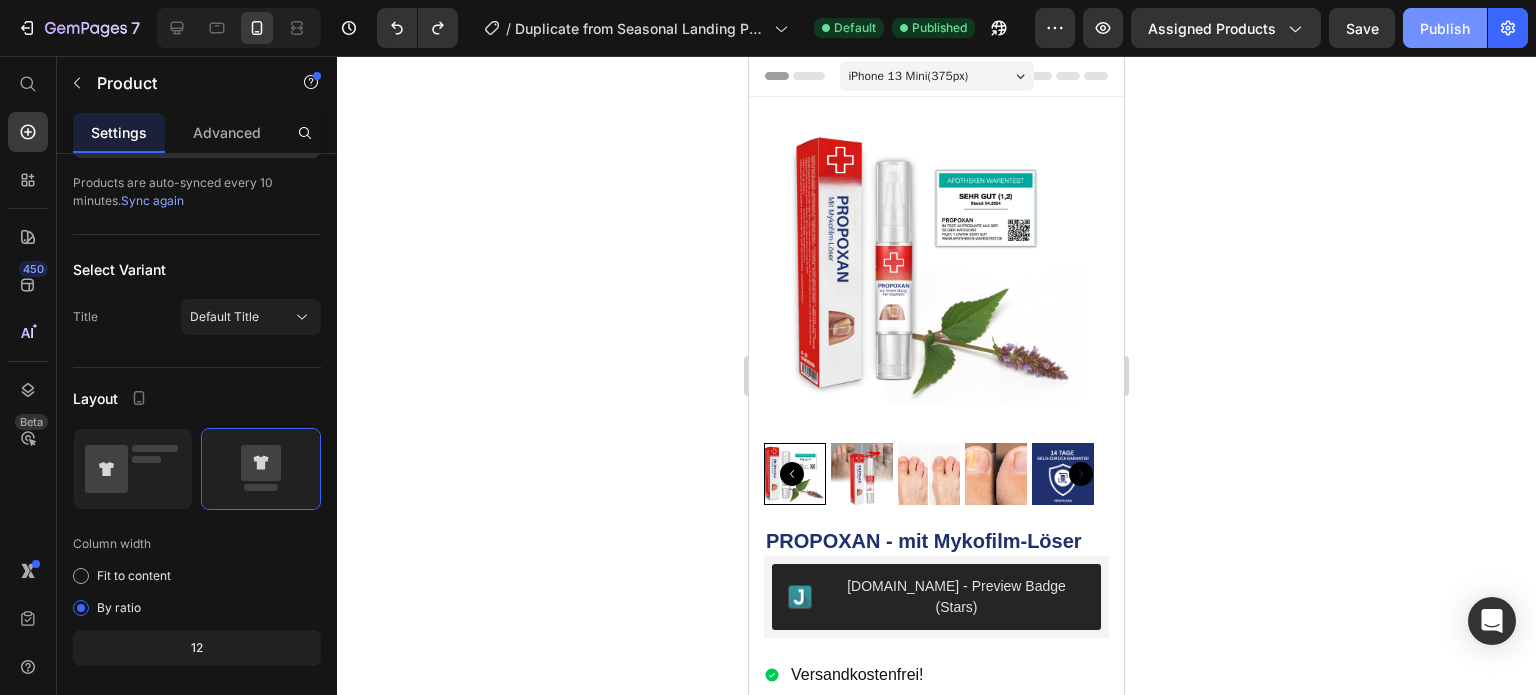 click on "Publish" at bounding box center (1445, 28) 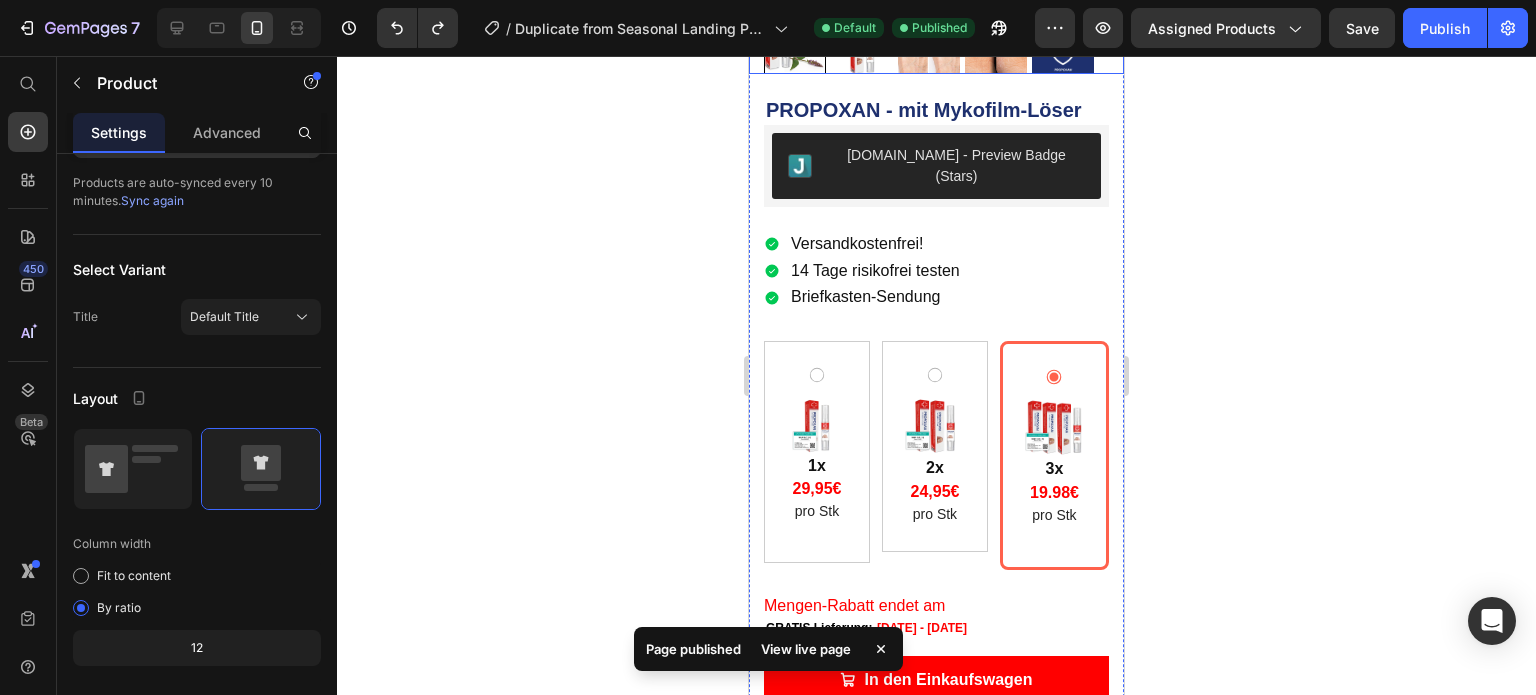 scroll, scrollTop: 0, scrollLeft: 0, axis: both 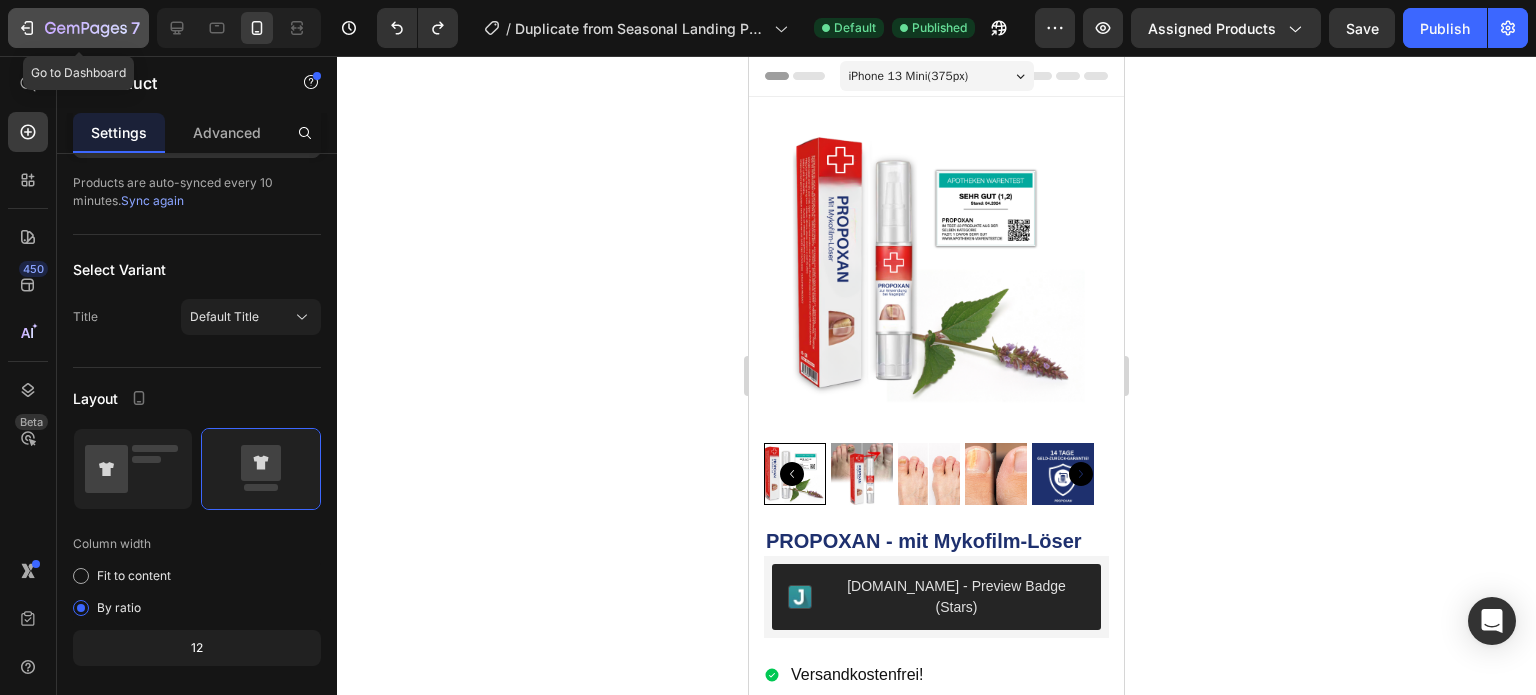 click 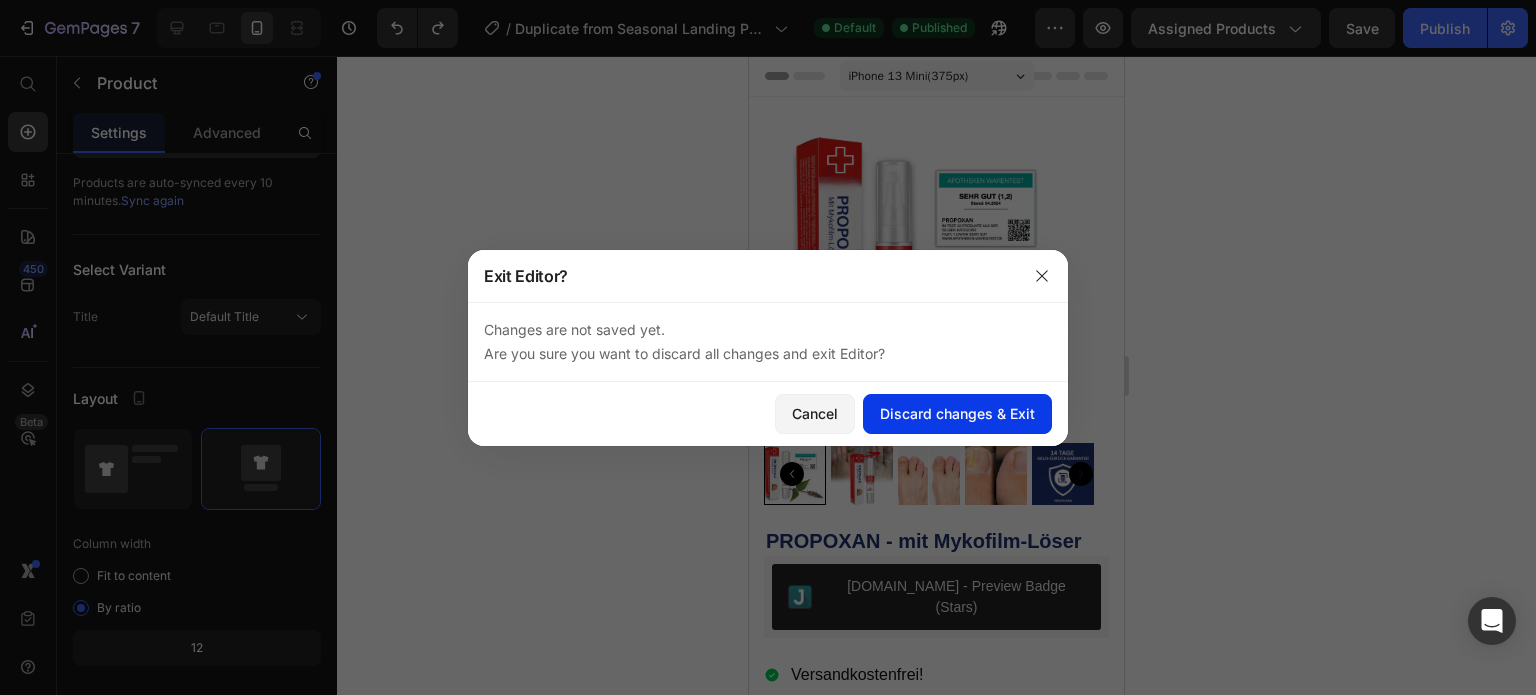 click on "Discard changes & Exit" at bounding box center [957, 413] 